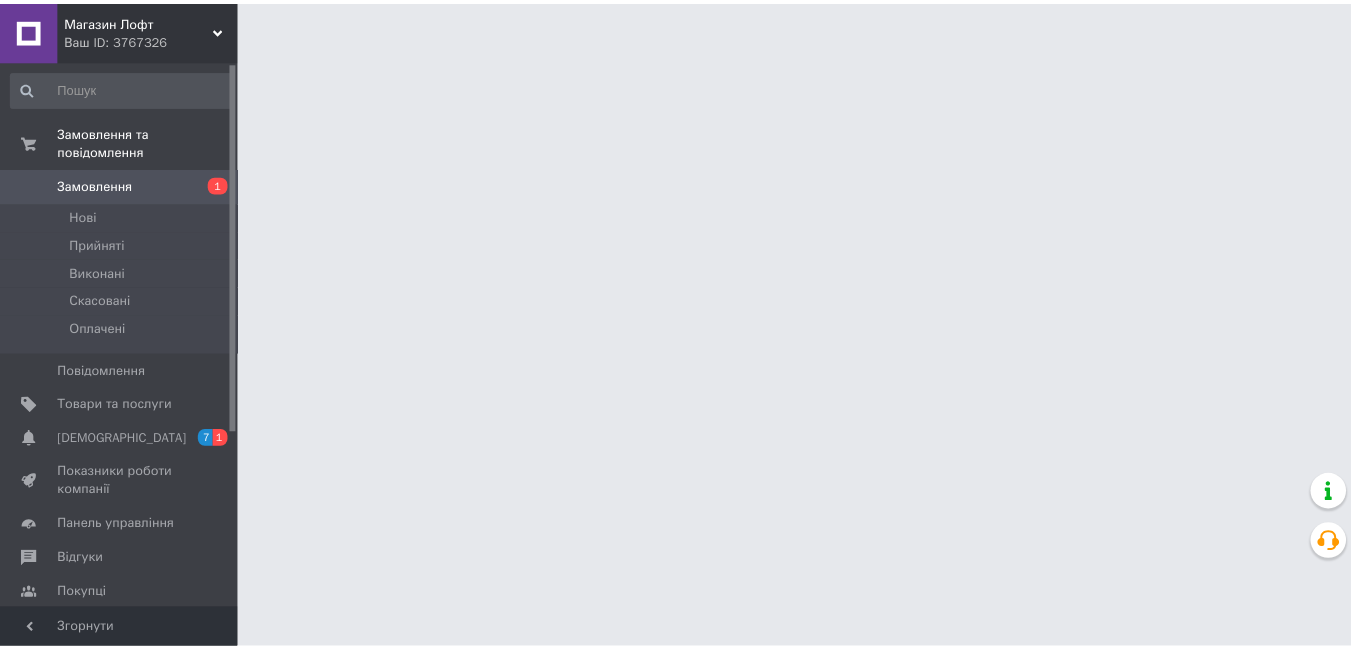 scroll, scrollTop: 0, scrollLeft: 0, axis: both 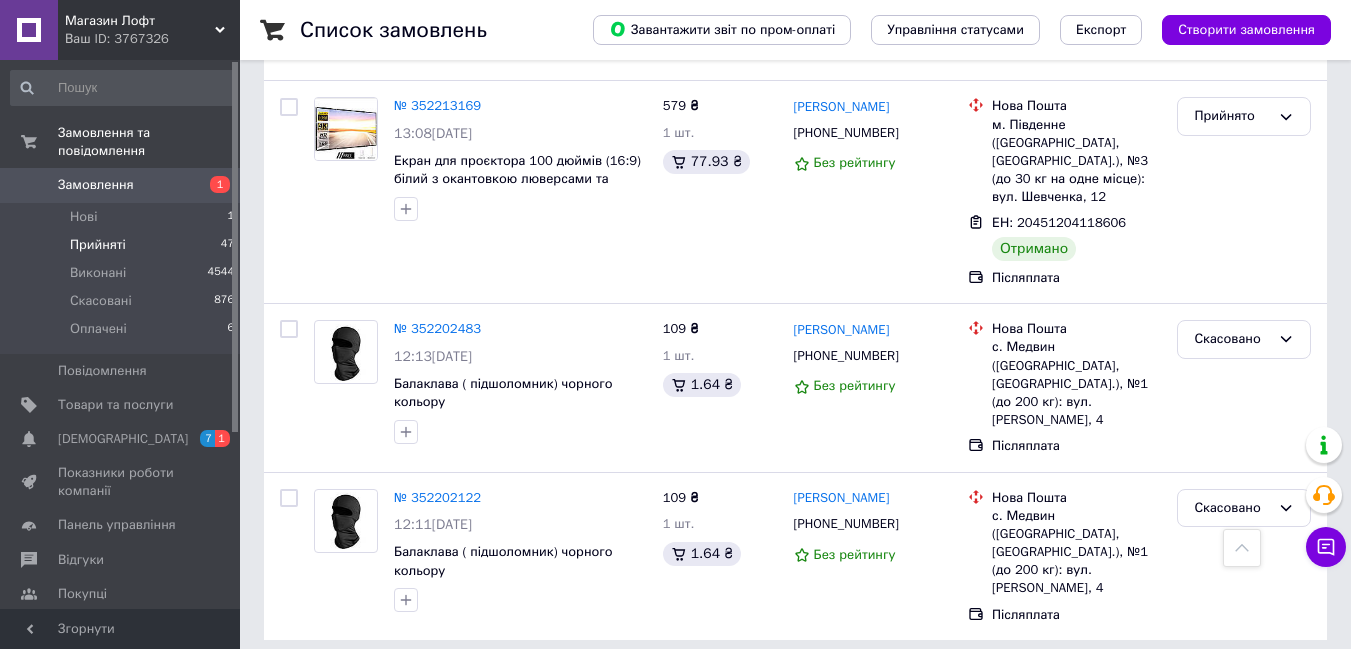 click on "Прийняті 47" at bounding box center (123, 245) 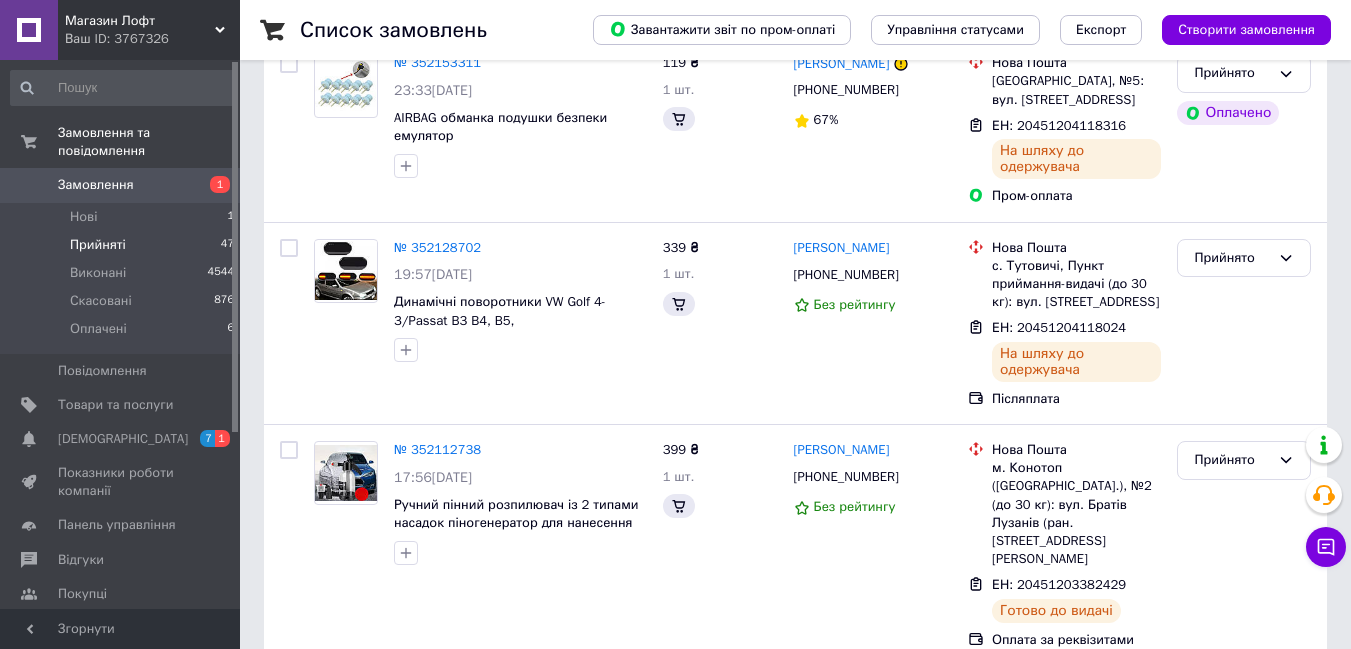 scroll, scrollTop: 0, scrollLeft: 0, axis: both 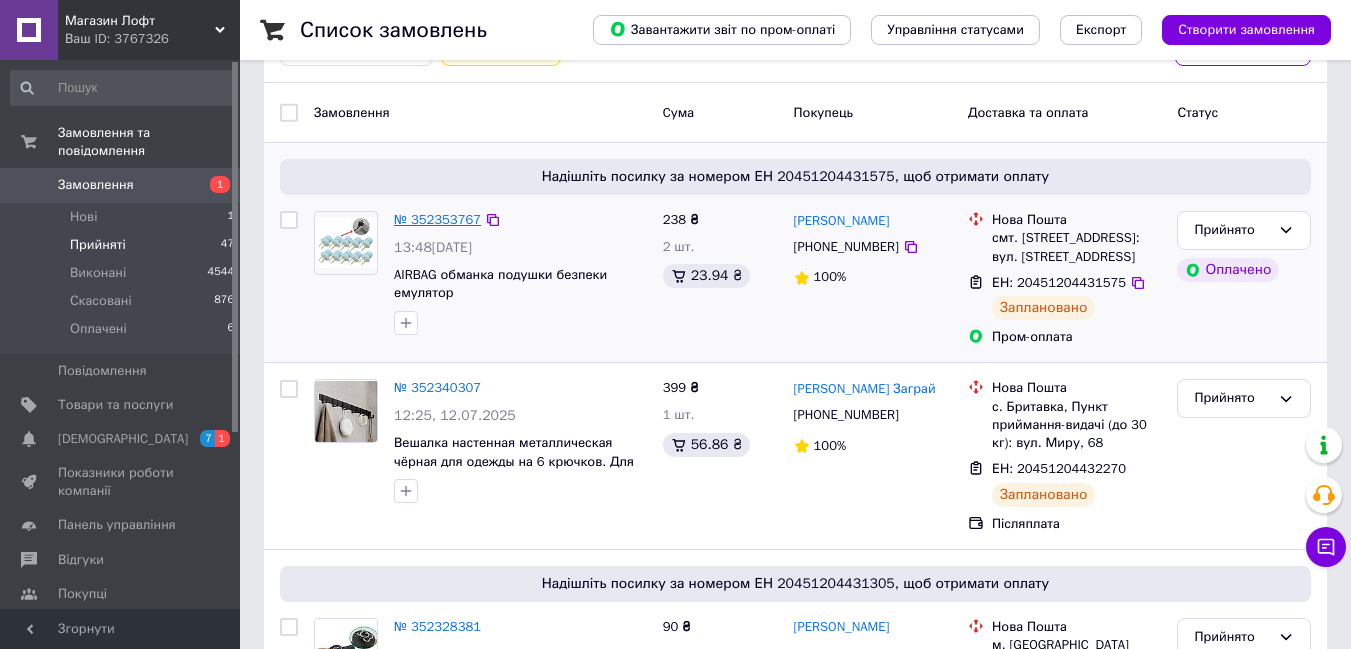 click on "№ 352353767" at bounding box center (437, 219) 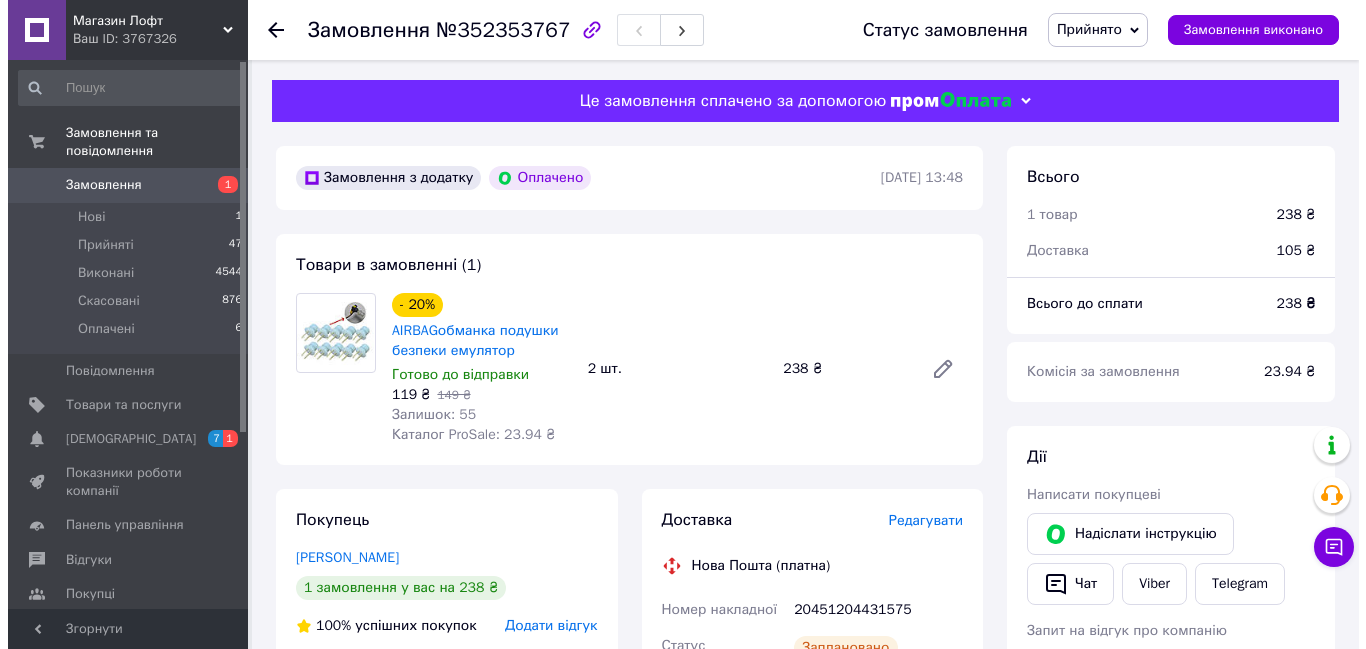 scroll, scrollTop: 195, scrollLeft: 0, axis: vertical 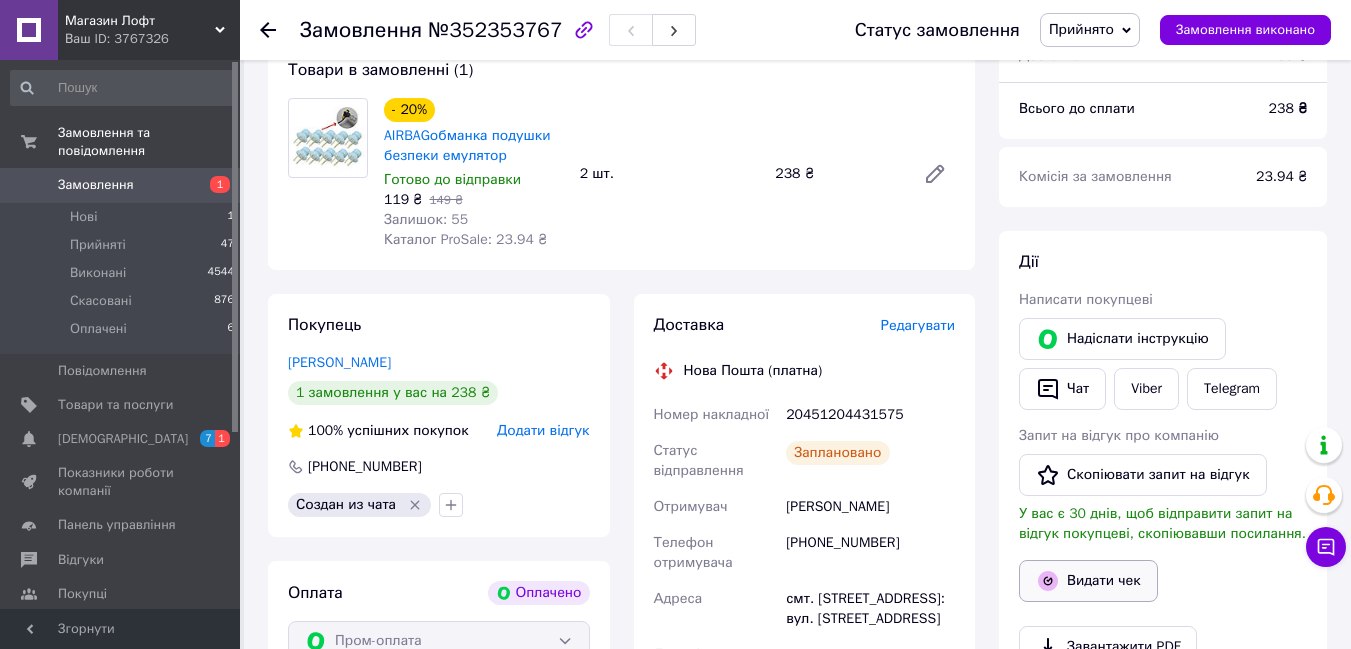 click on "Видати чек" at bounding box center (1088, 581) 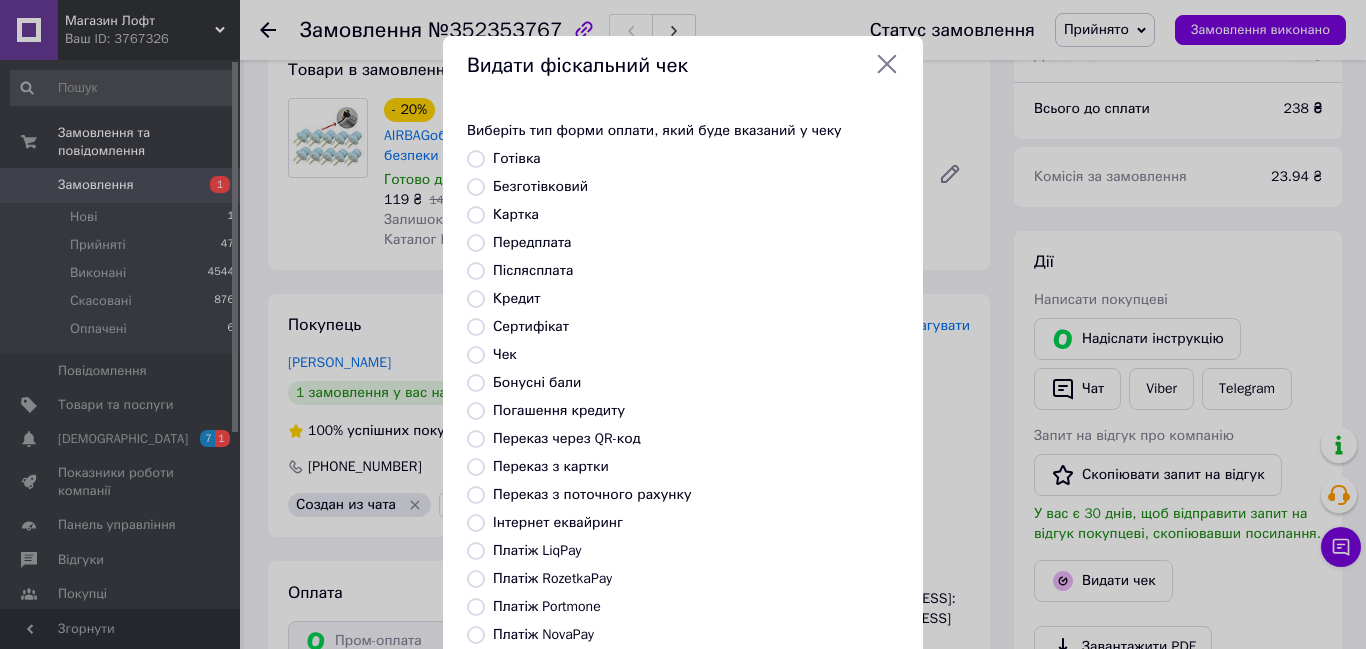 click on "Безготівковий" at bounding box center (476, 187) 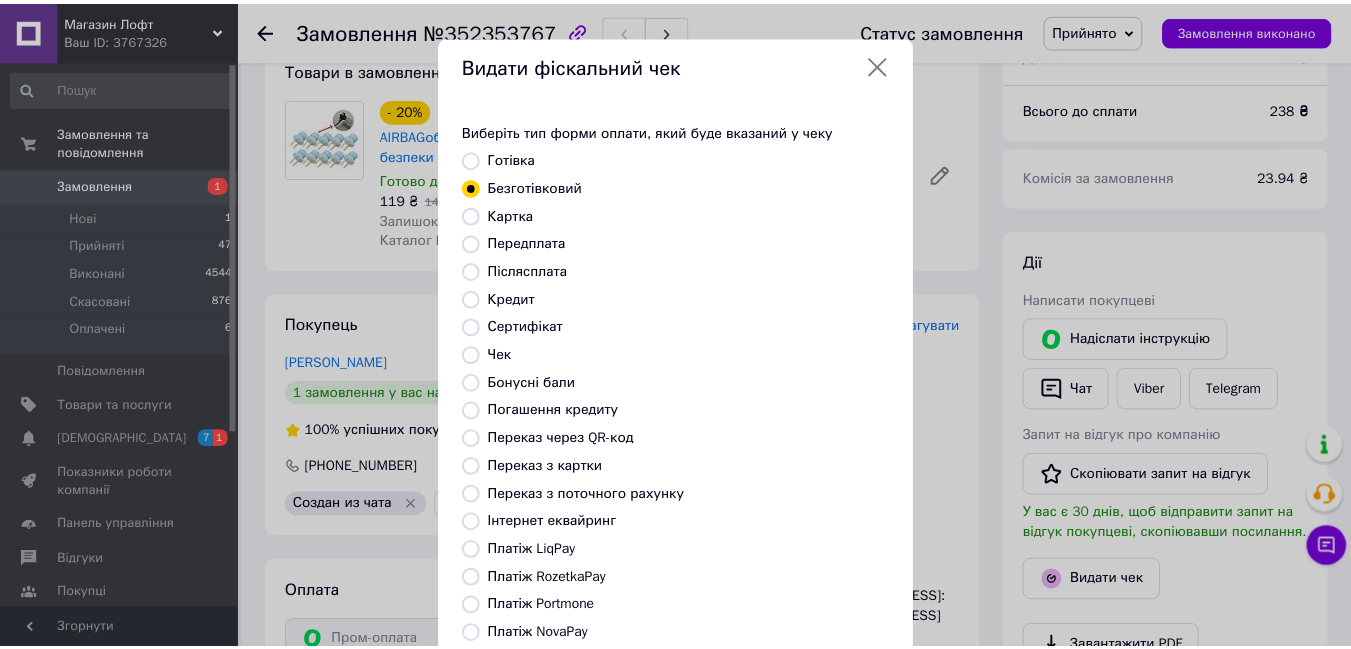scroll, scrollTop: 210, scrollLeft: 0, axis: vertical 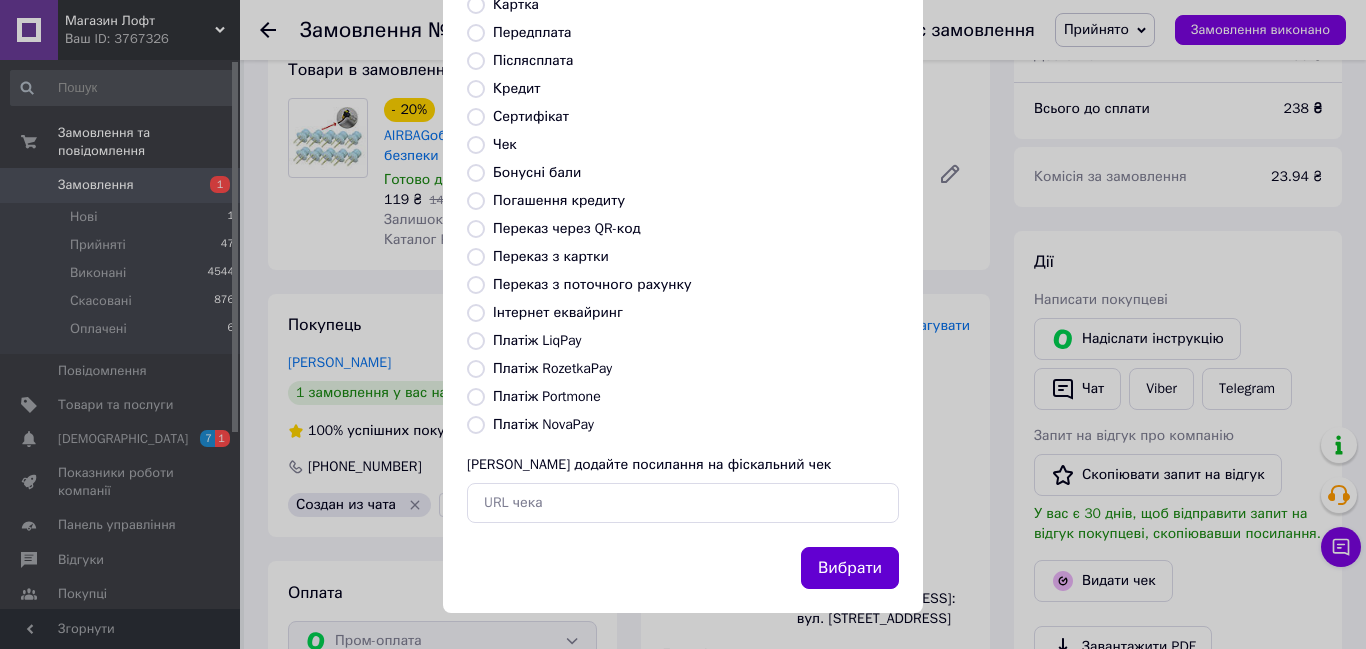 click on "Вибрати" at bounding box center (850, 568) 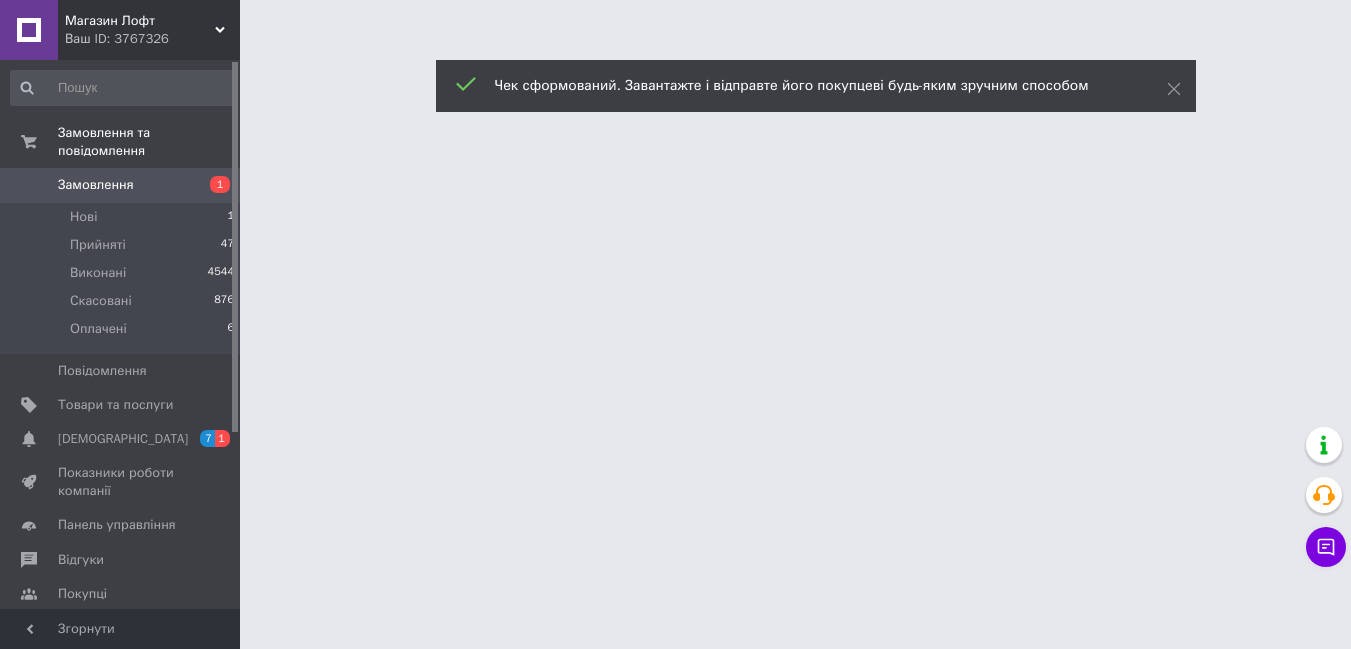 scroll, scrollTop: 0, scrollLeft: 0, axis: both 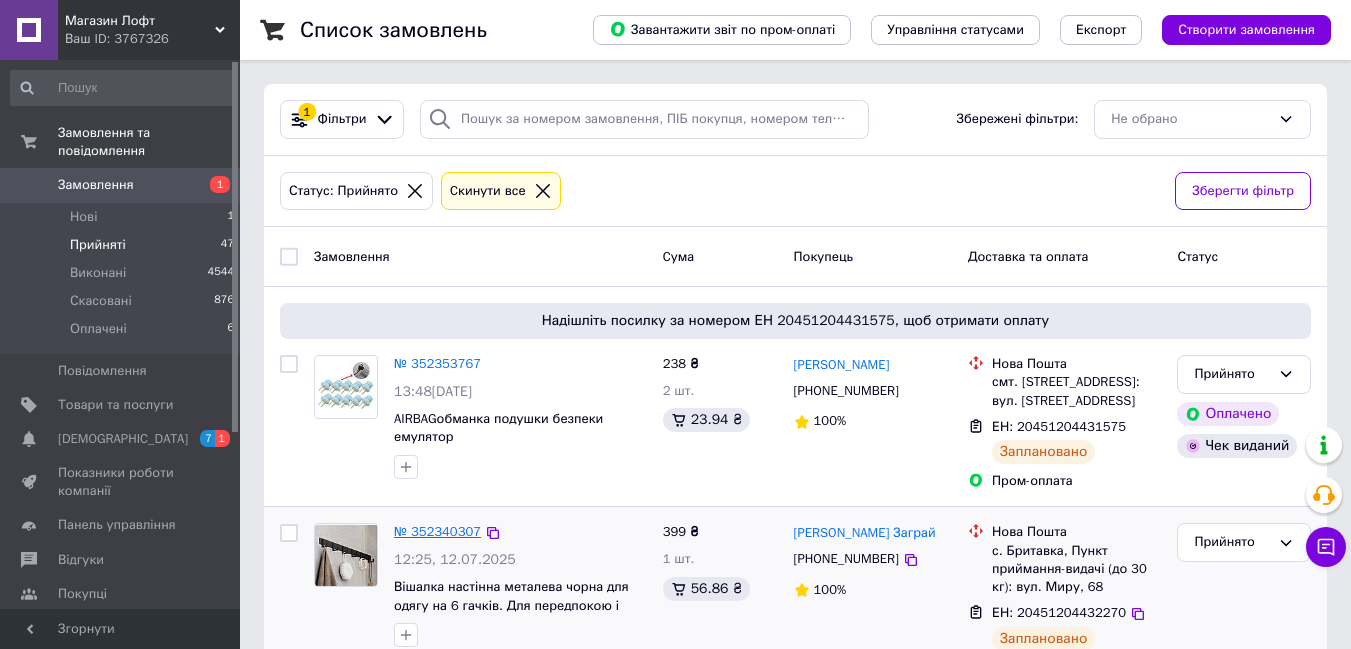 click on "№ 352340307" at bounding box center [437, 531] 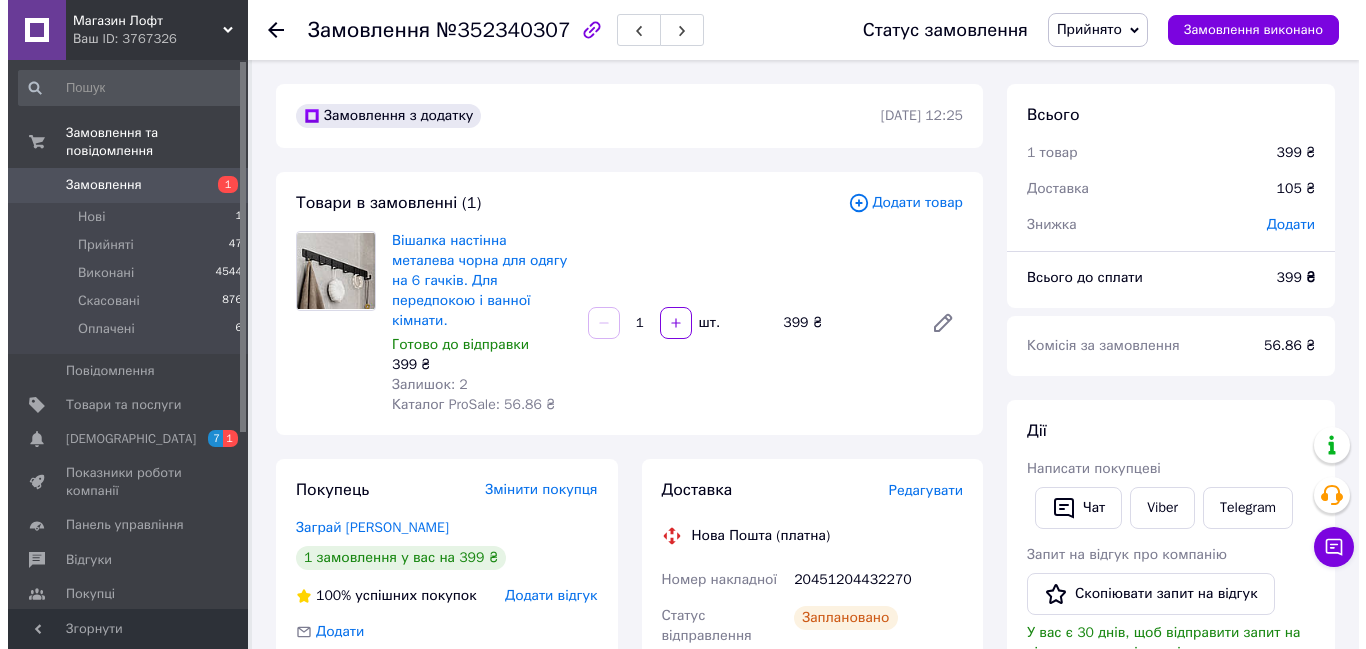 scroll, scrollTop: 567, scrollLeft: 0, axis: vertical 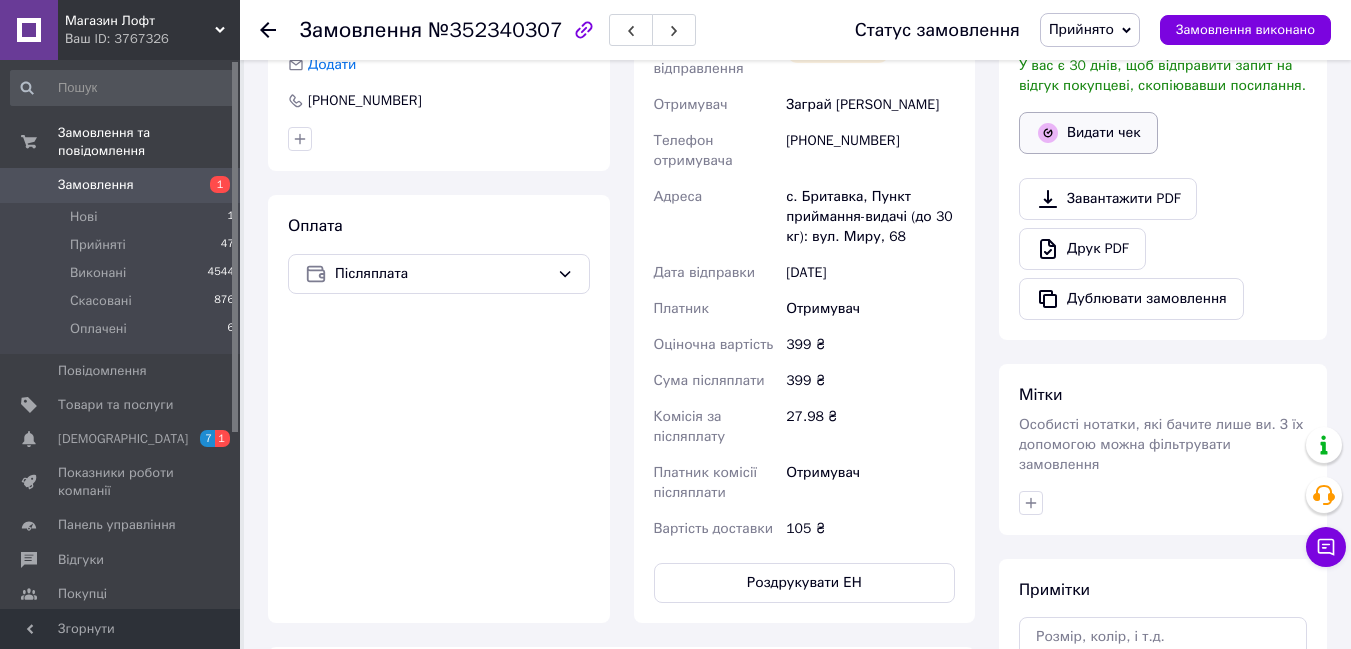 click on "Видати чек" at bounding box center [1088, 133] 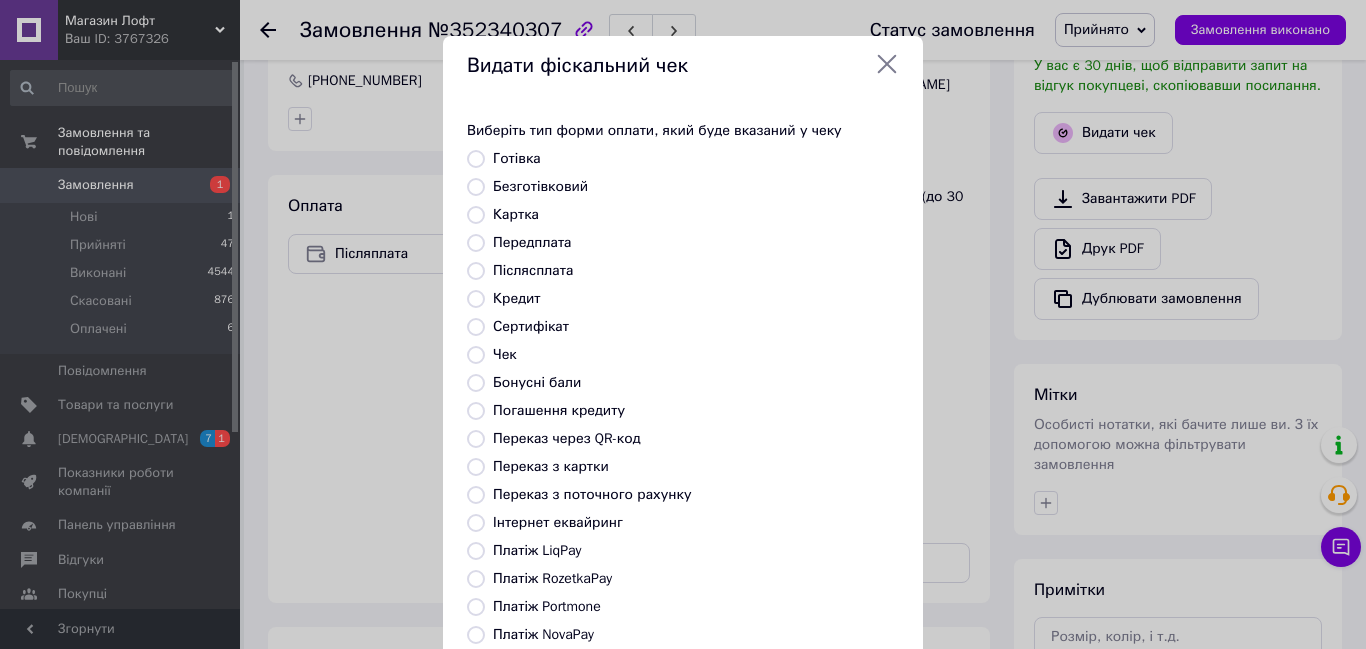 click on "Безготівковий" at bounding box center (696, 187) 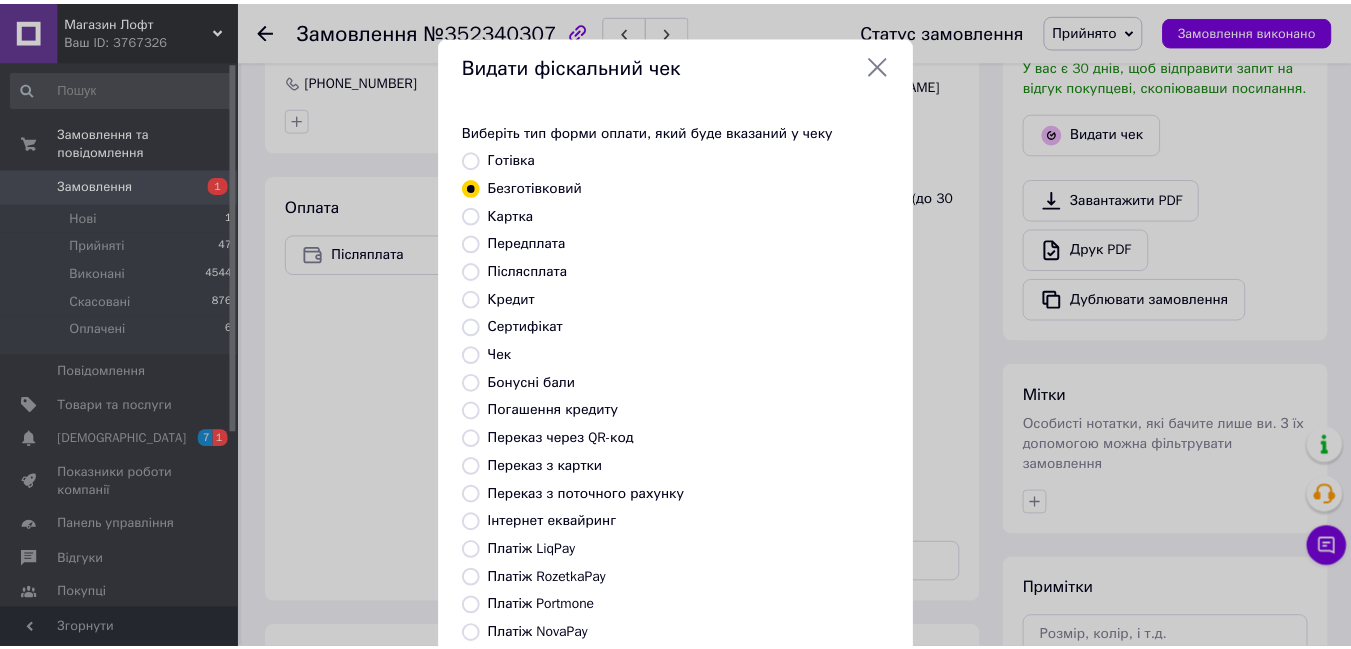 scroll, scrollTop: 210, scrollLeft: 0, axis: vertical 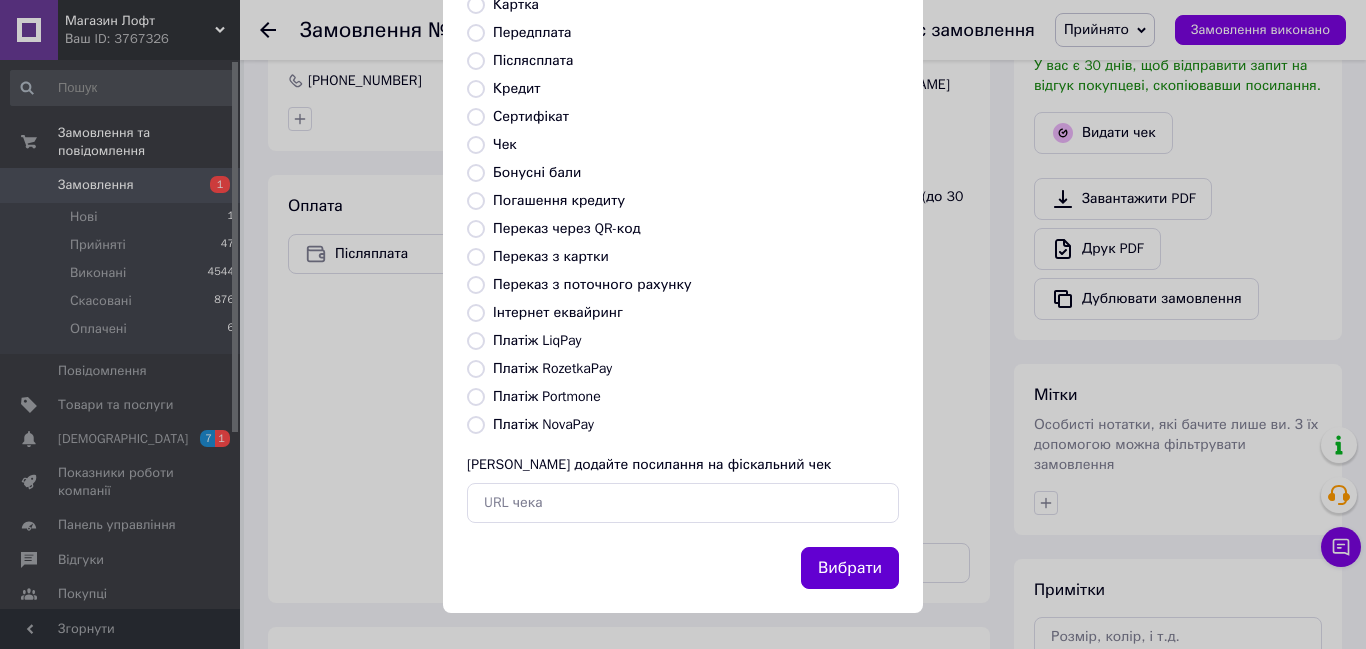 click on "Вибрати" at bounding box center [850, 568] 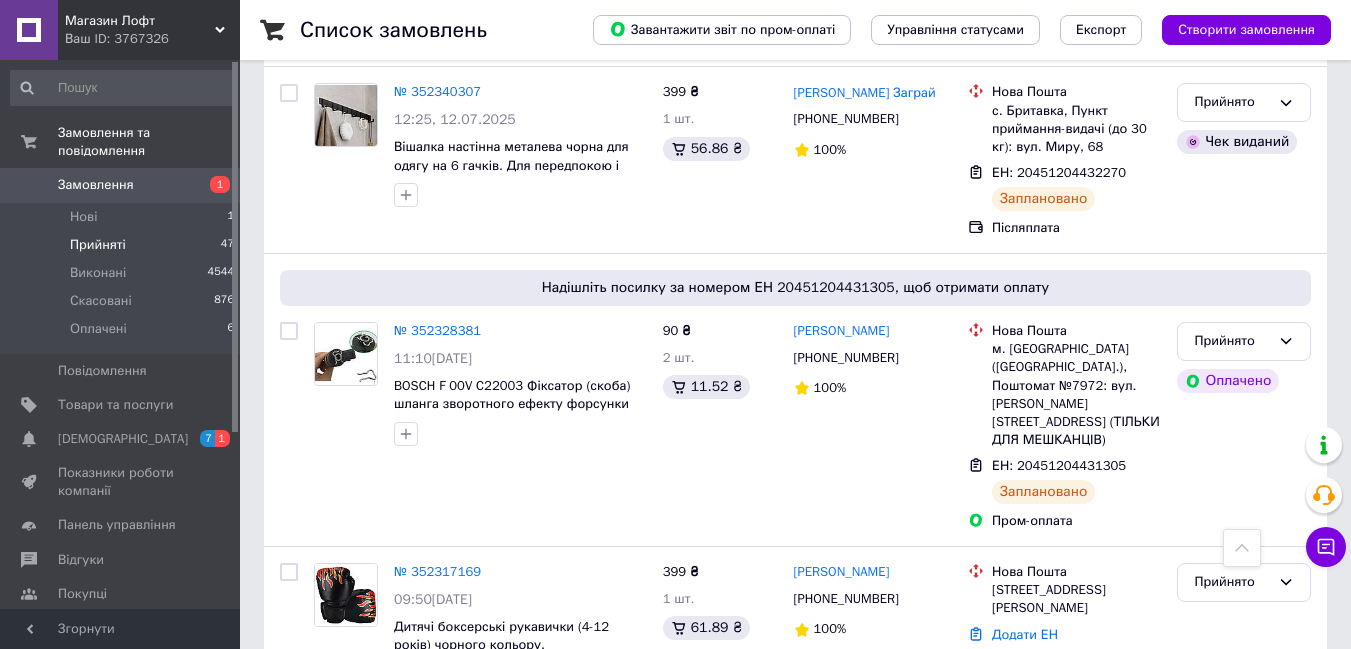 scroll, scrollTop: 520, scrollLeft: 0, axis: vertical 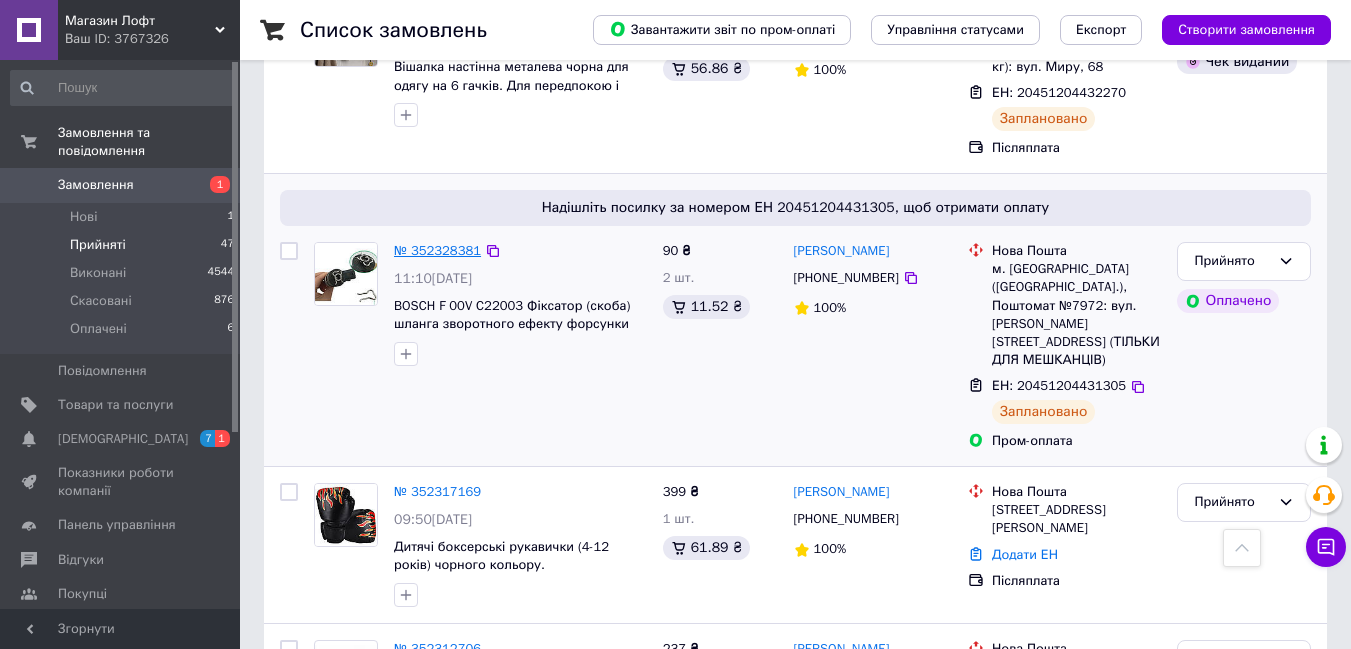 click on "№ 352328381" at bounding box center (437, 250) 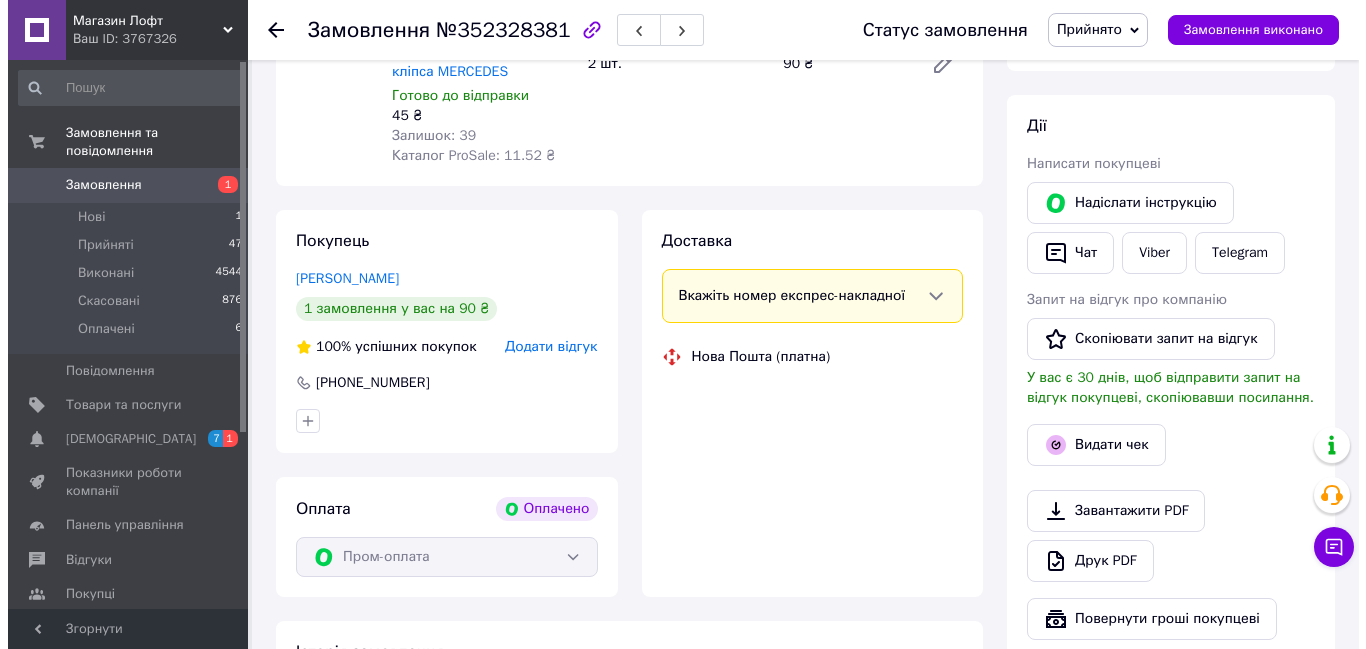 scroll, scrollTop: 520, scrollLeft: 0, axis: vertical 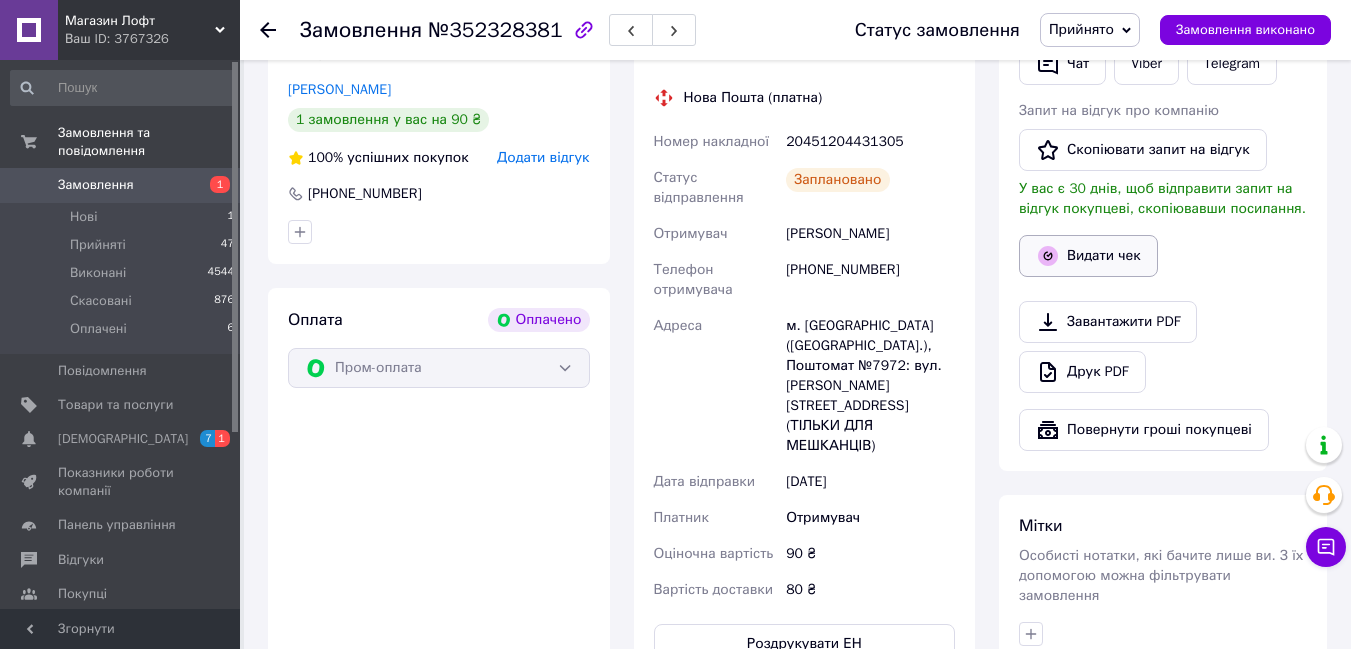 click on "Видати чек" at bounding box center (1088, 256) 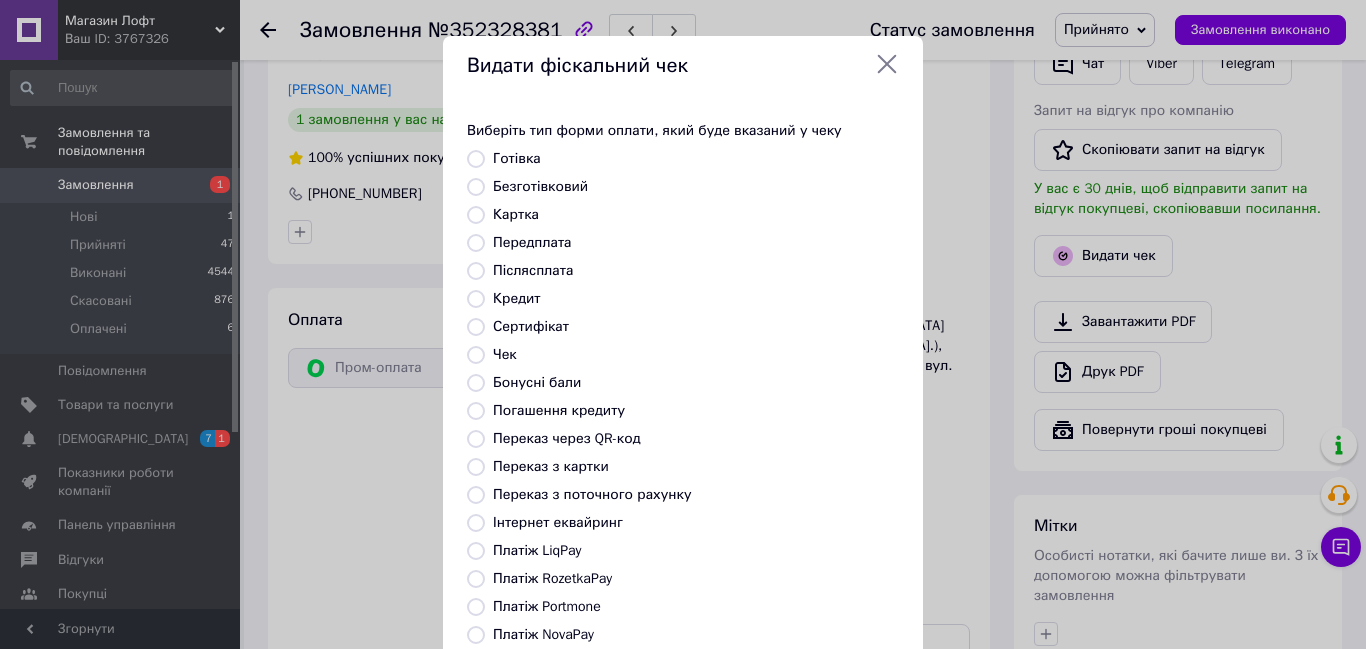click on "Безготівковий" at bounding box center [476, 187] 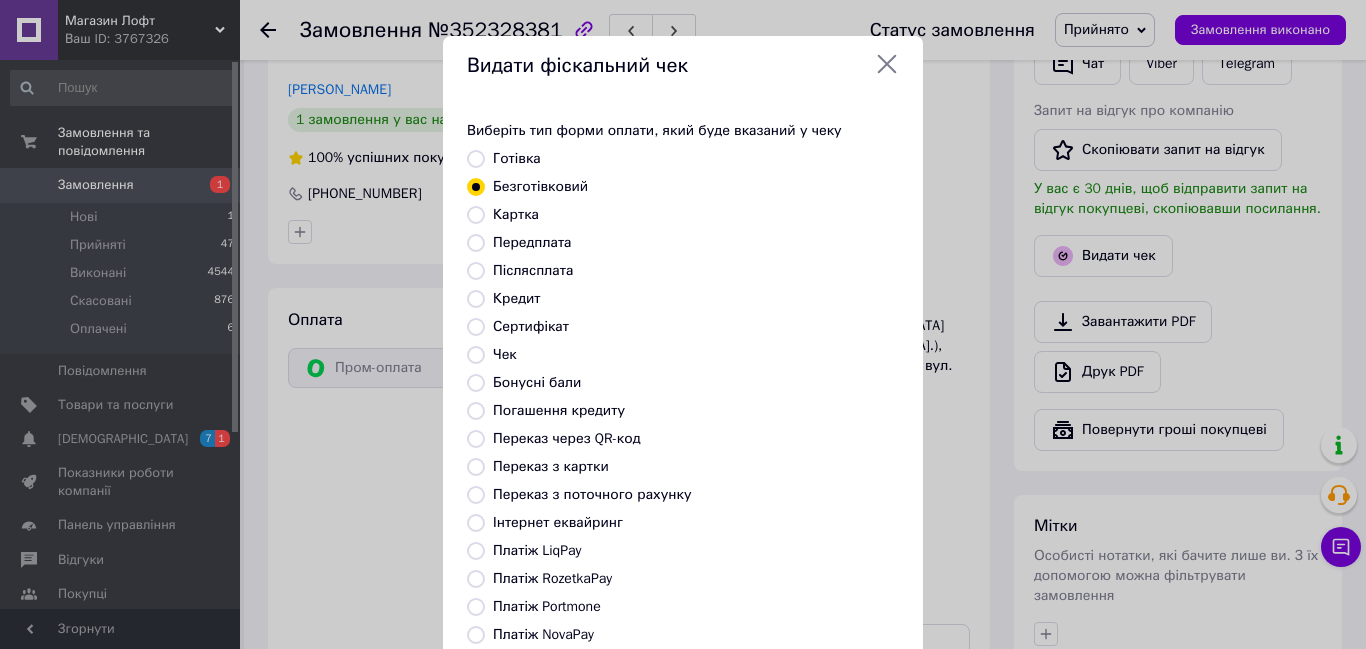 click on "Картка" at bounding box center (476, 215) 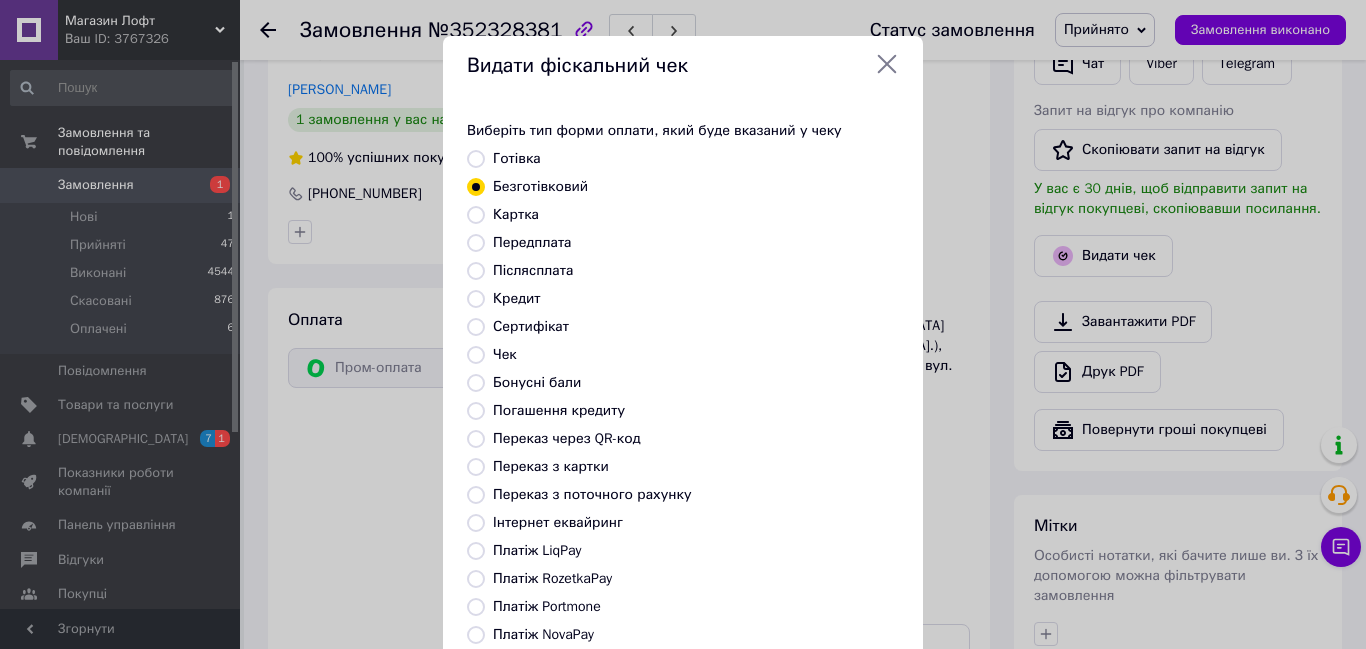 radio on "true" 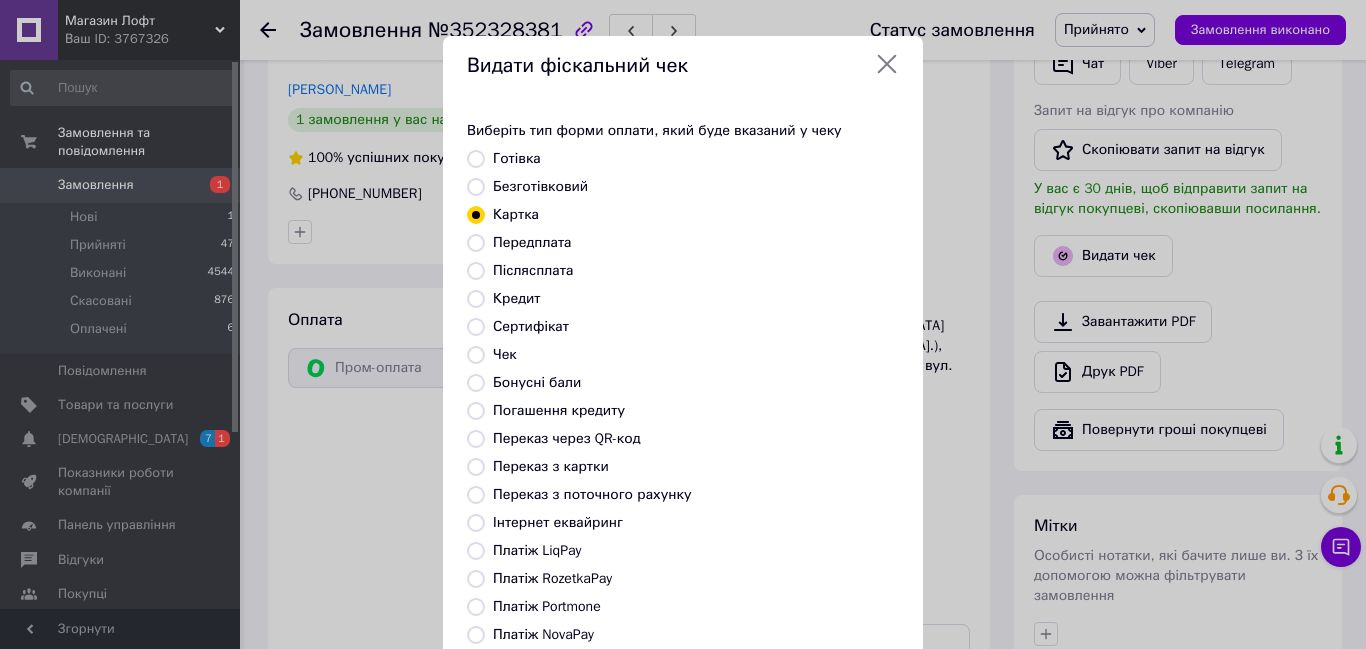 click on "Безготівковий" at bounding box center [476, 187] 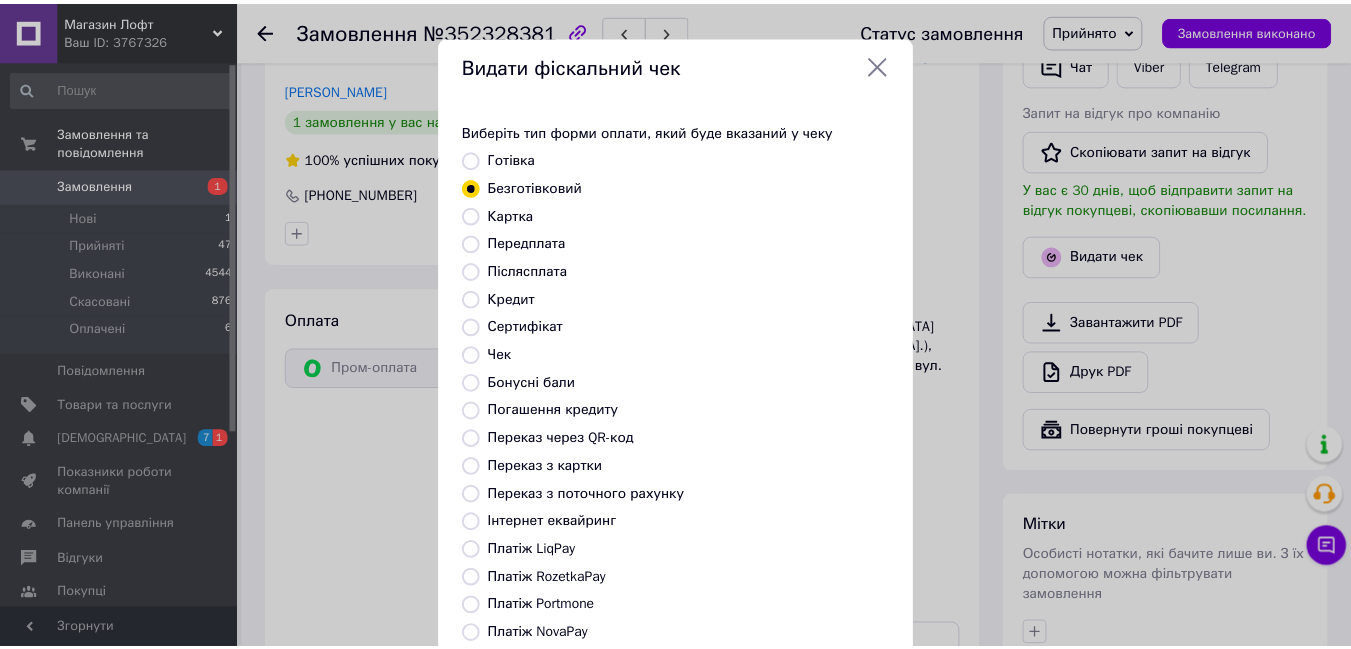 scroll, scrollTop: 210, scrollLeft: 0, axis: vertical 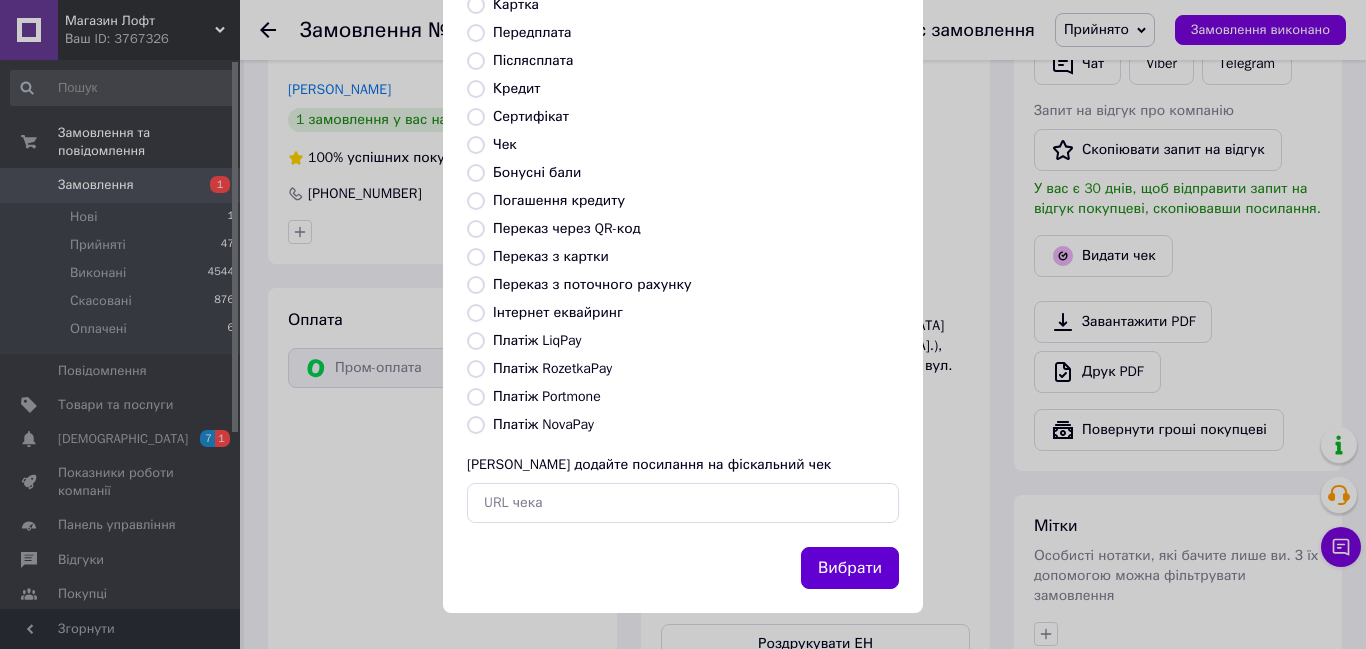 click on "Вибрати" at bounding box center [850, 568] 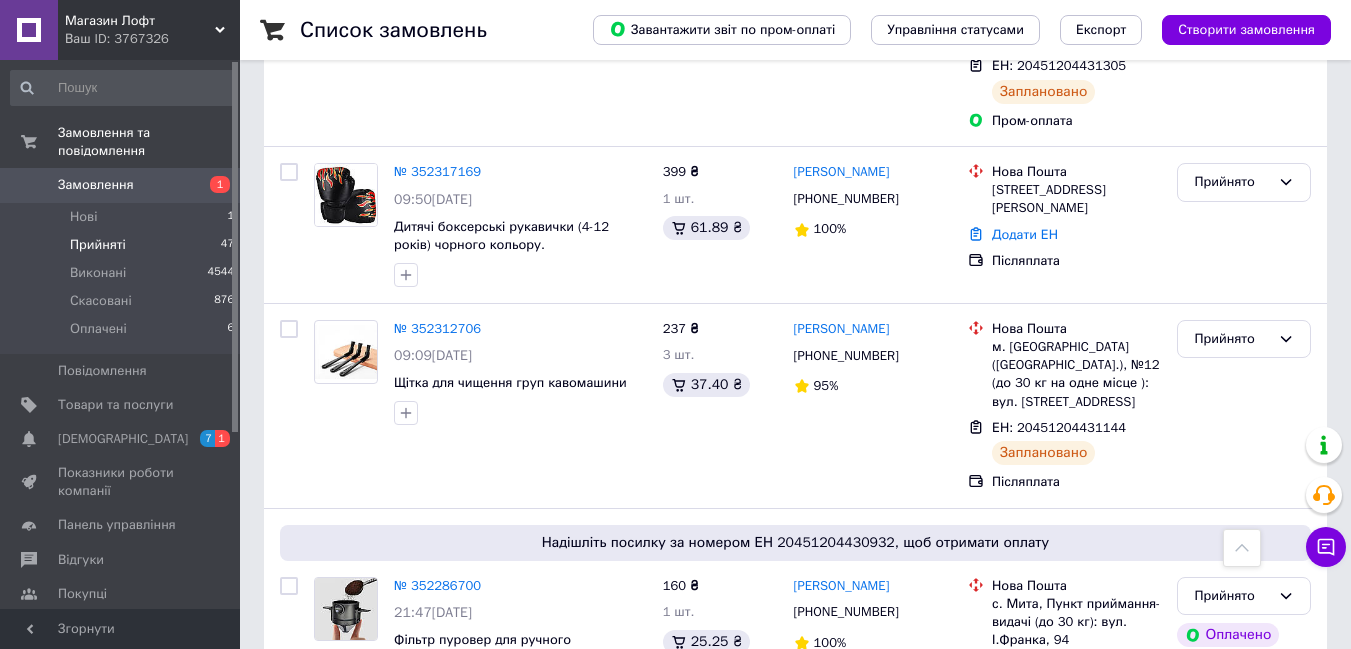 scroll, scrollTop: 880, scrollLeft: 0, axis: vertical 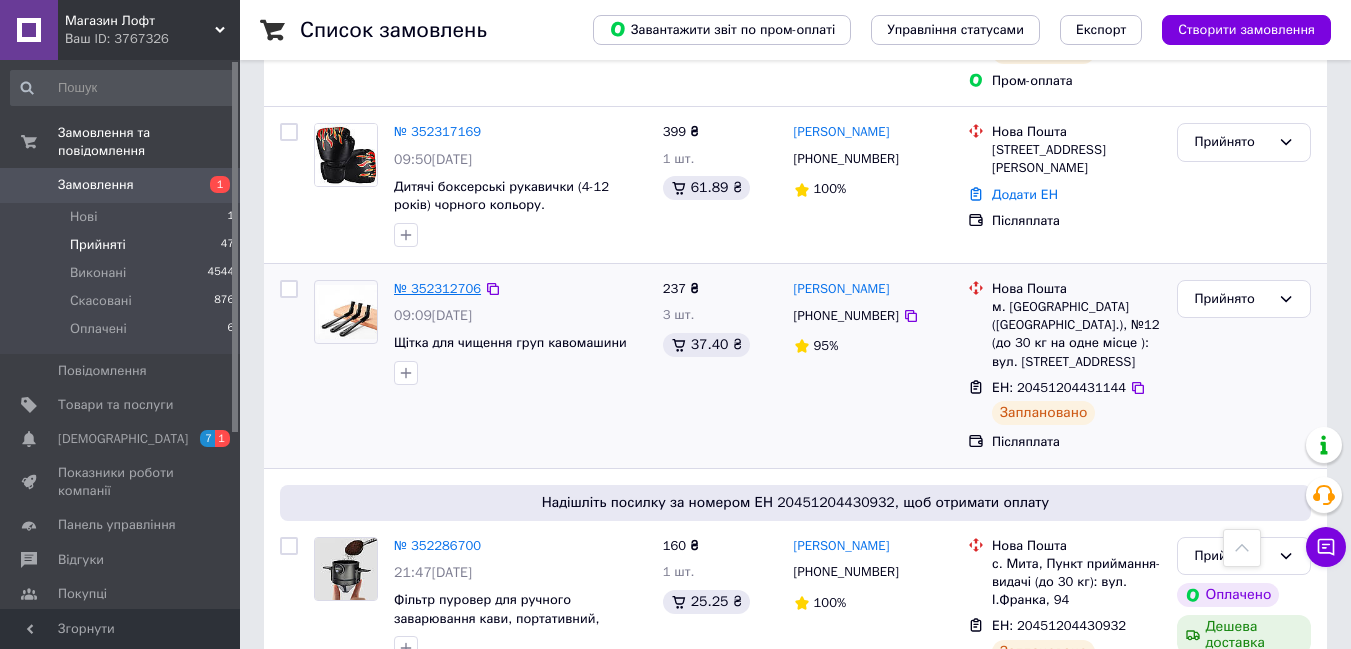 click on "№ 352312706" at bounding box center [437, 288] 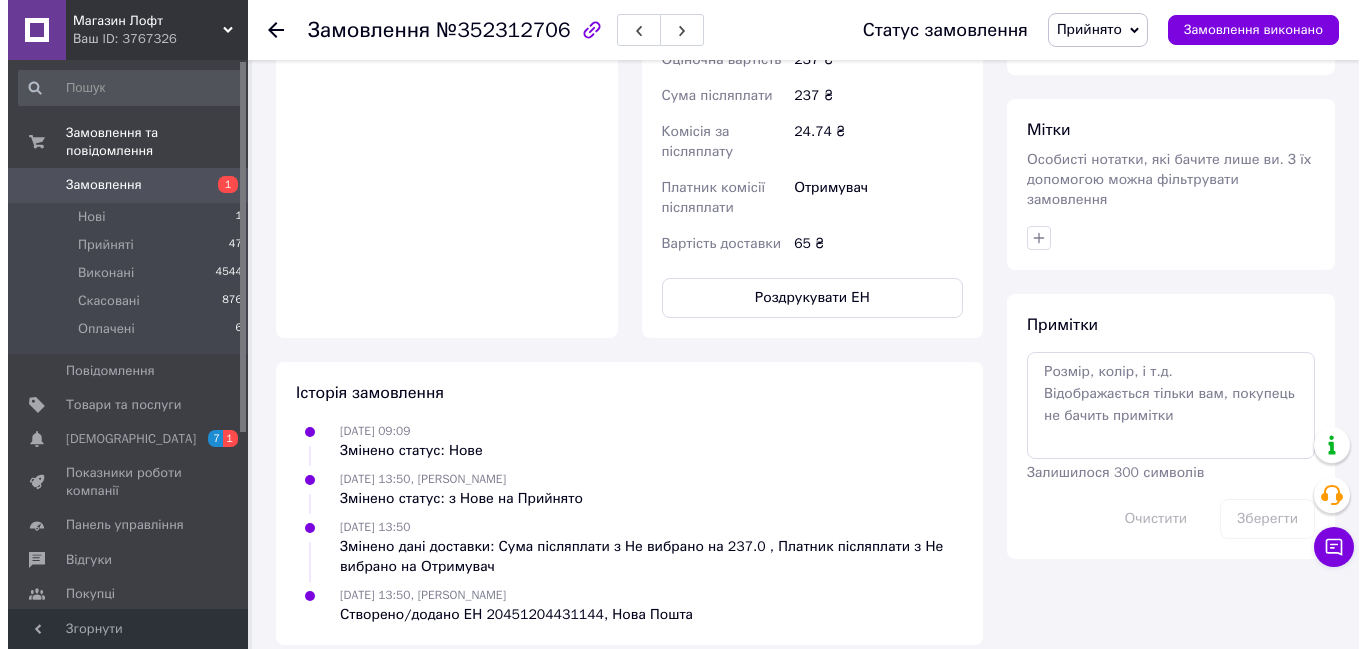 scroll, scrollTop: 265, scrollLeft: 0, axis: vertical 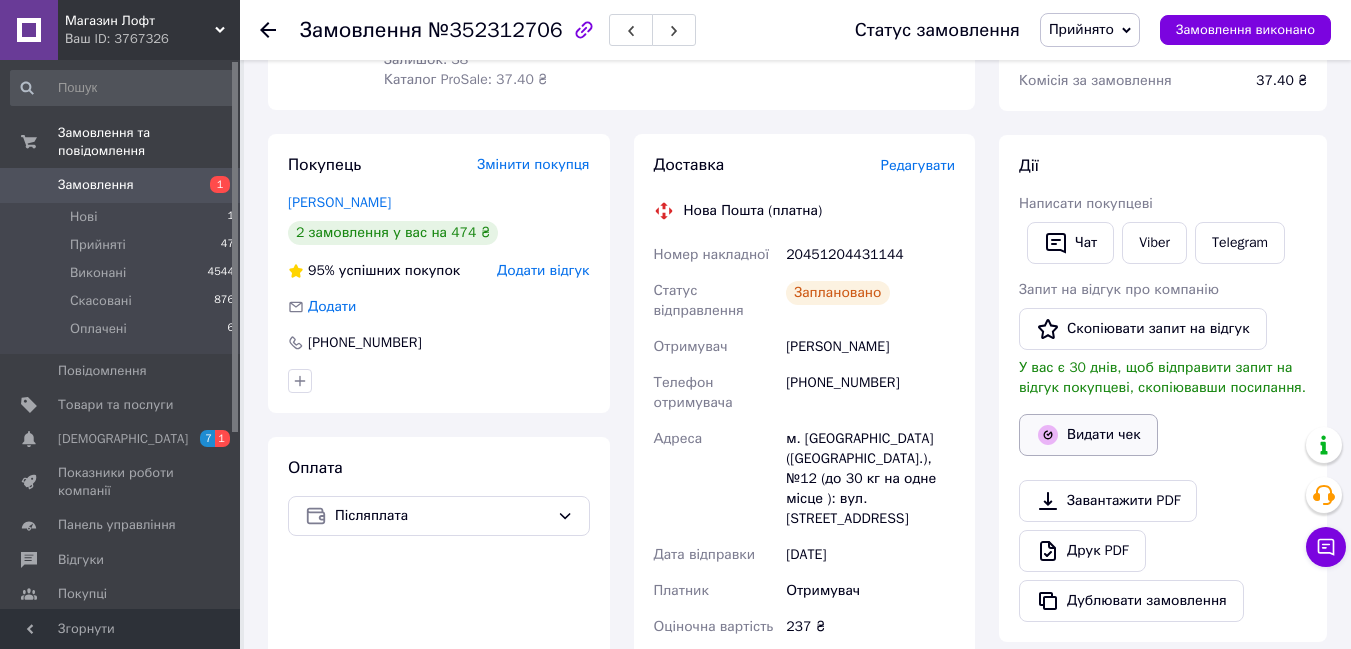 click 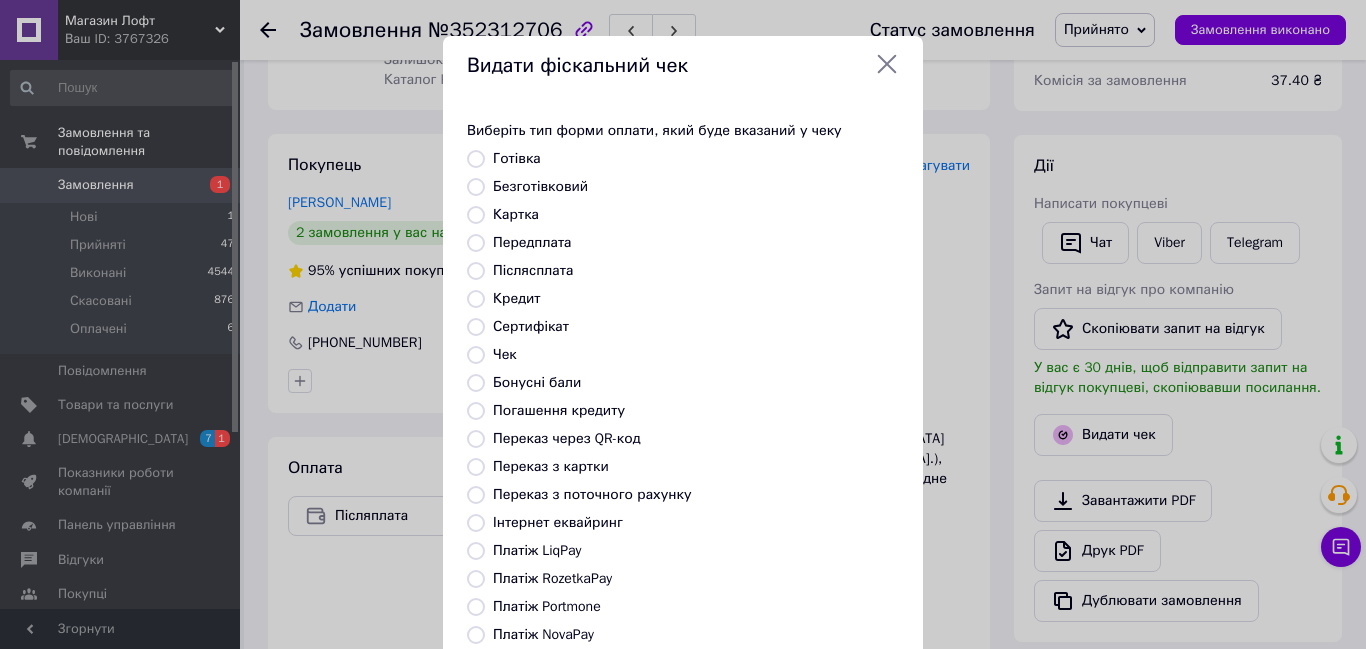 click on "Безготівковий" at bounding box center [476, 187] 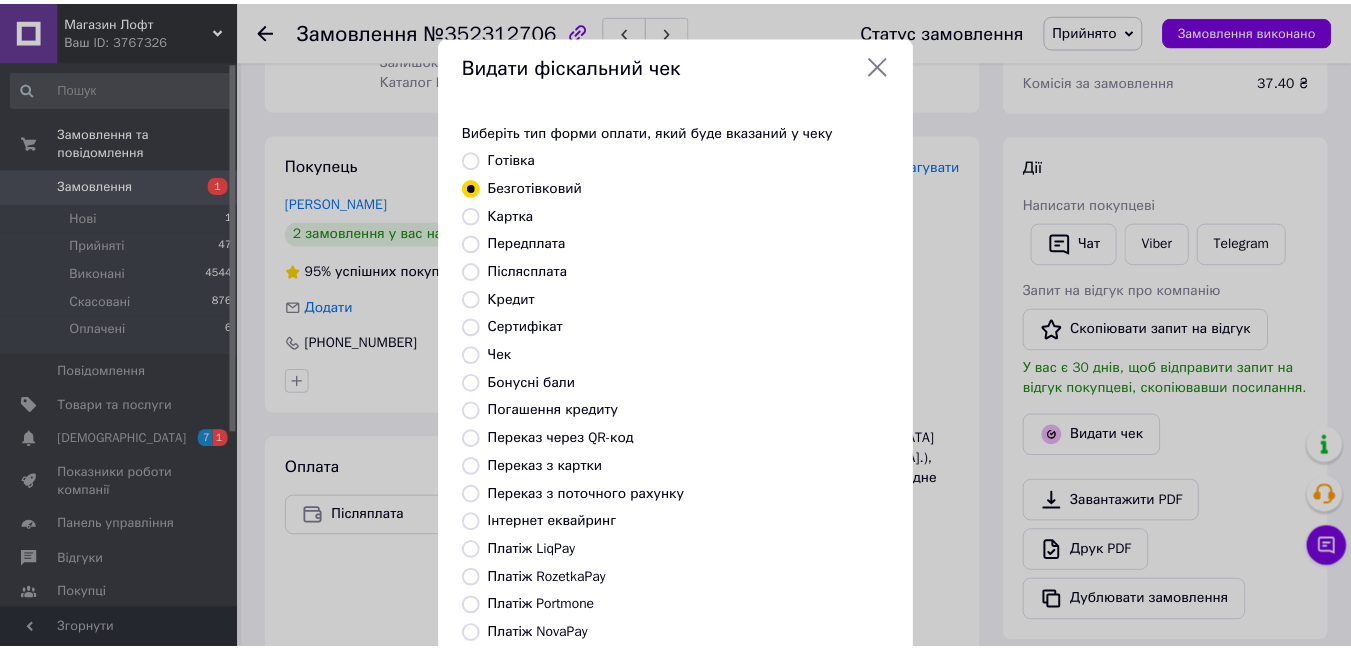scroll, scrollTop: 210, scrollLeft: 0, axis: vertical 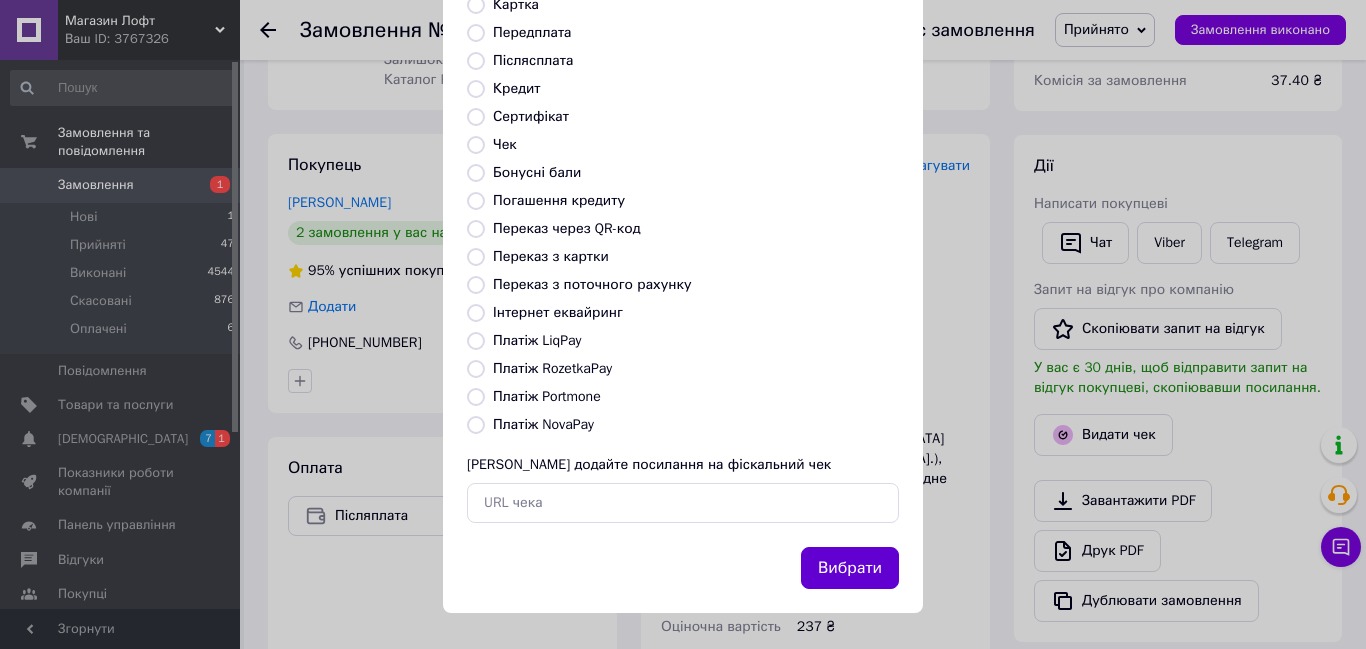click on "Вибрати" at bounding box center [850, 568] 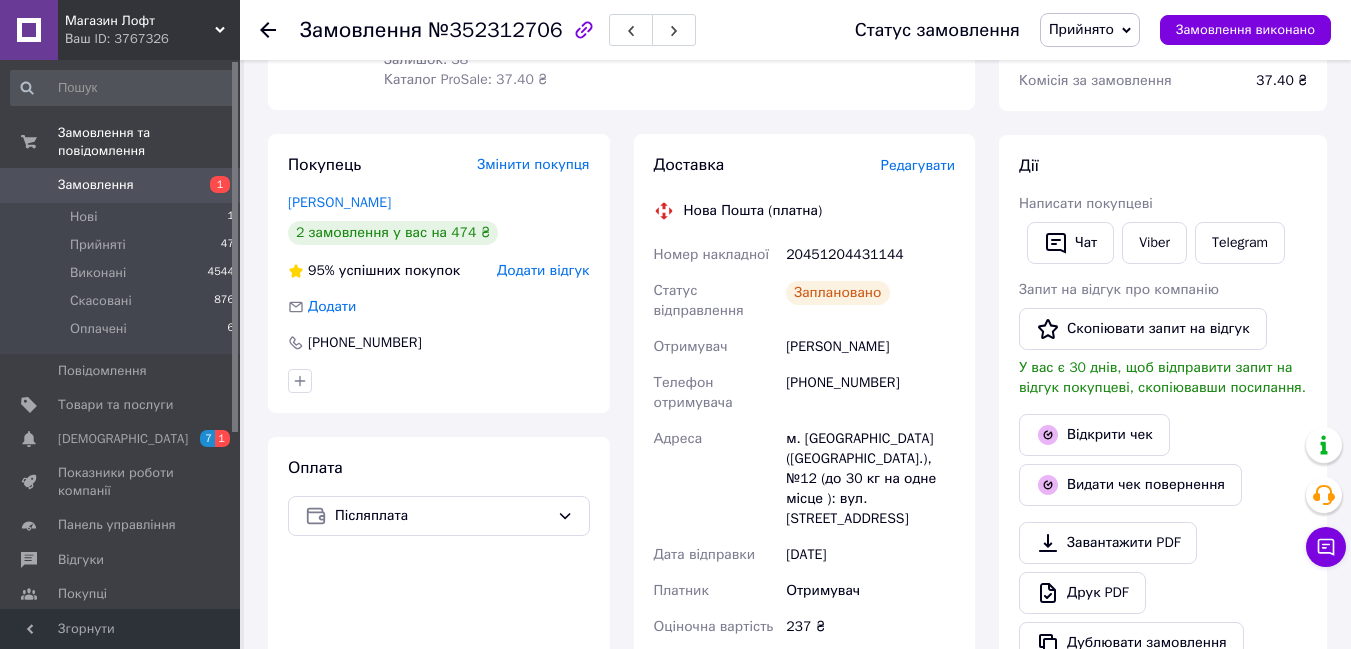 click at bounding box center (280, 30) 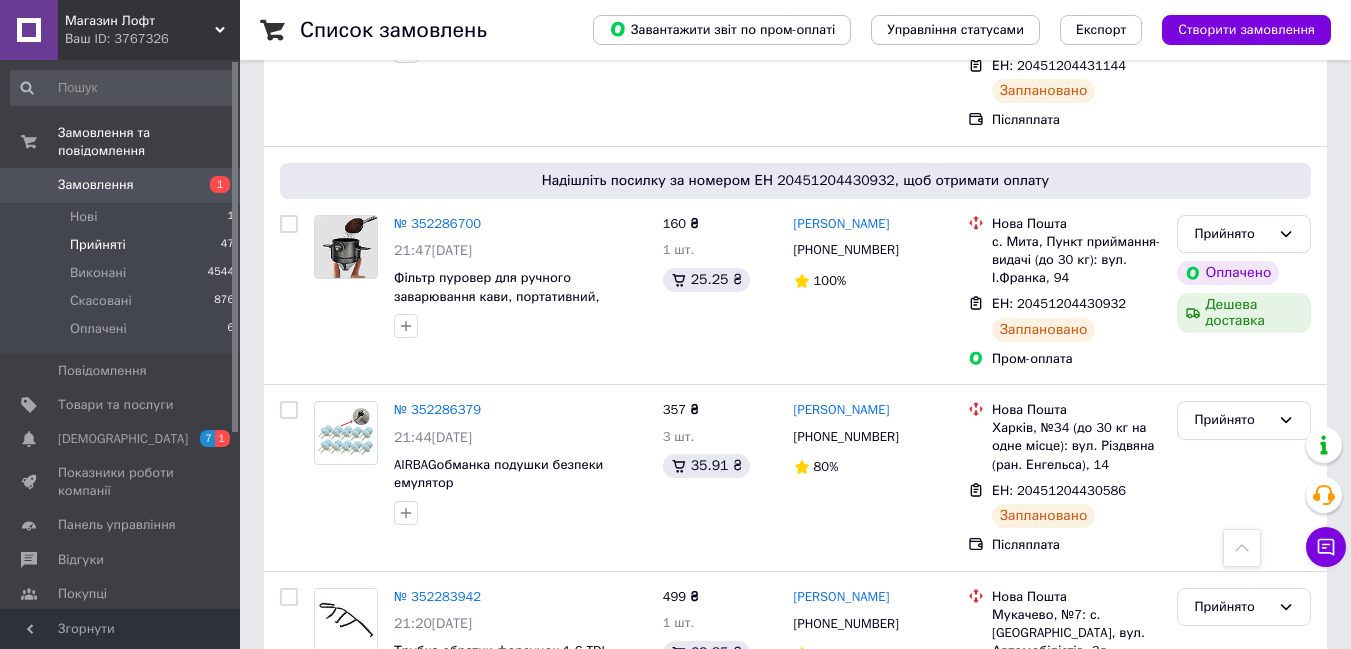 scroll, scrollTop: 1230, scrollLeft: 0, axis: vertical 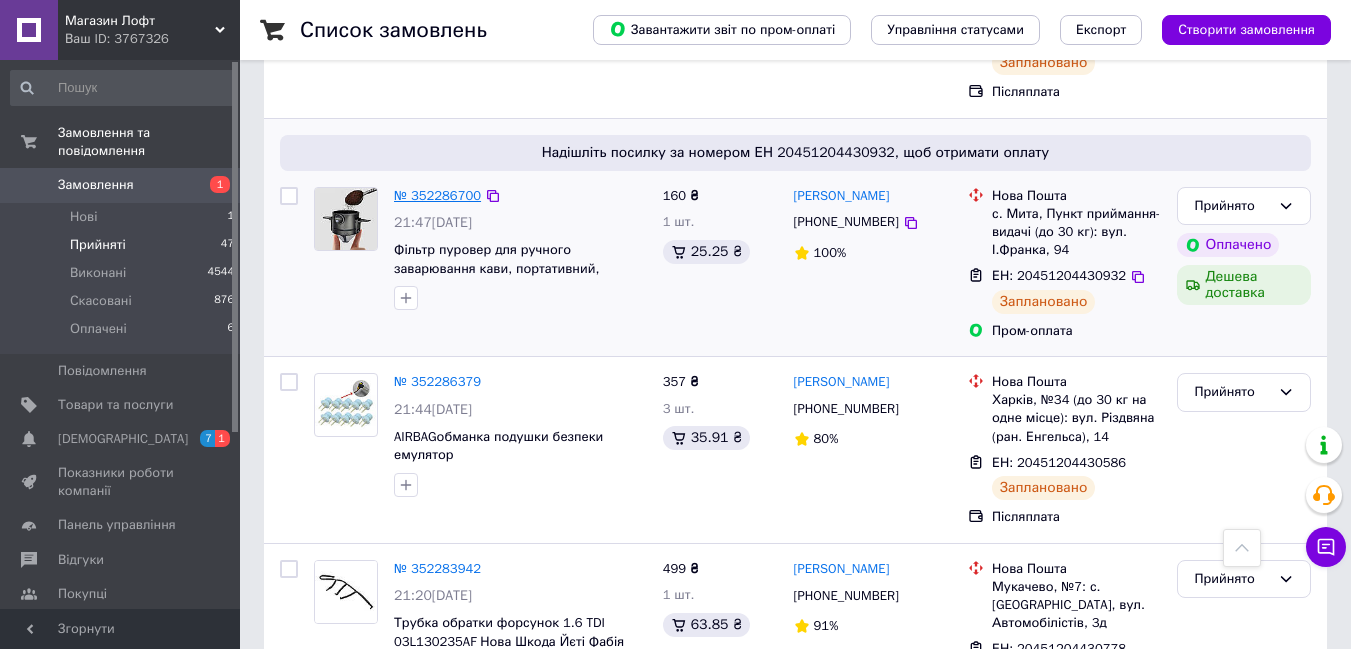 click on "№ 352286700" at bounding box center (437, 195) 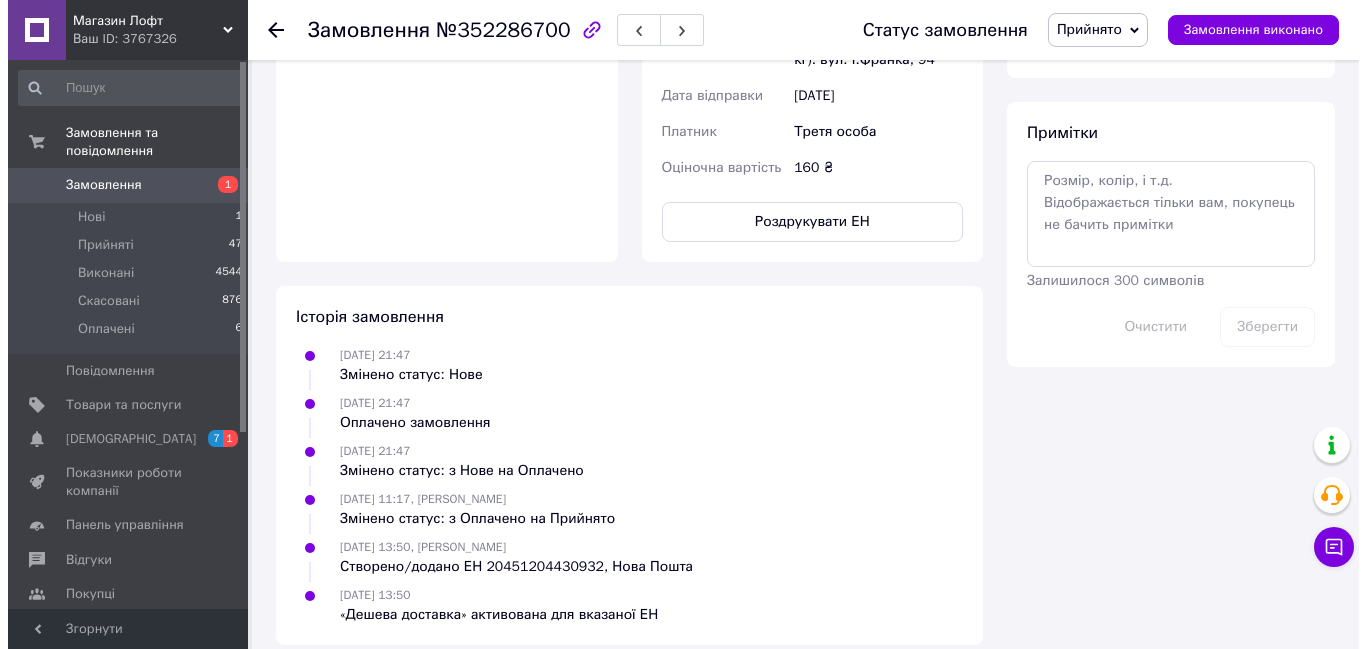 scroll, scrollTop: 505, scrollLeft: 0, axis: vertical 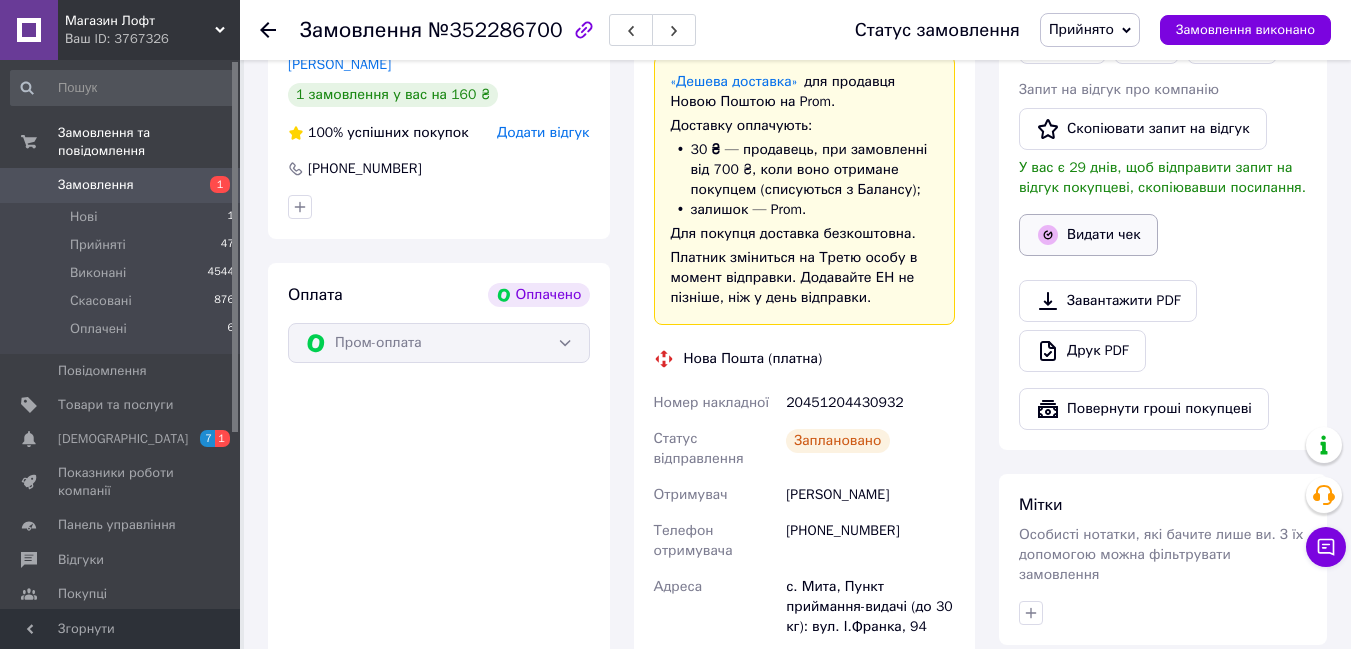click on "Видати чек" at bounding box center [1088, 235] 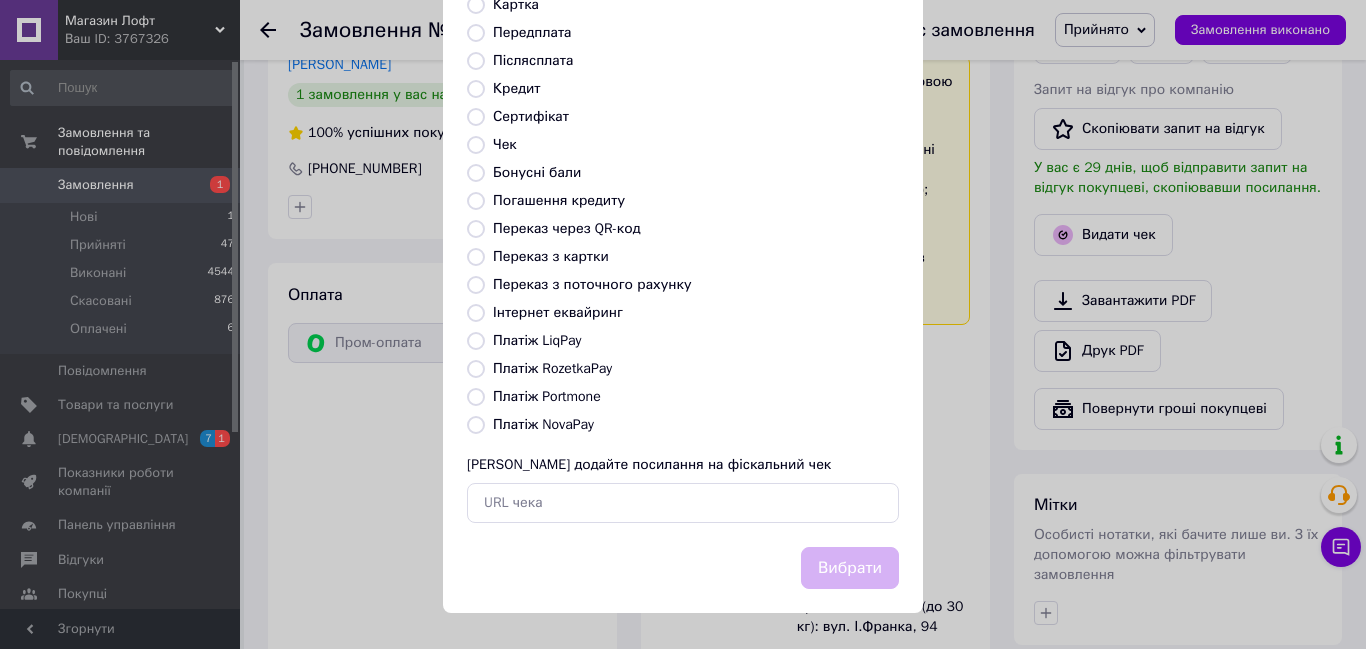 scroll, scrollTop: 26, scrollLeft: 0, axis: vertical 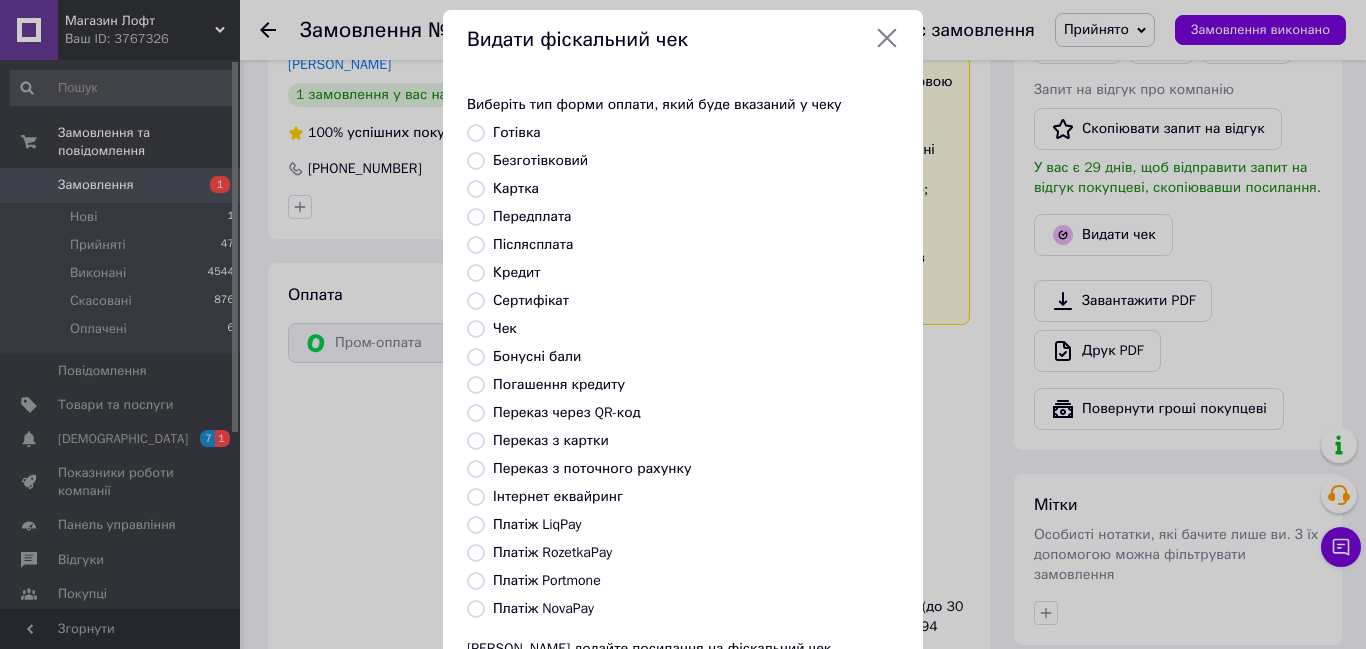 click on "Безготівковий" at bounding box center [476, 161] 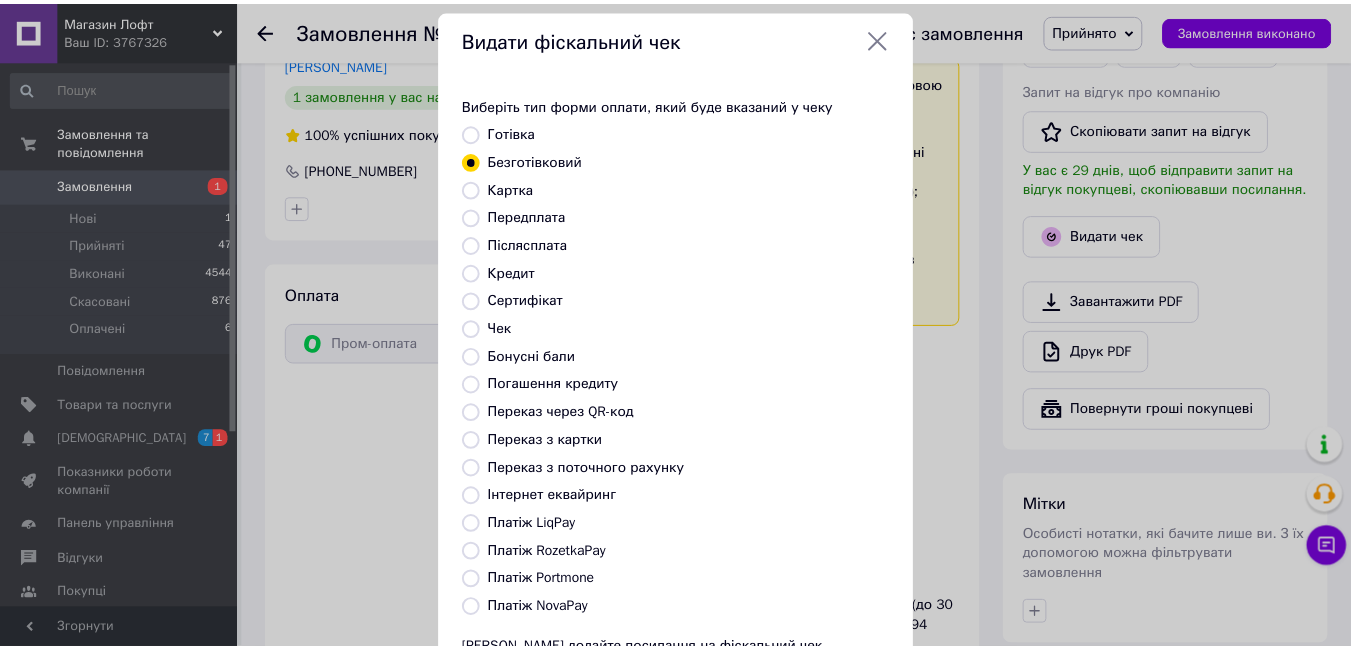 scroll, scrollTop: 210, scrollLeft: 0, axis: vertical 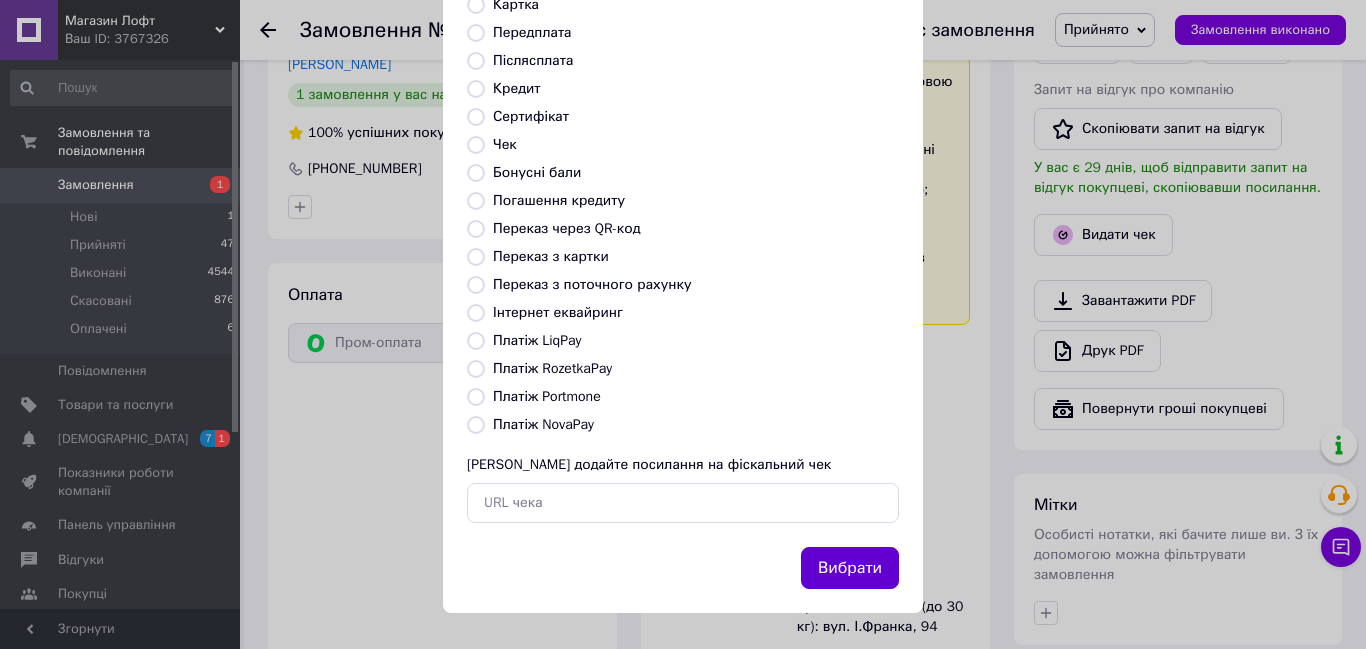 click on "Вибрати" at bounding box center [850, 568] 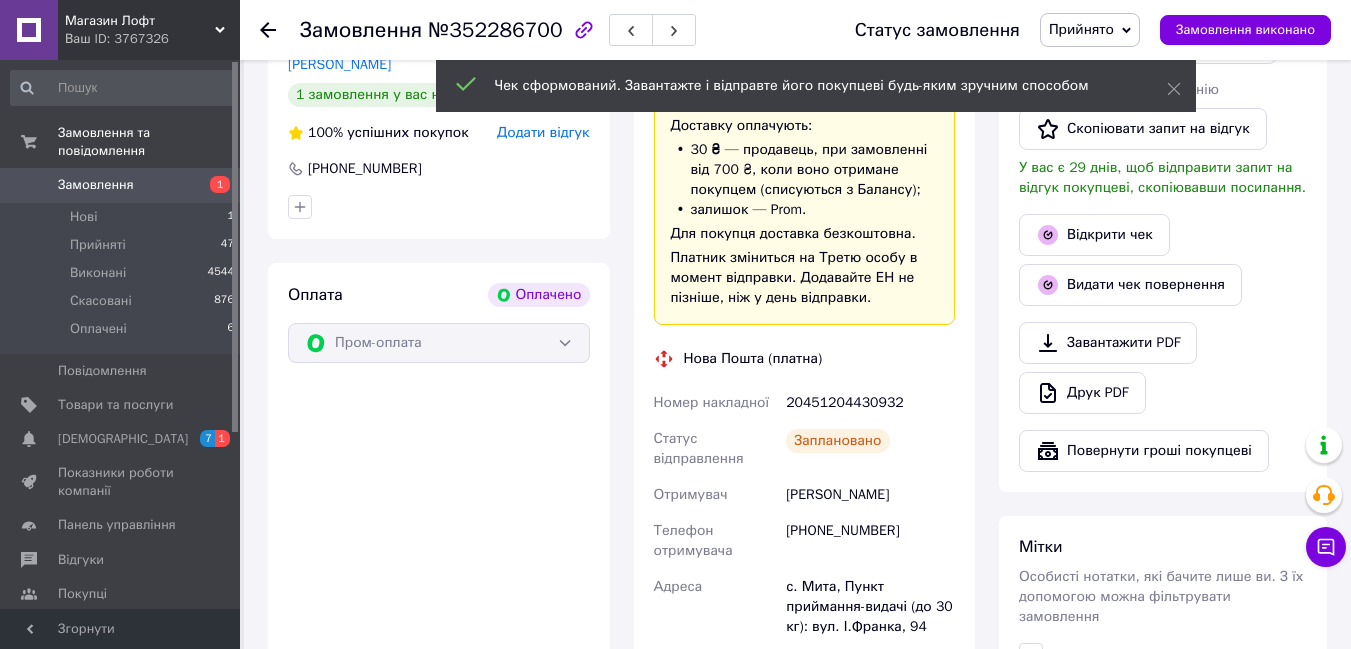 click on "Замовлення №352286700 Статус замовлення Прийнято Виконано Скасовано Оплачено Замовлення виконано" at bounding box center [795, 30] 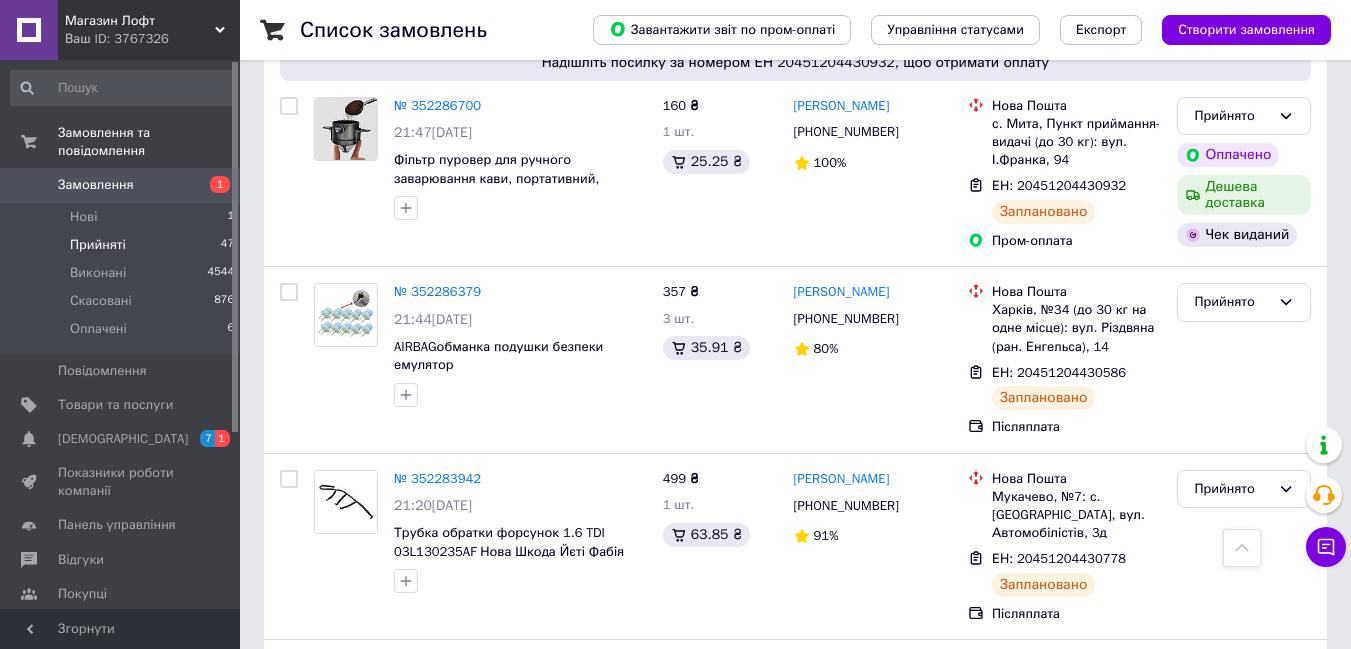 scroll, scrollTop: 1360, scrollLeft: 0, axis: vertical 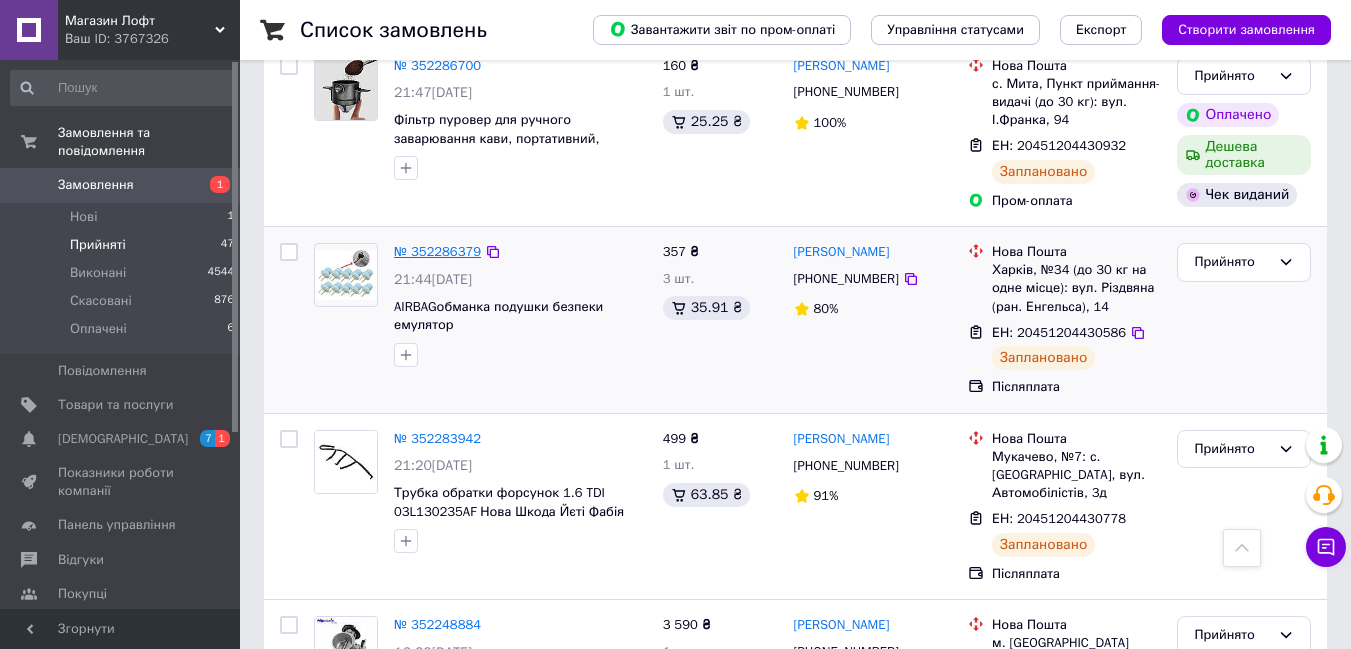 click on "№ 352286379" at bounding box center (437, 251) 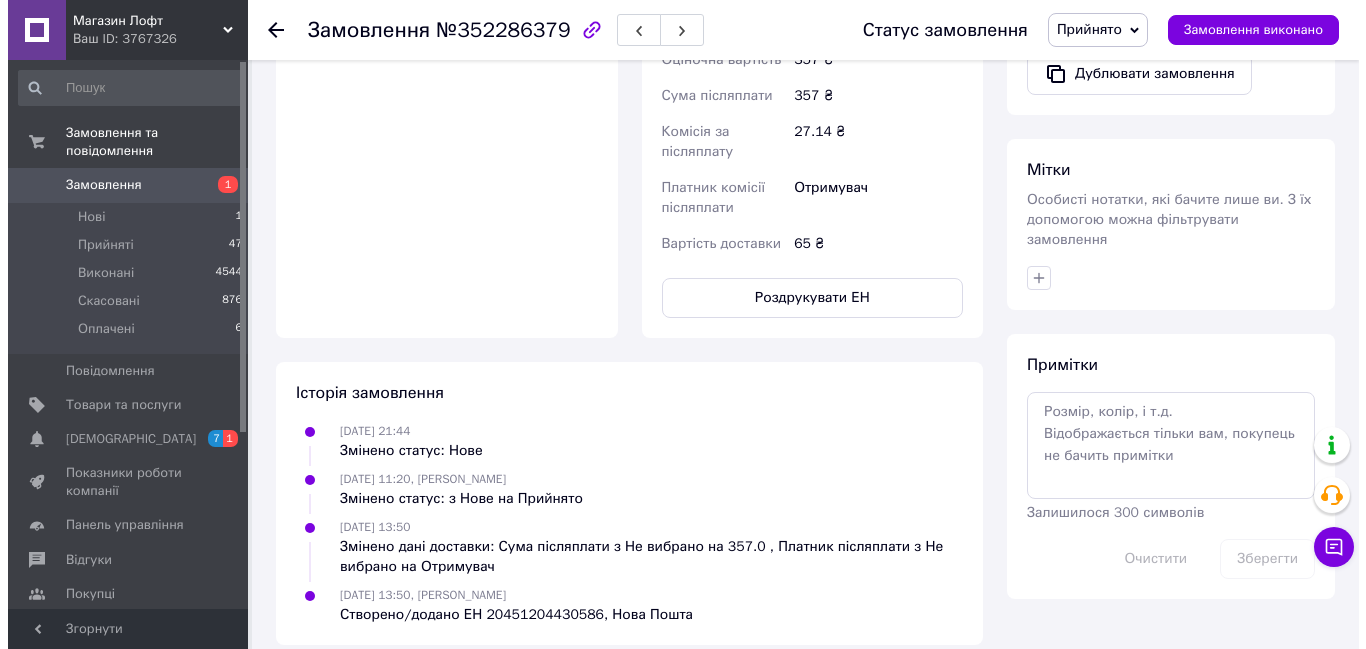 scroll, scrollTop: 273, scrollLeft: 0, axis: vertical 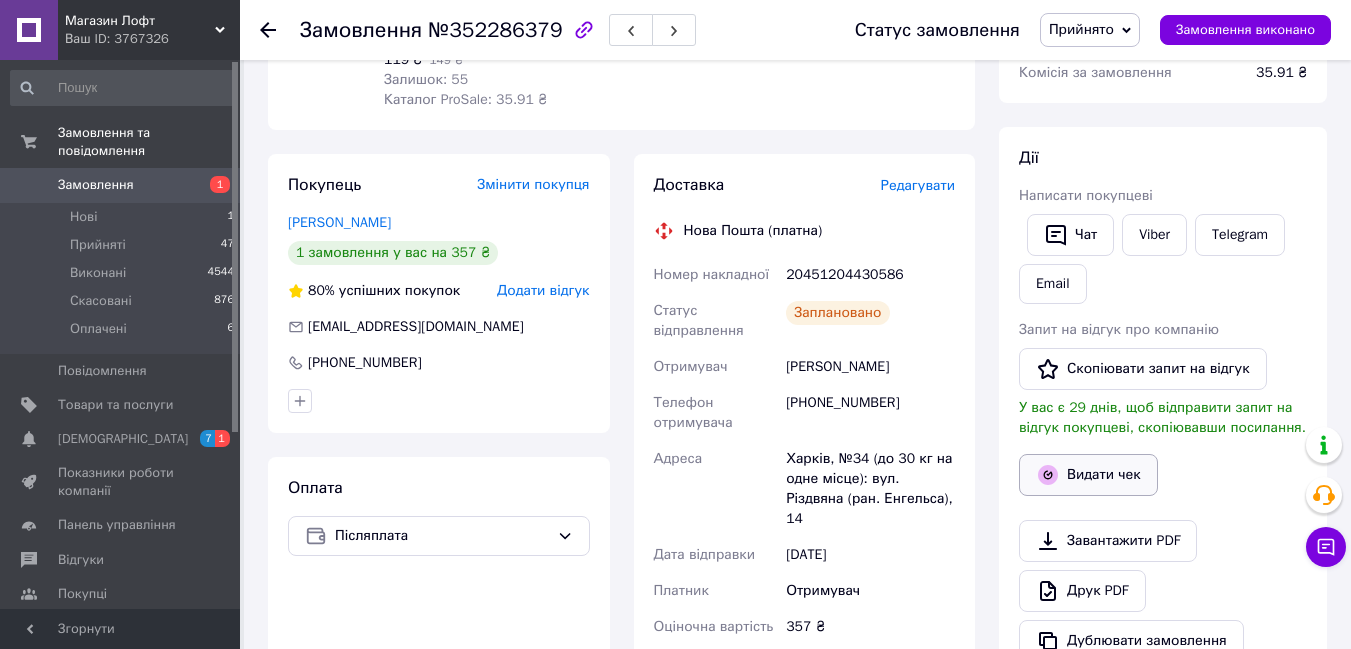 click on "Видати чек" at bounding box center (1088, 475) 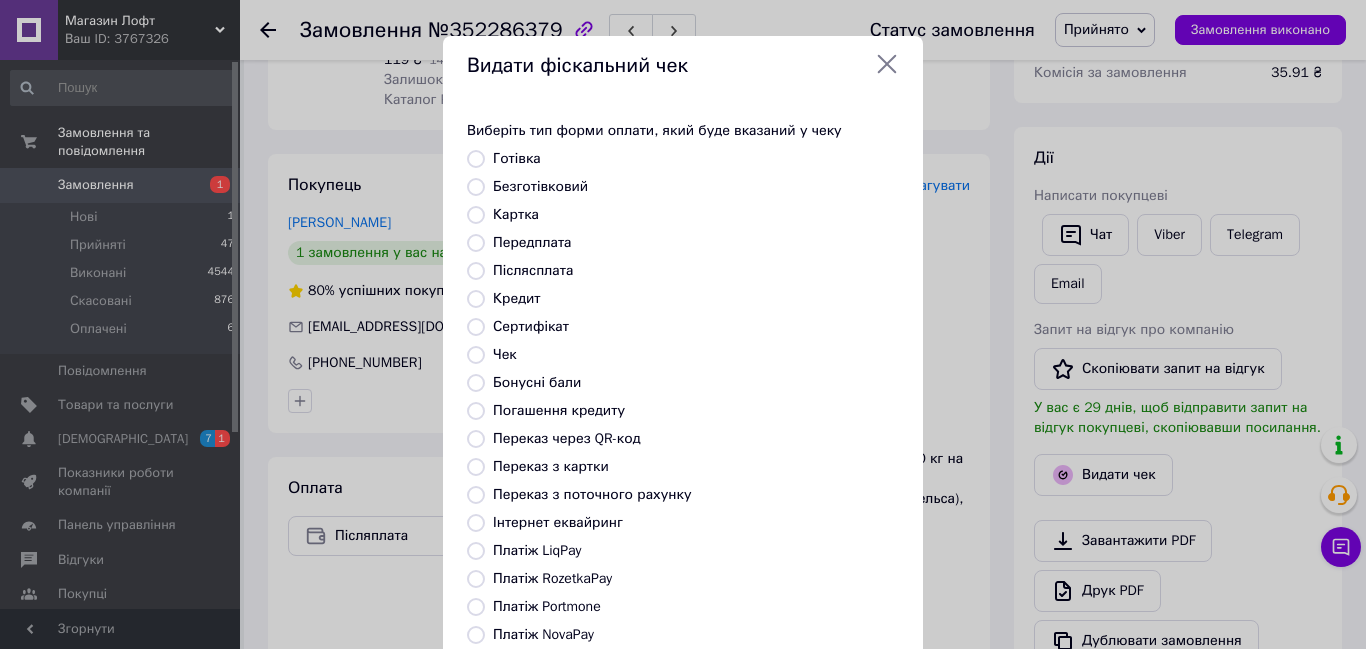 click on "Безготівковий" at bounding box center (476, 187) 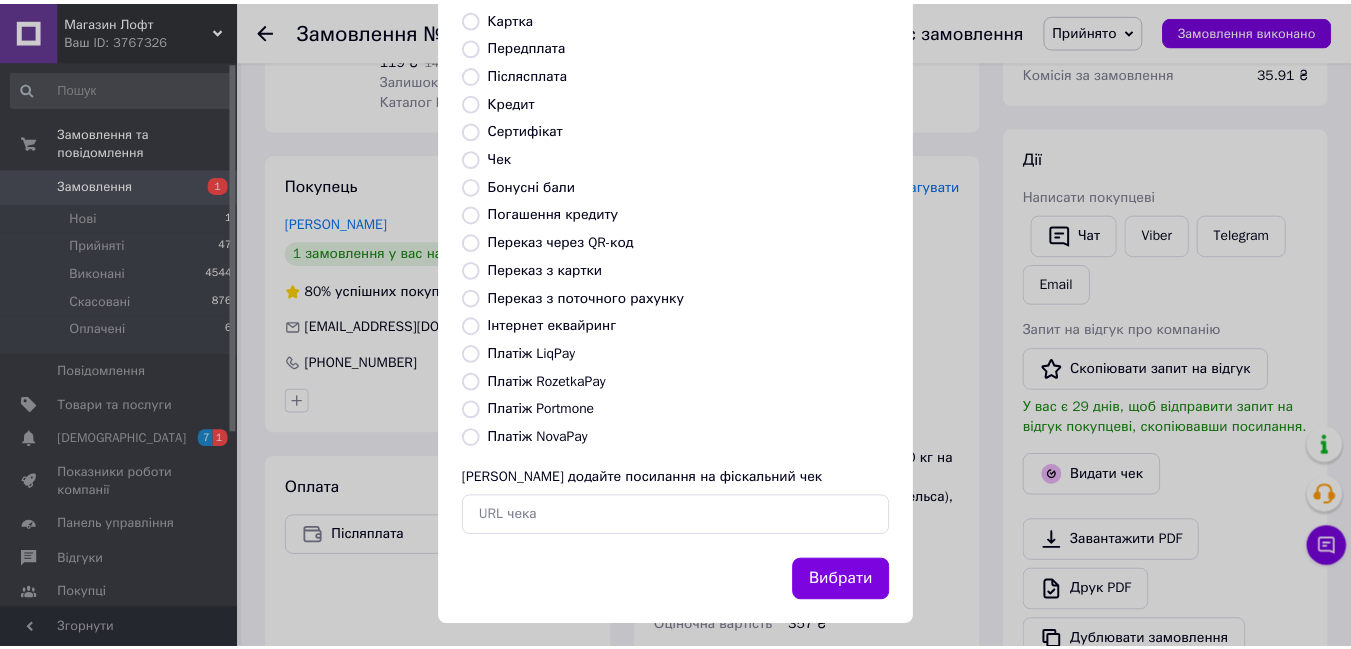 scroll, scrollTop: 210, scrollLeft: 0, axis: vertical 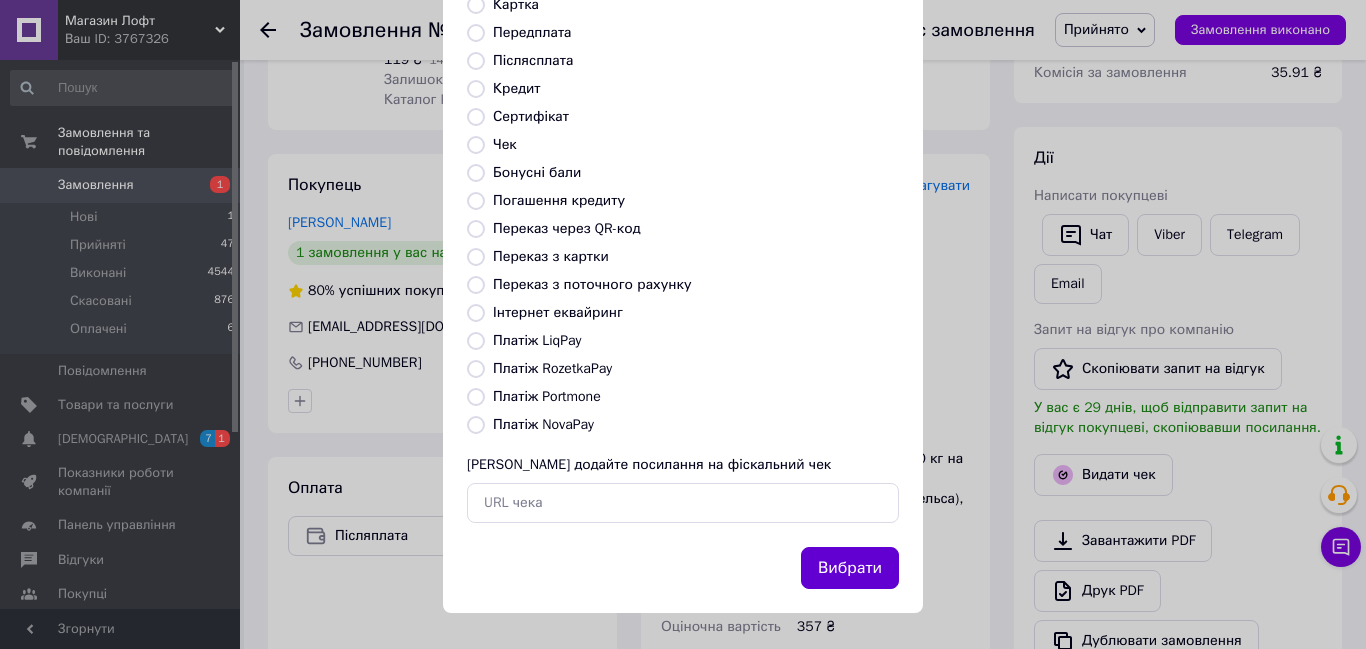 click on "Вибрати" at bounding box center (850, 568) 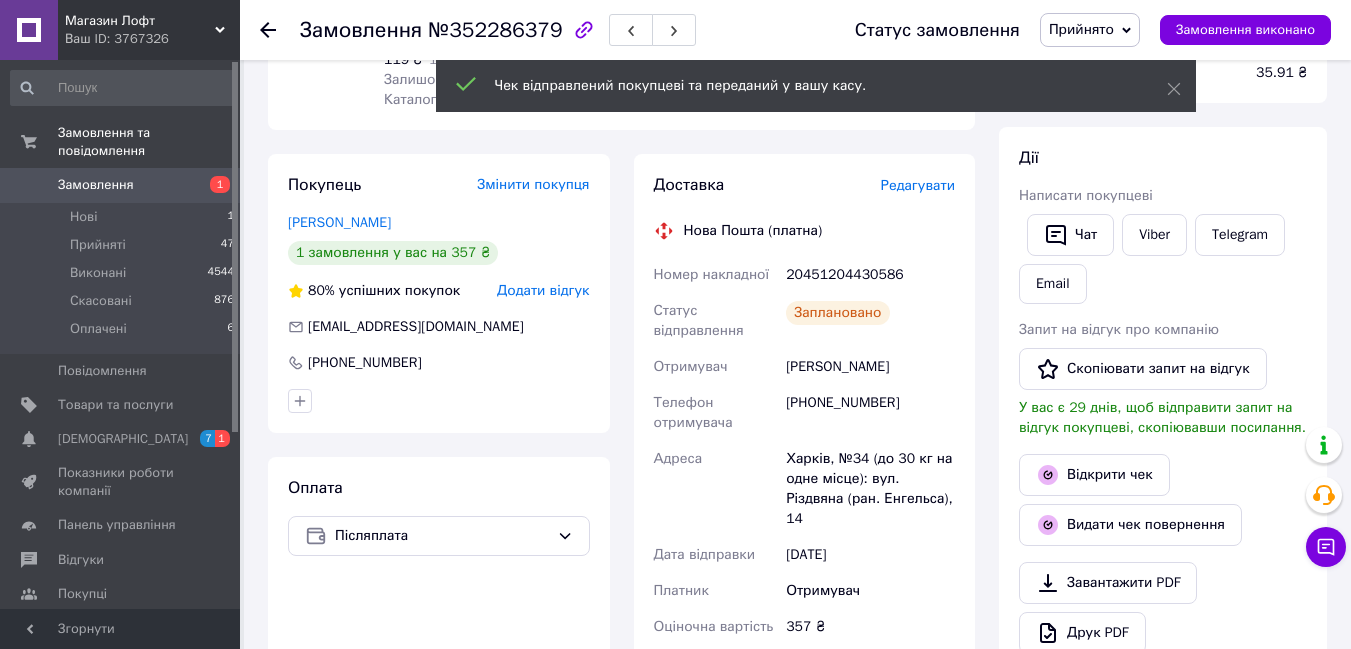 drag, startPoint x: 247, startPoint y: 4, endPoint x: 255, endPoint y: 19, distance: 17 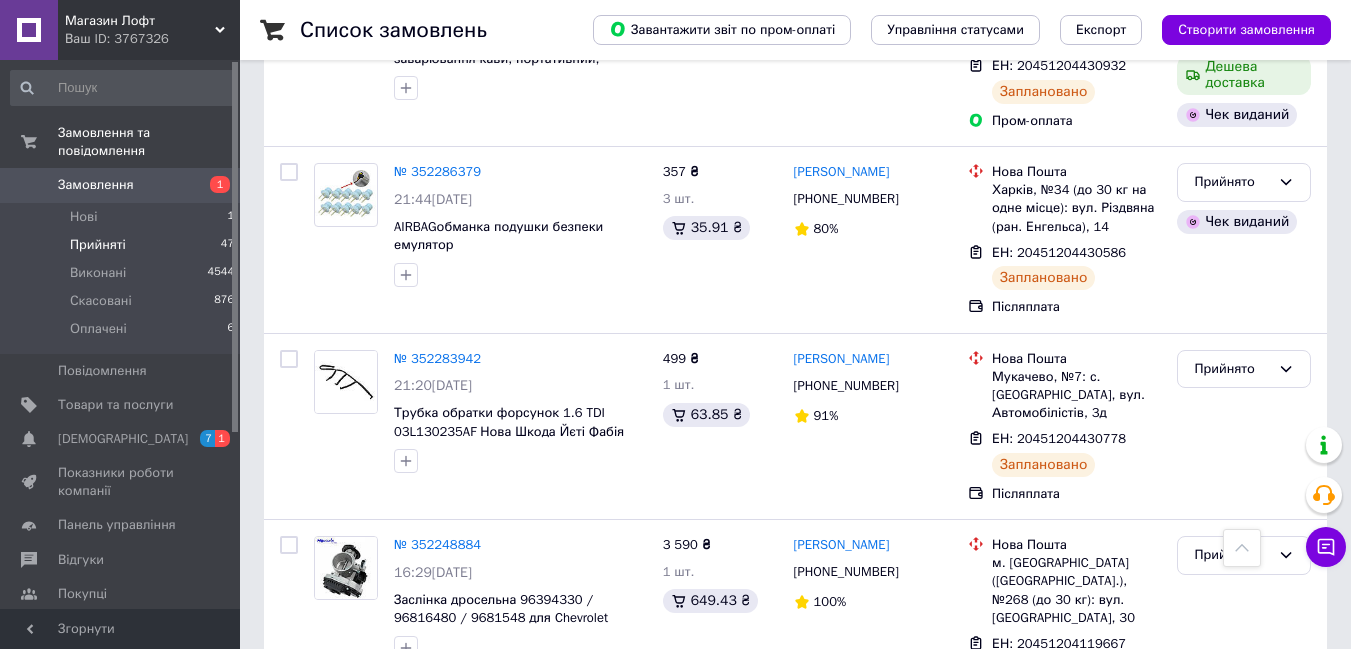 scroll, scrollTop: 1480, scrollLeft: 0, axis: vertical 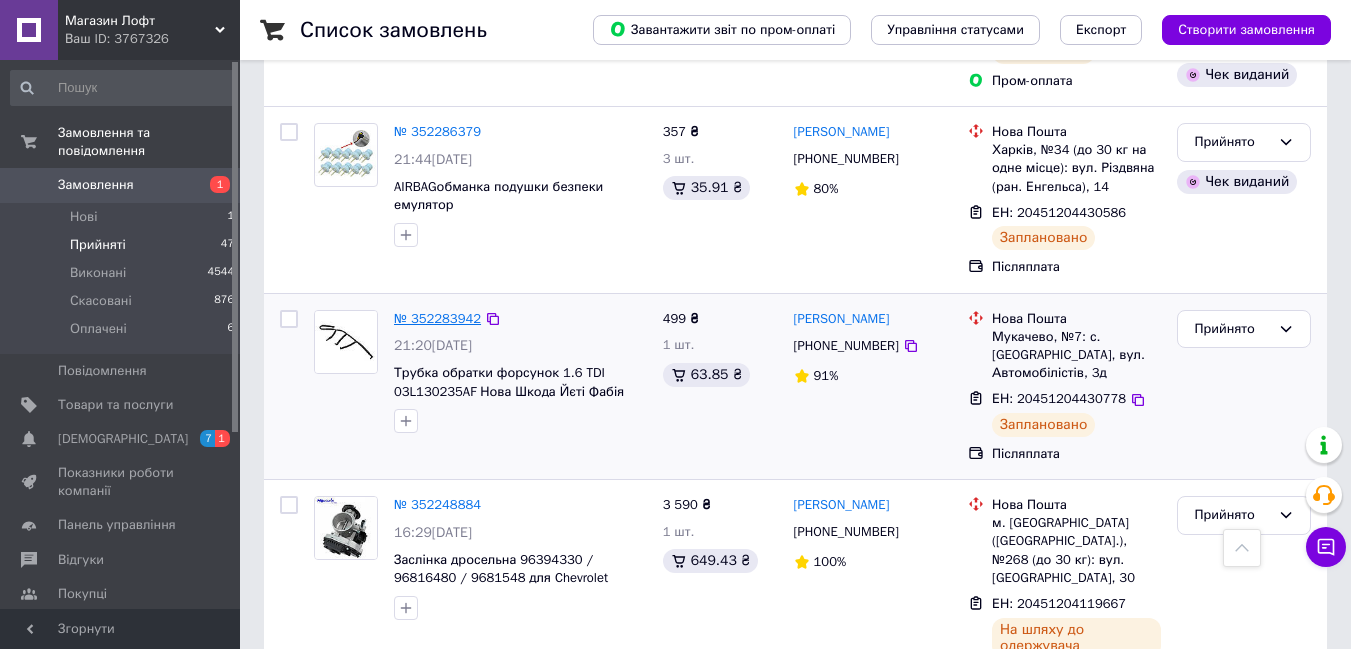 click on "№ 352283942" at bounding box center (437, 318) 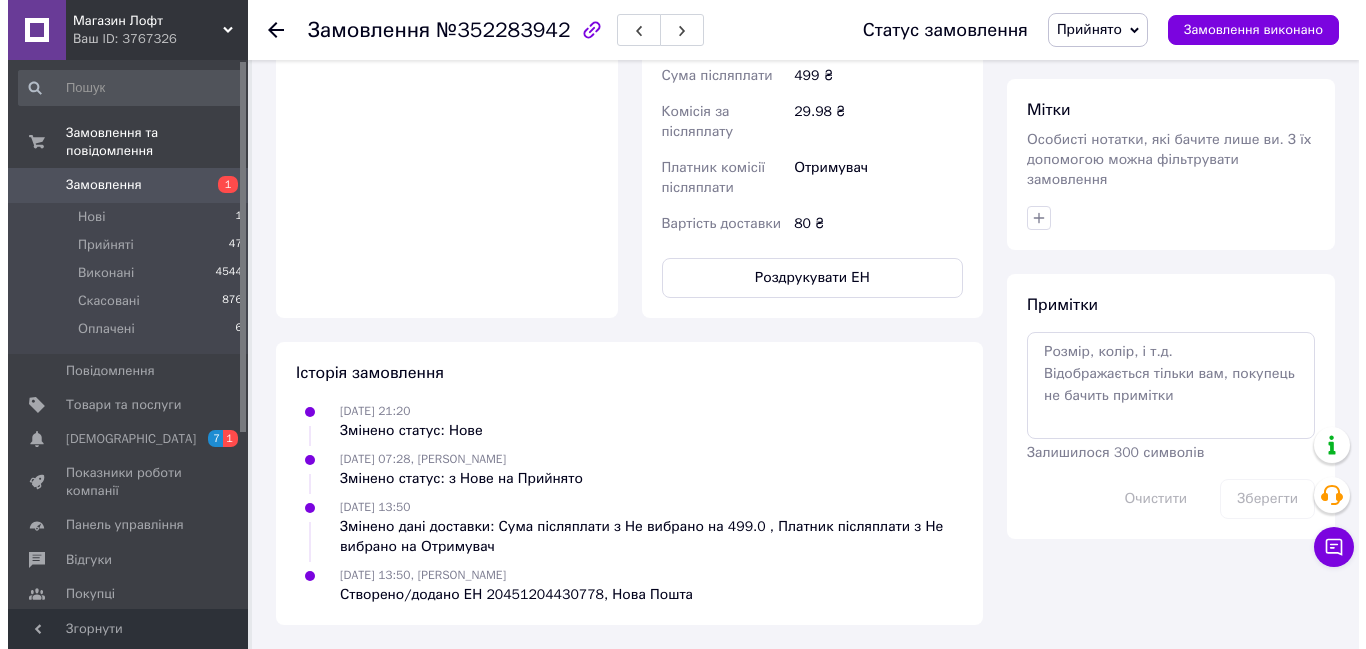 scroll, scrollTop: 285, scrollLeft: 0, axis: vertical 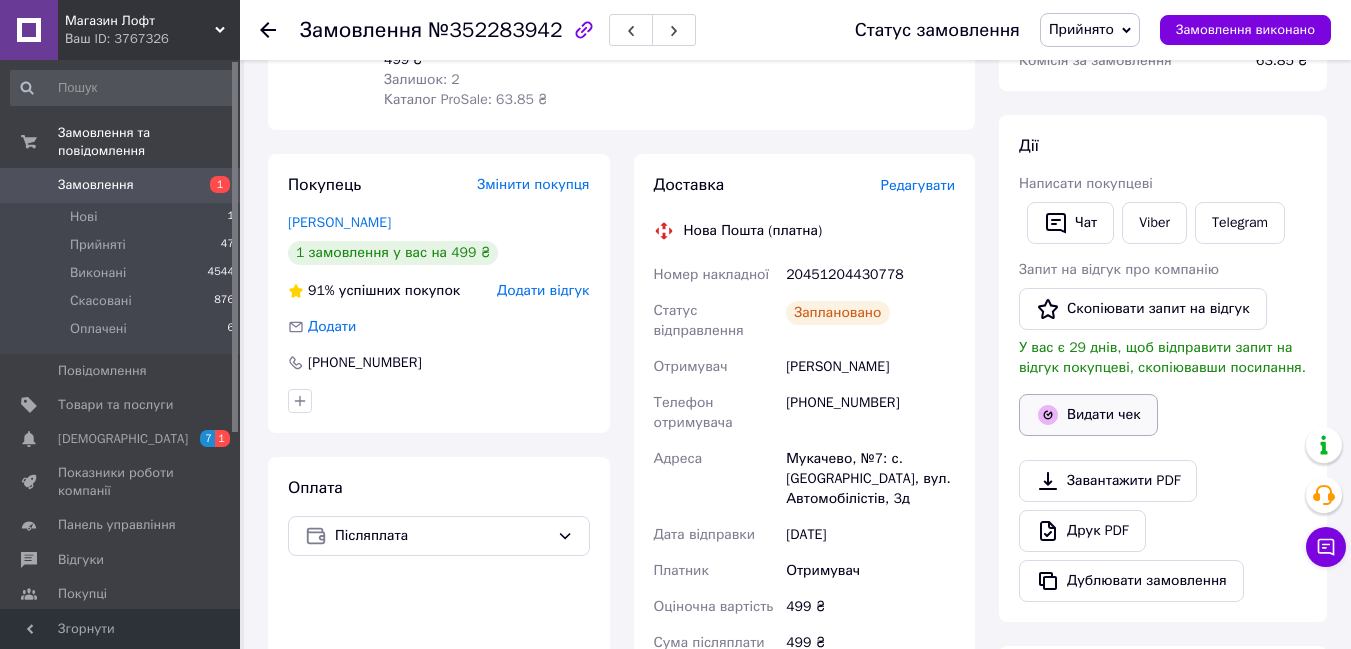 click on "Видати чек" at bounding box center [1088, 415] 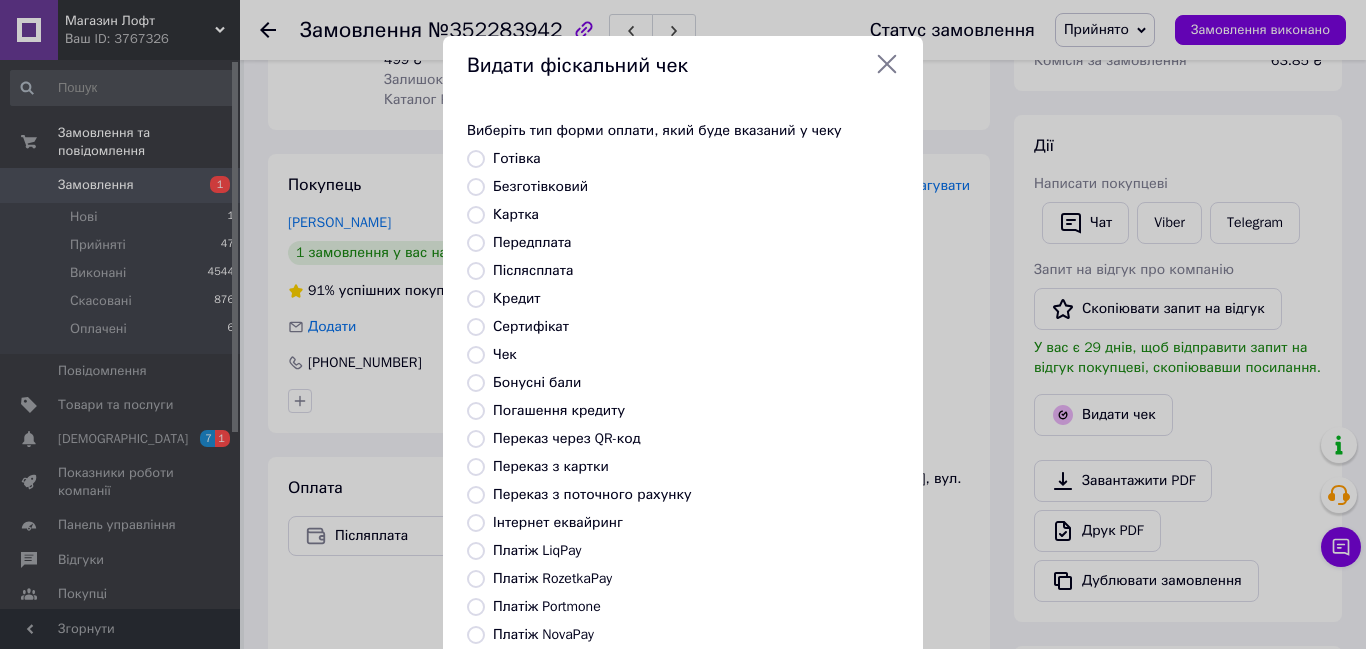 click on "Безготівковий" at bounding box center [476, 187] 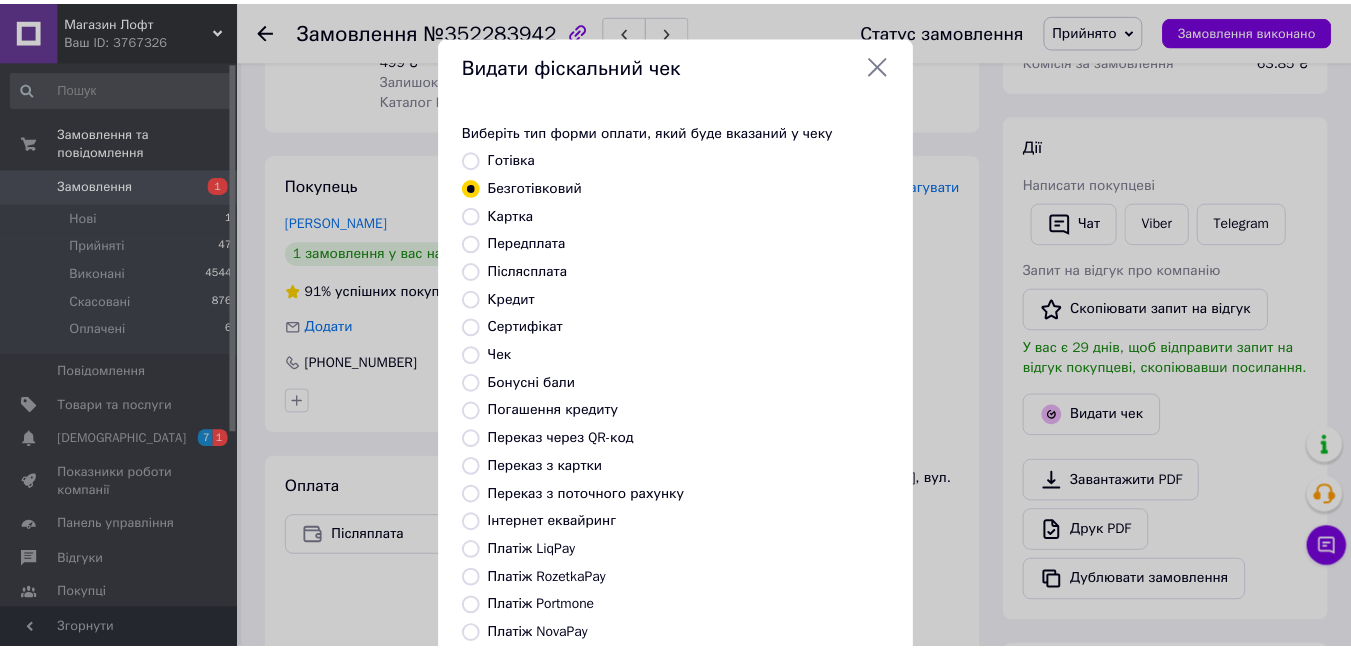 scroll, scrollTop: 210, scrollLeft: 0, axis: vertical 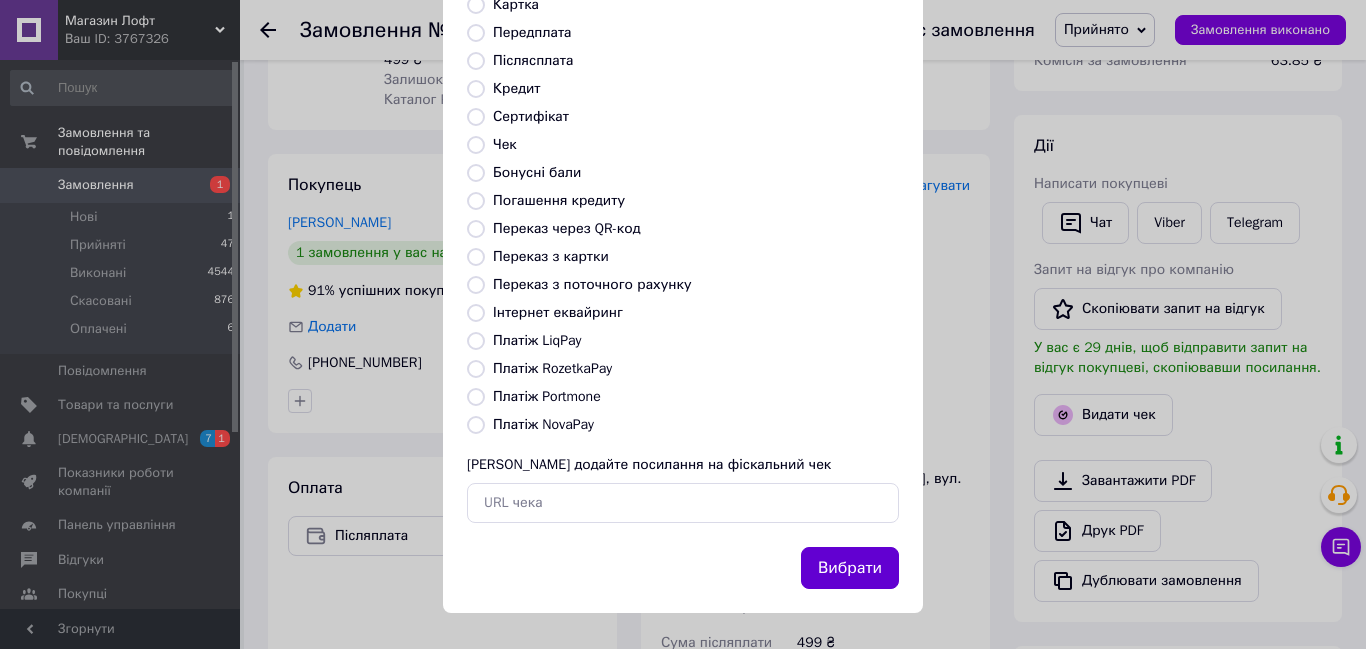 click on "Вибрати" at bounding box center [850, 568] 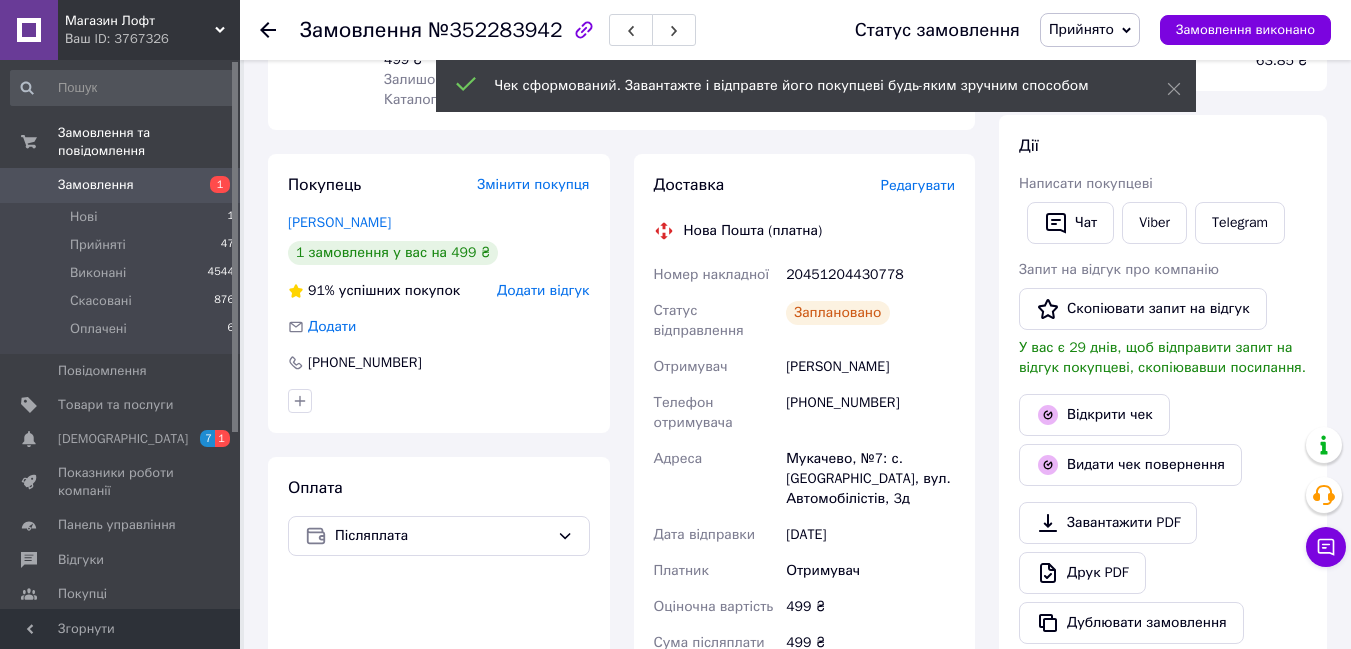 click 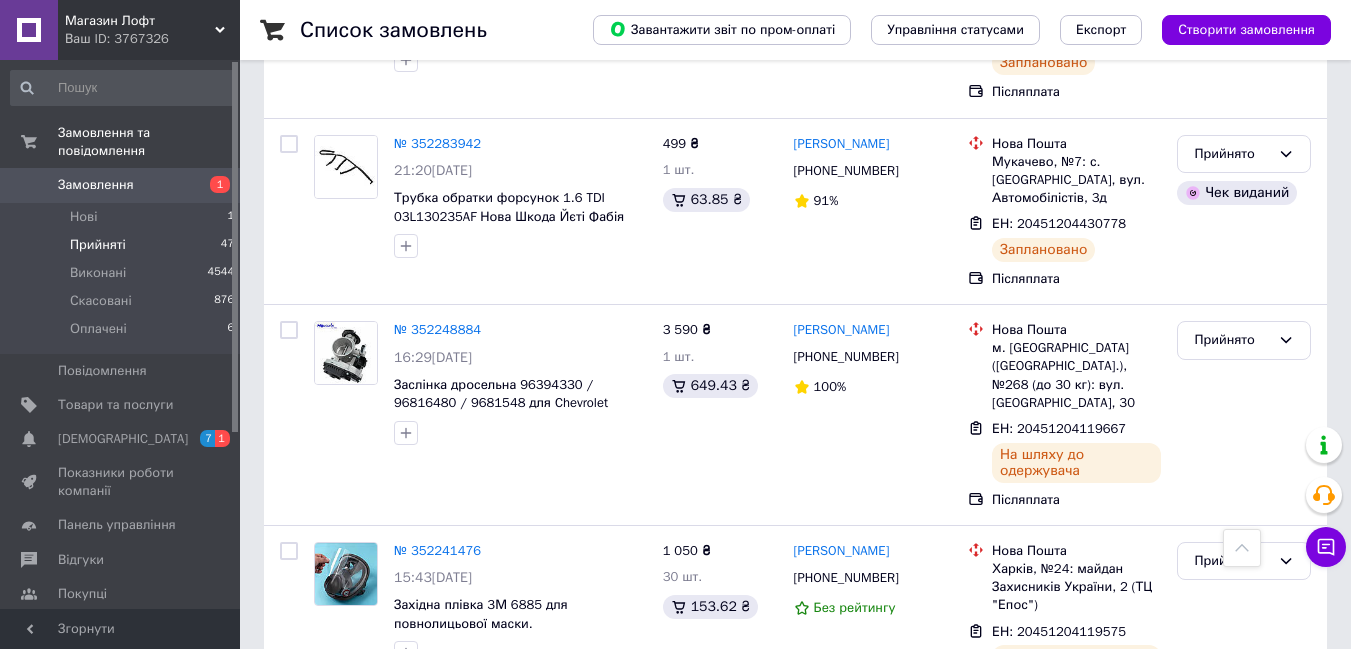 scroll, scrollTop: 1640, scrollLeft: 0, axis: vertical 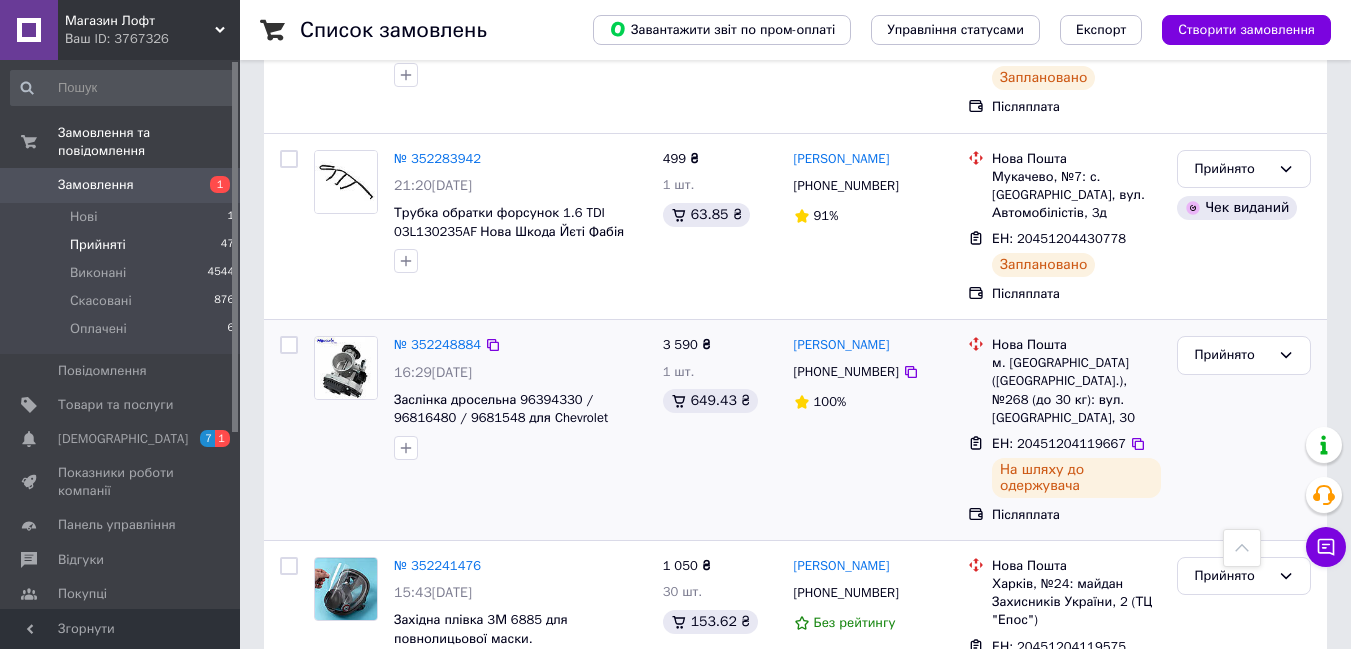 click on "№ 352248884 16:29[DATE] Заслінка дросельна 96394330 / 96816480 / 9681548 для Chevrolet Lacetti / Daewoo Nubira 1.4 / 1.6L" at bounding box center (520, 398) 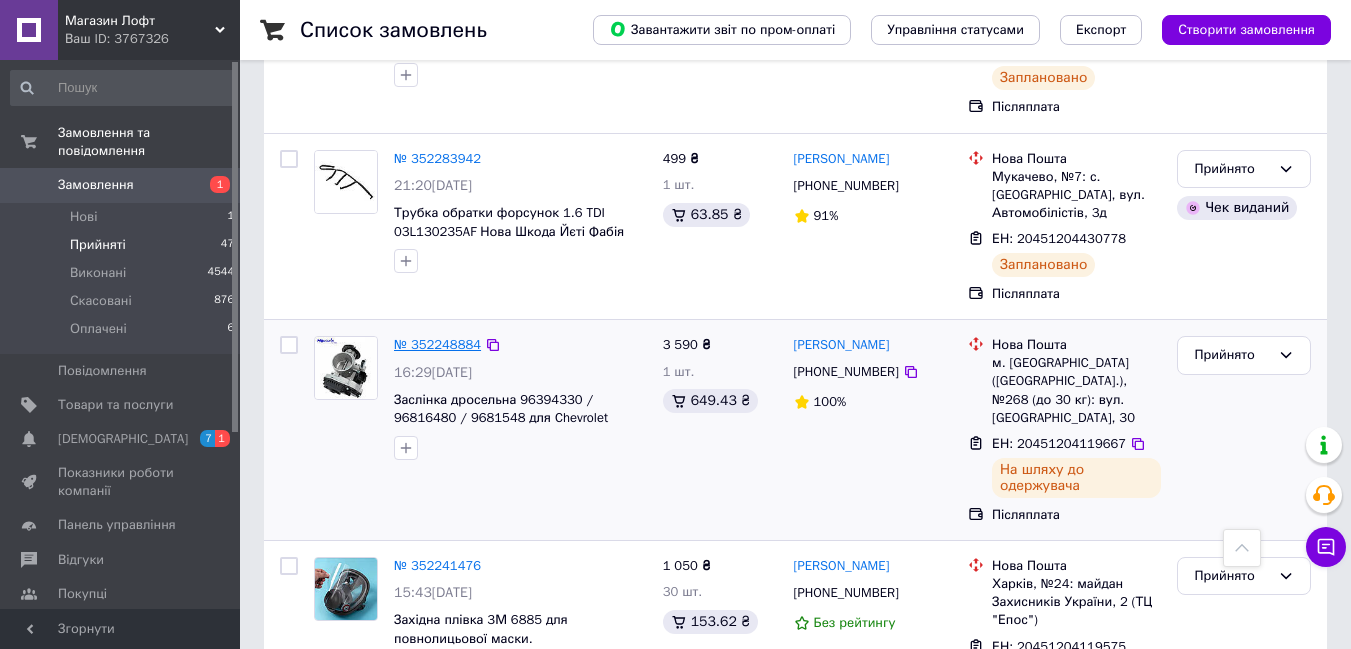 click on "№ 352248884" at bounding box center (437, 344) 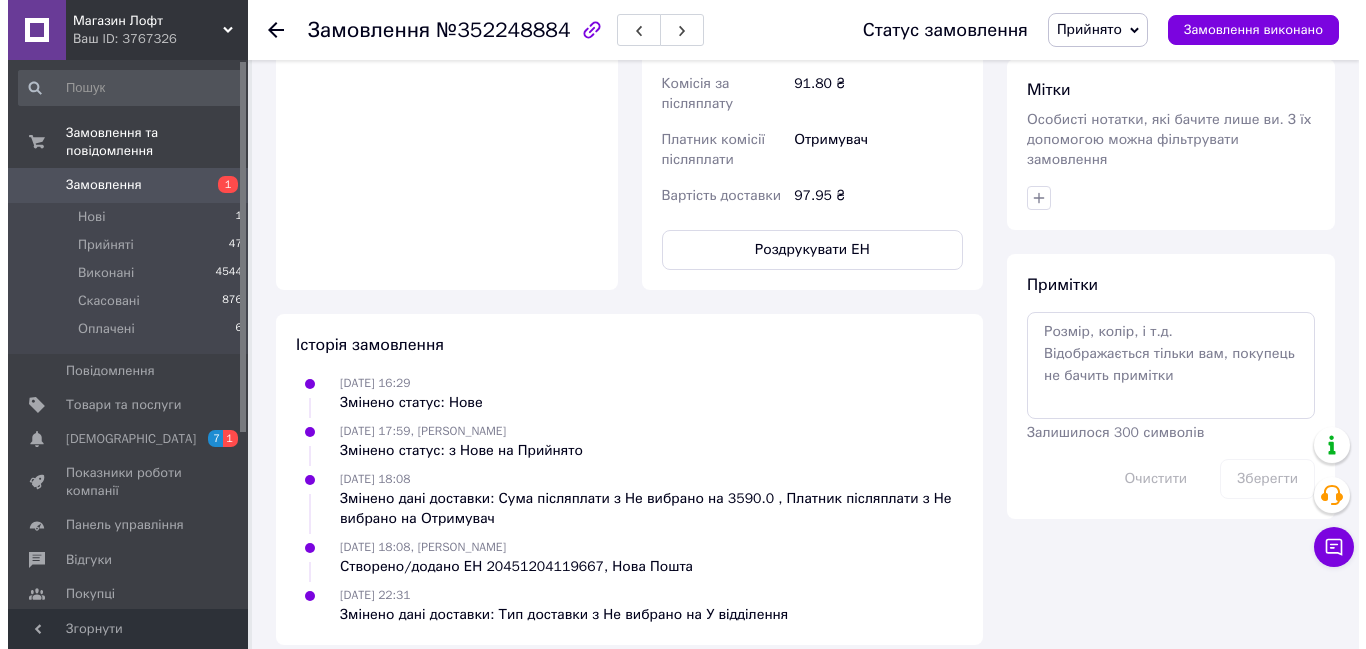 scroll, scrollTop: 353, scrollLeft: 0, axis: vertical 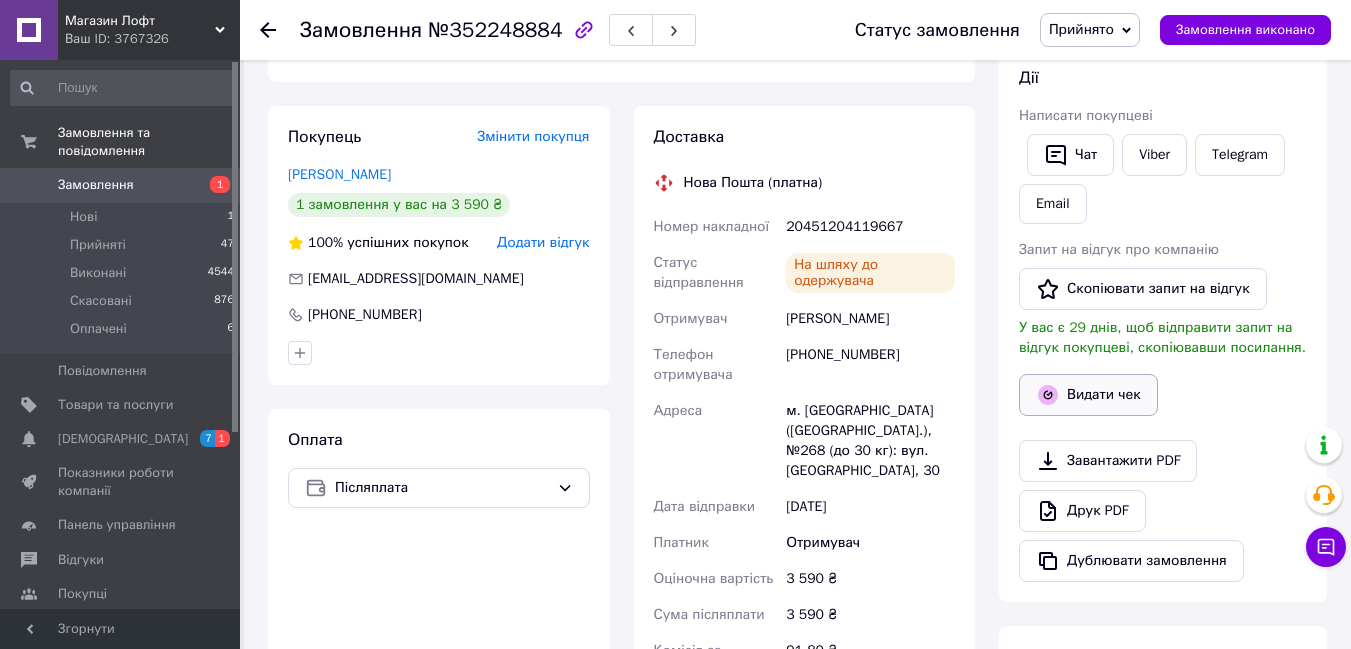click on "Видати чек" at bounding box center (1088, 395) 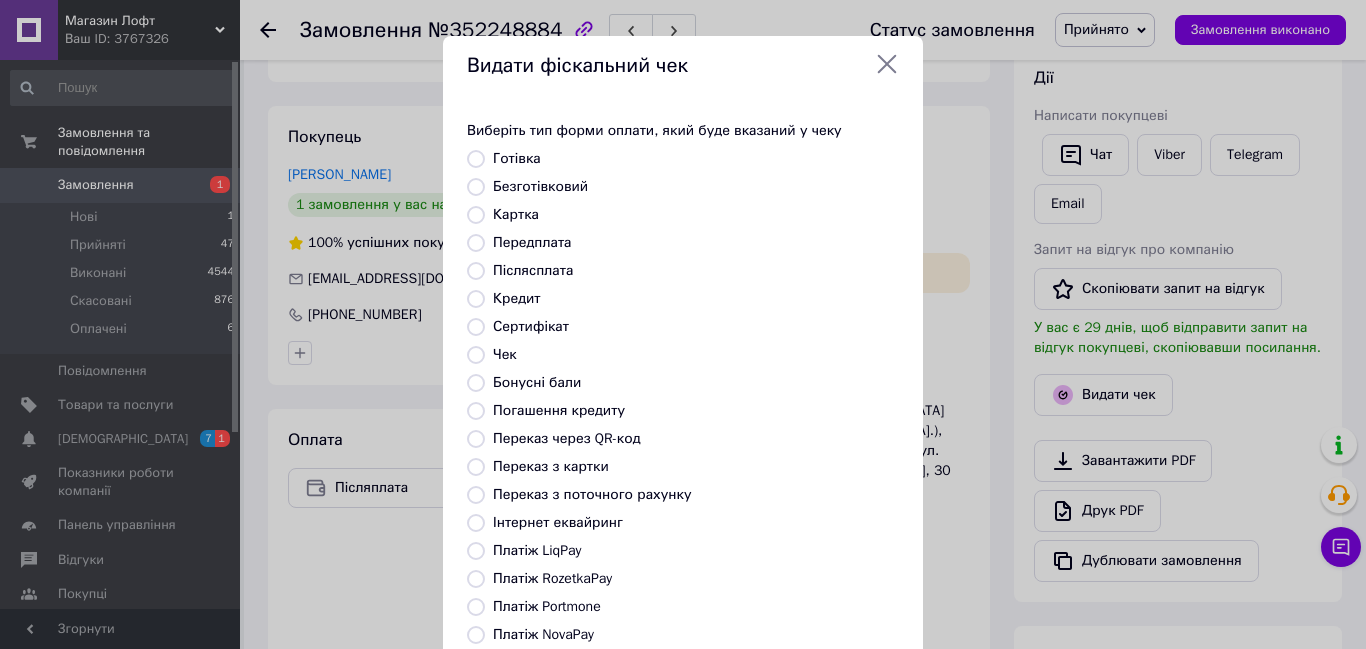 click on "Безготівковий" at bounding box center [476, 187] 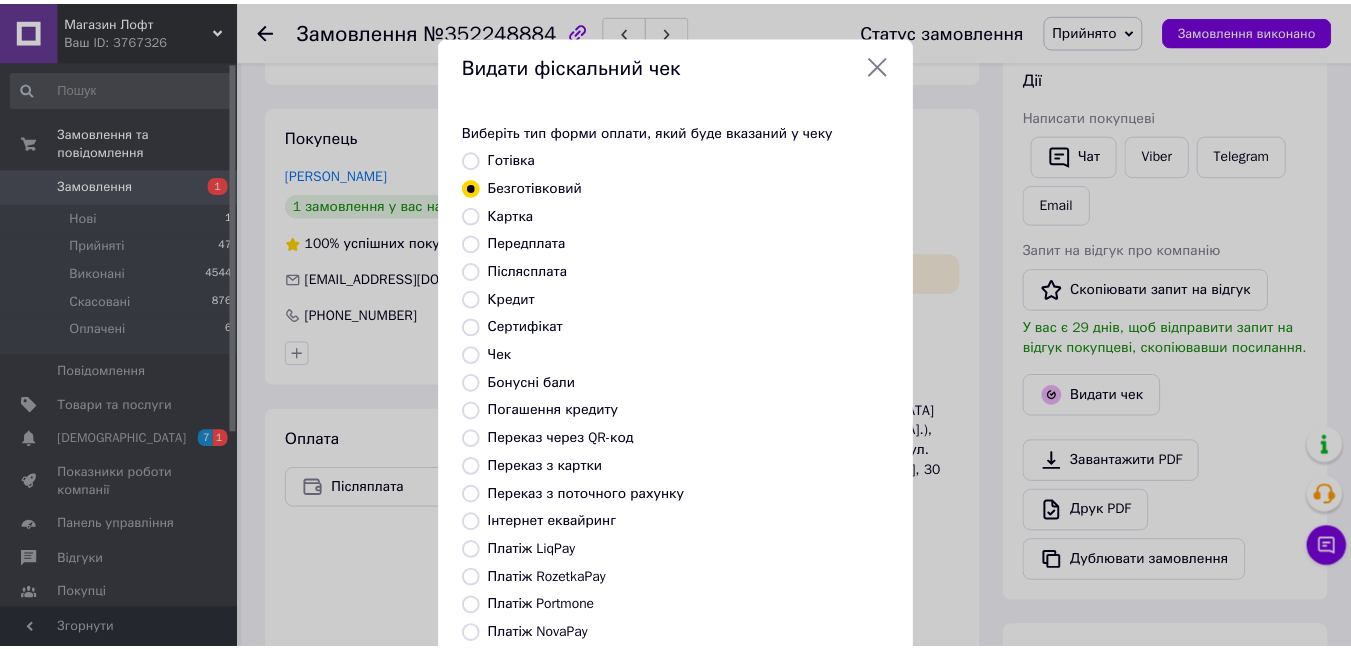 scroll, scrollTop: 210, scrollLeft: 0, axis: vertical 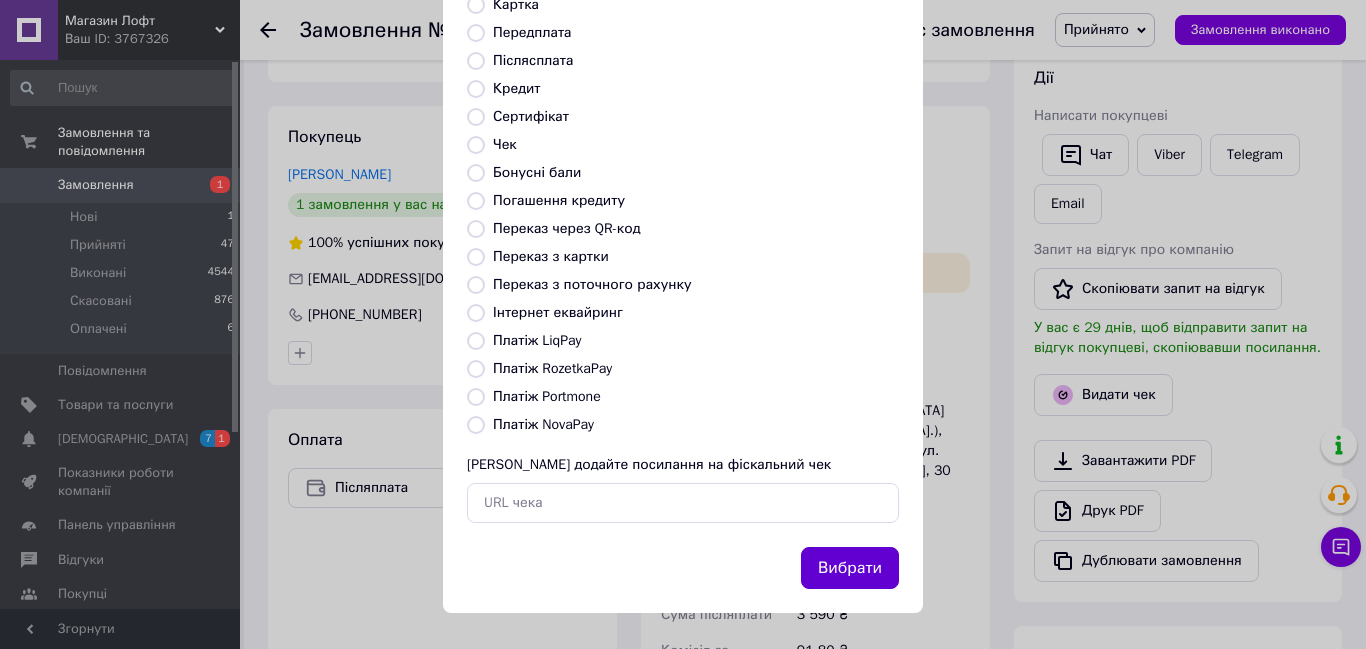 click on "Вибрати" at bounding box center (850, 568) 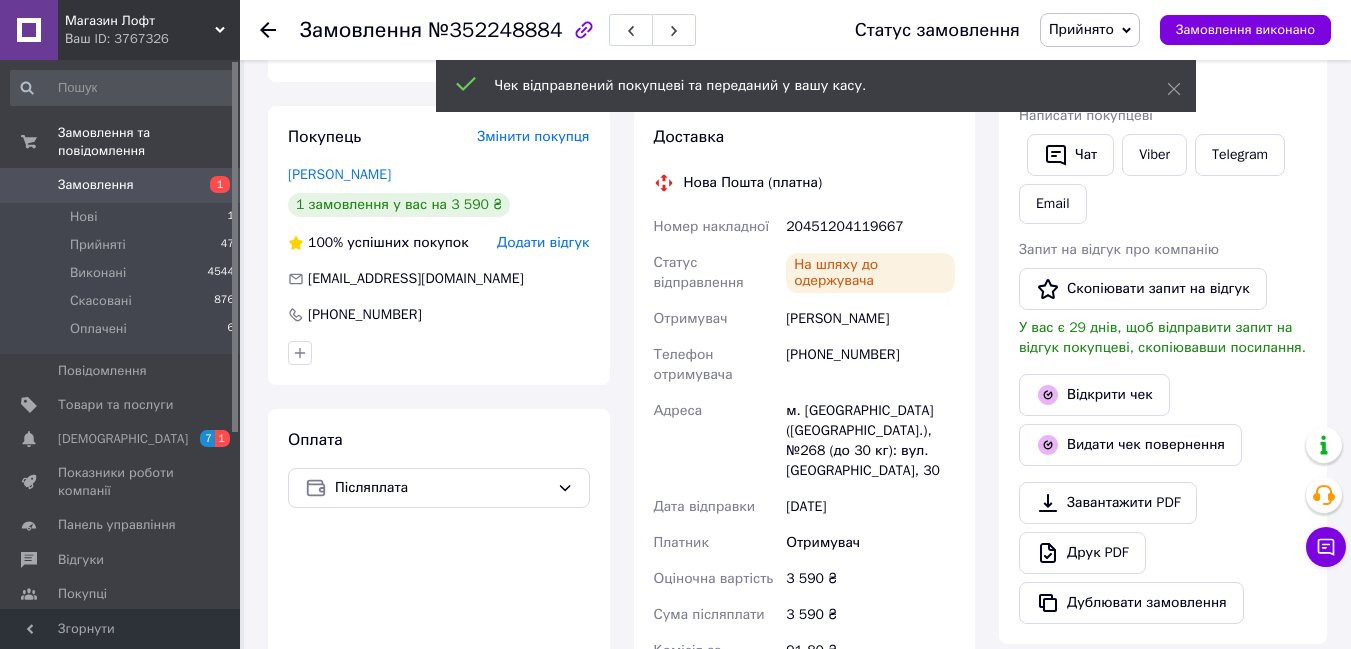 click 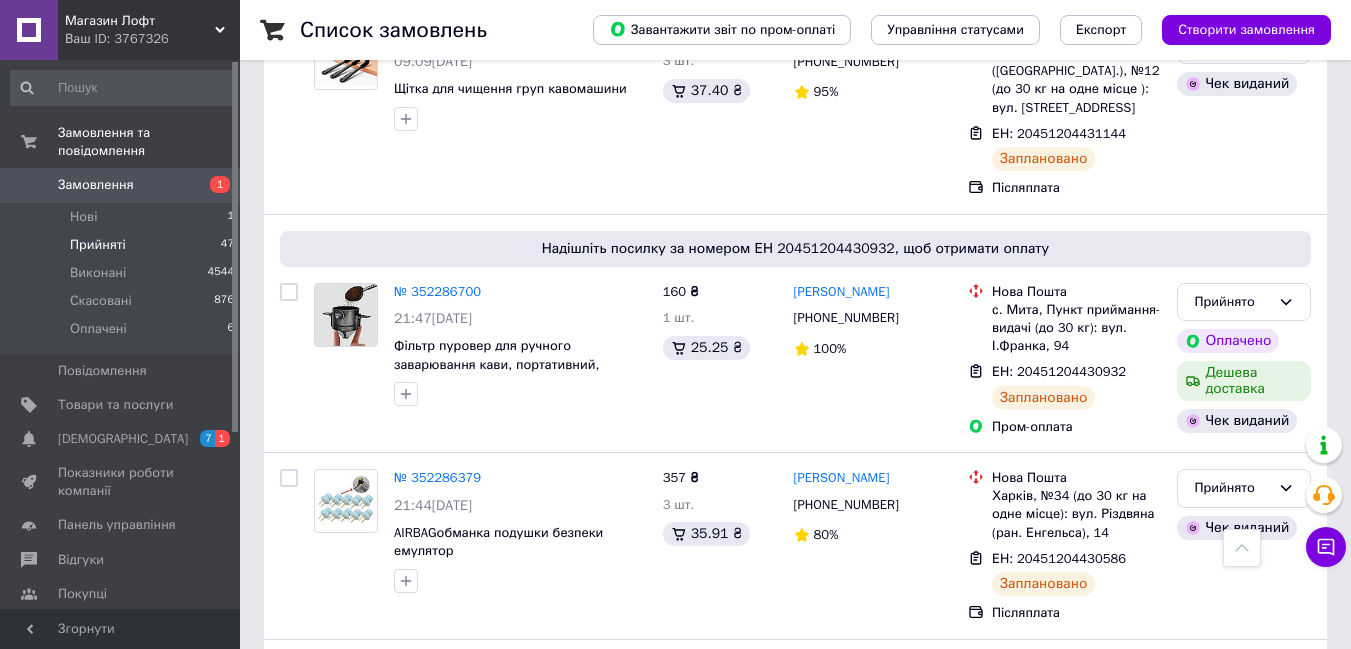 scroll, scrollTop: 1701, scrollLeft: 0, axis: vertical 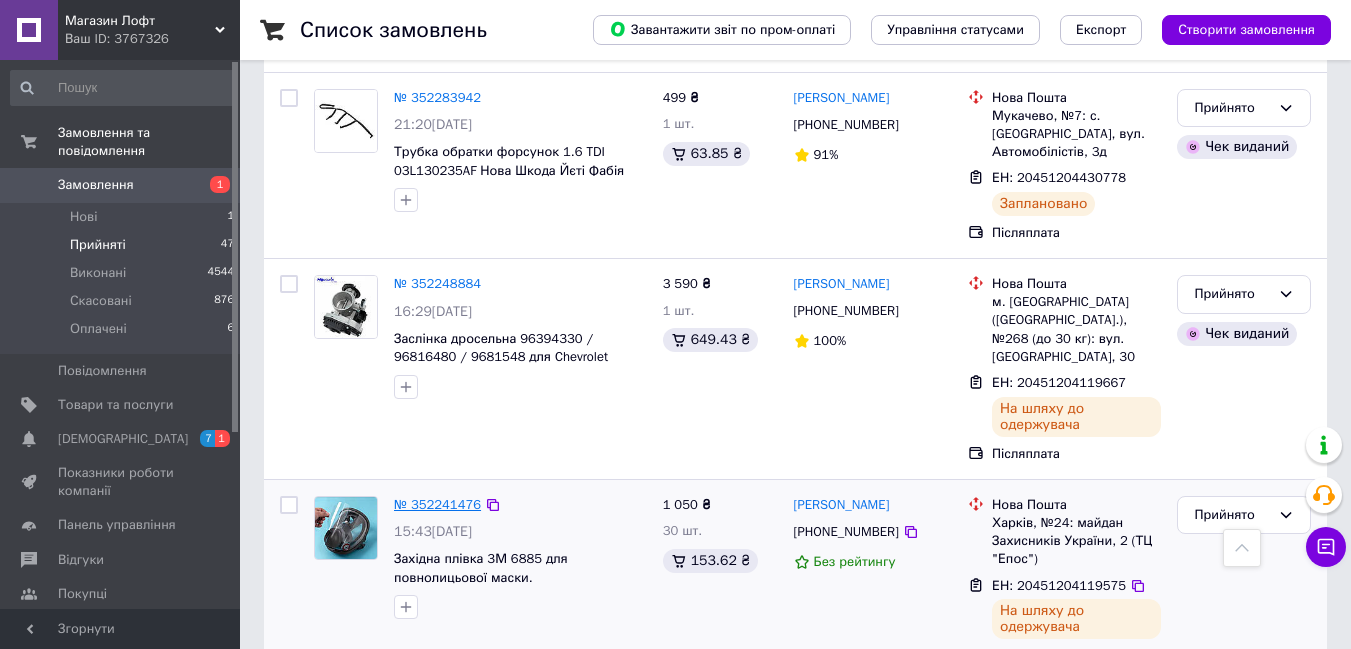 click on "№ 352241476" at bounding box center [437, 504] 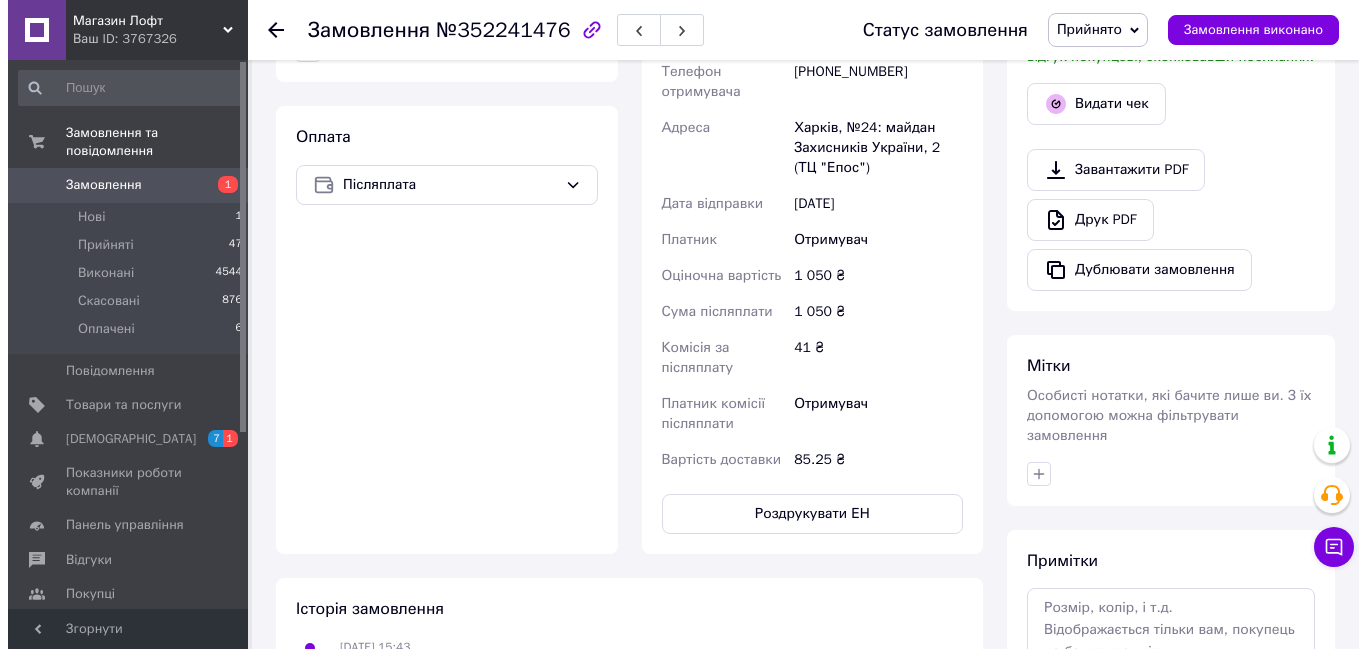 scroll, scrollTop: 542, scrollLeft: 0, axis: vertical 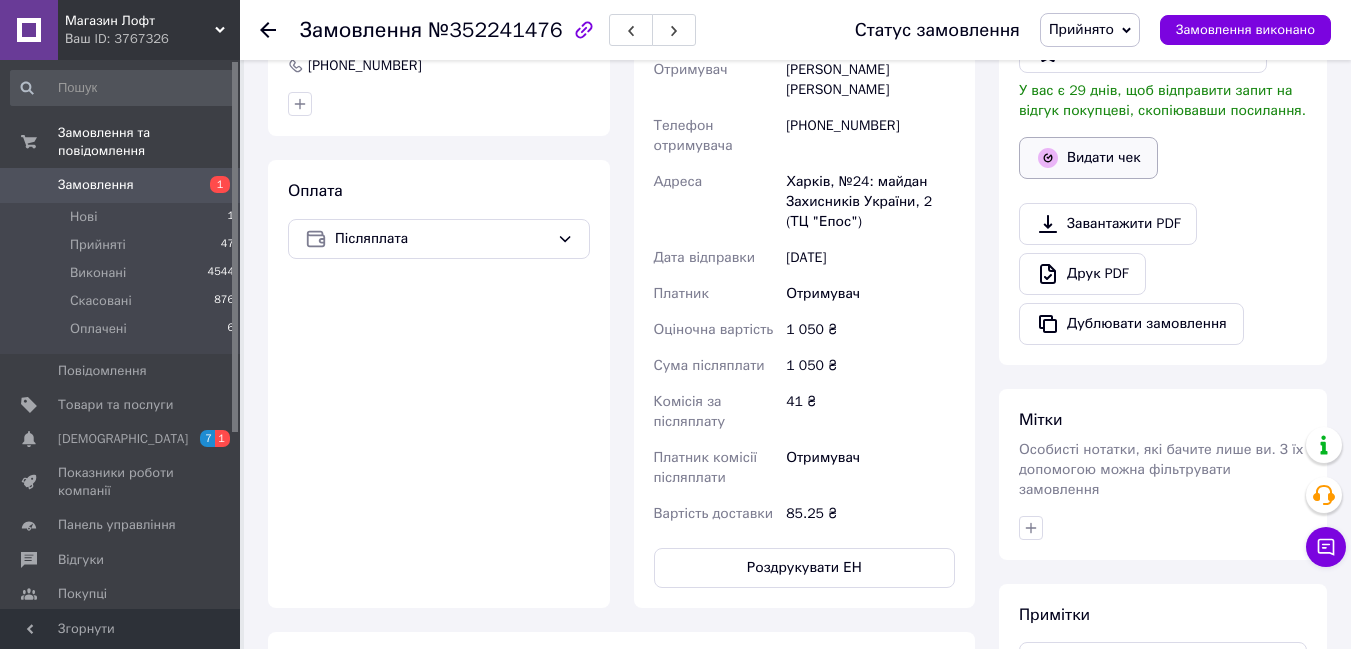 click on "Видати чек" at bounding box center (1088, 158) 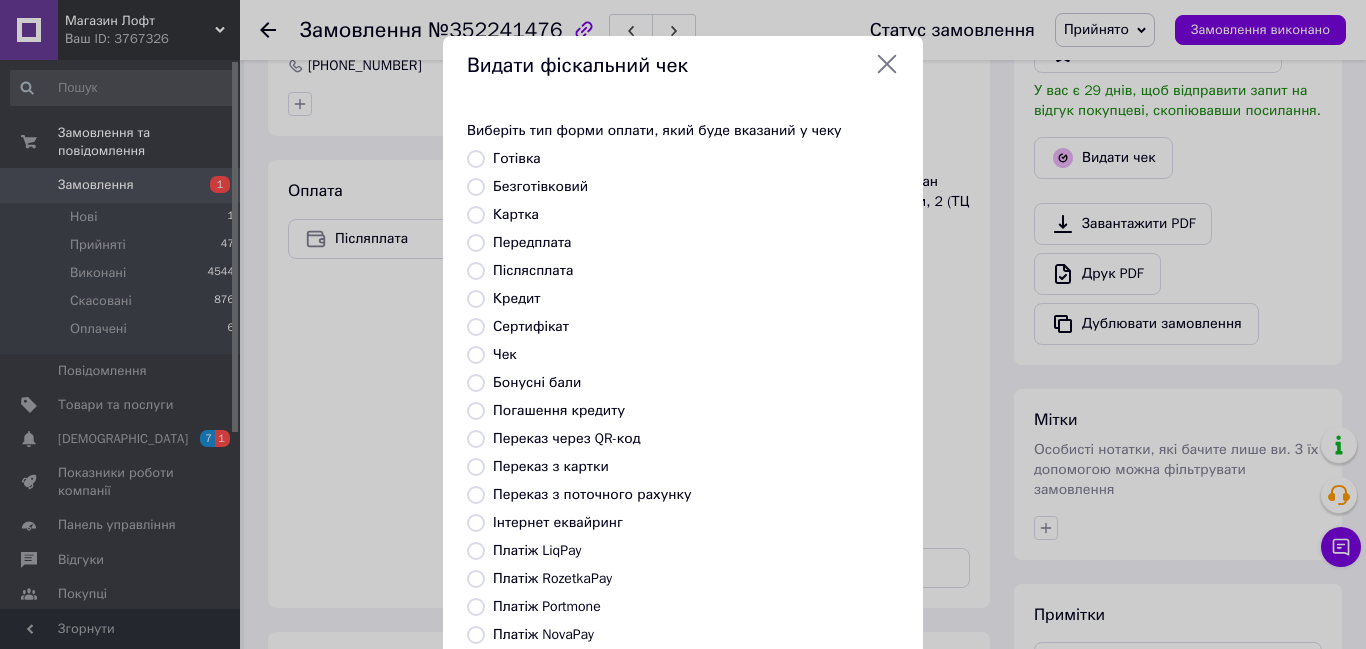click on "Безготівковий" at bounding box center [476, 187] 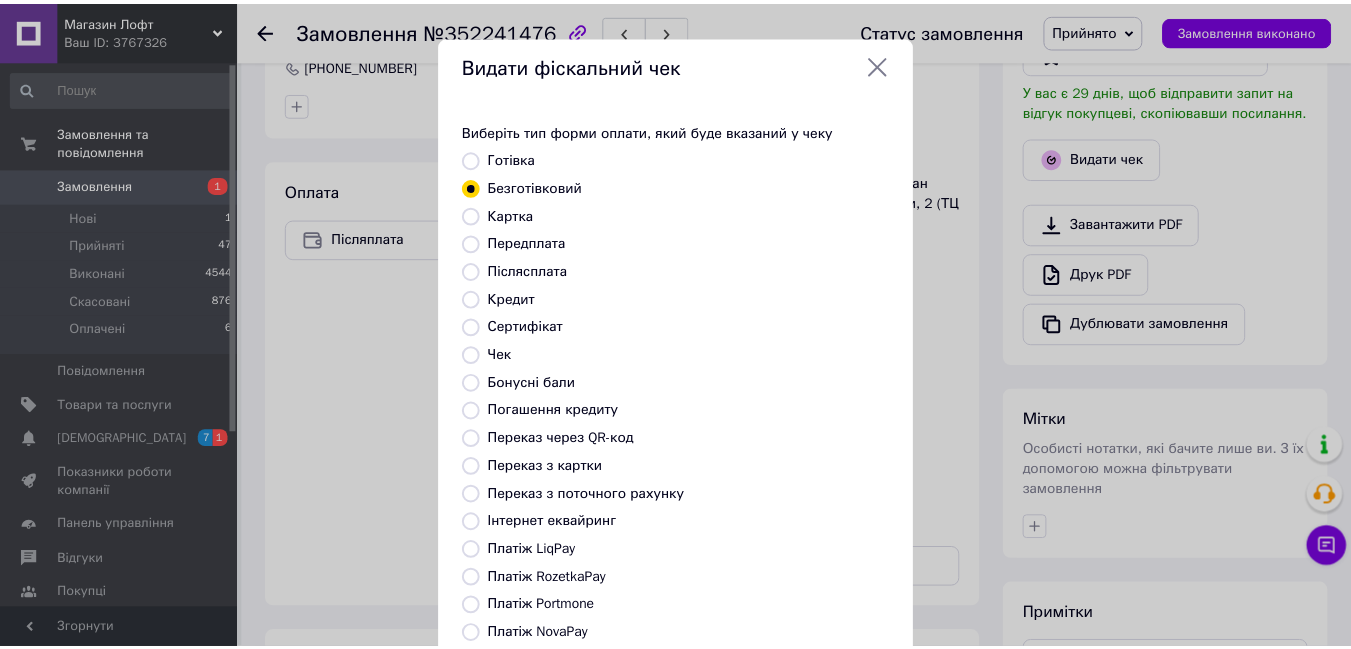 scroll, scrollTop: 210, scrollLeft: 0, axis: vertical 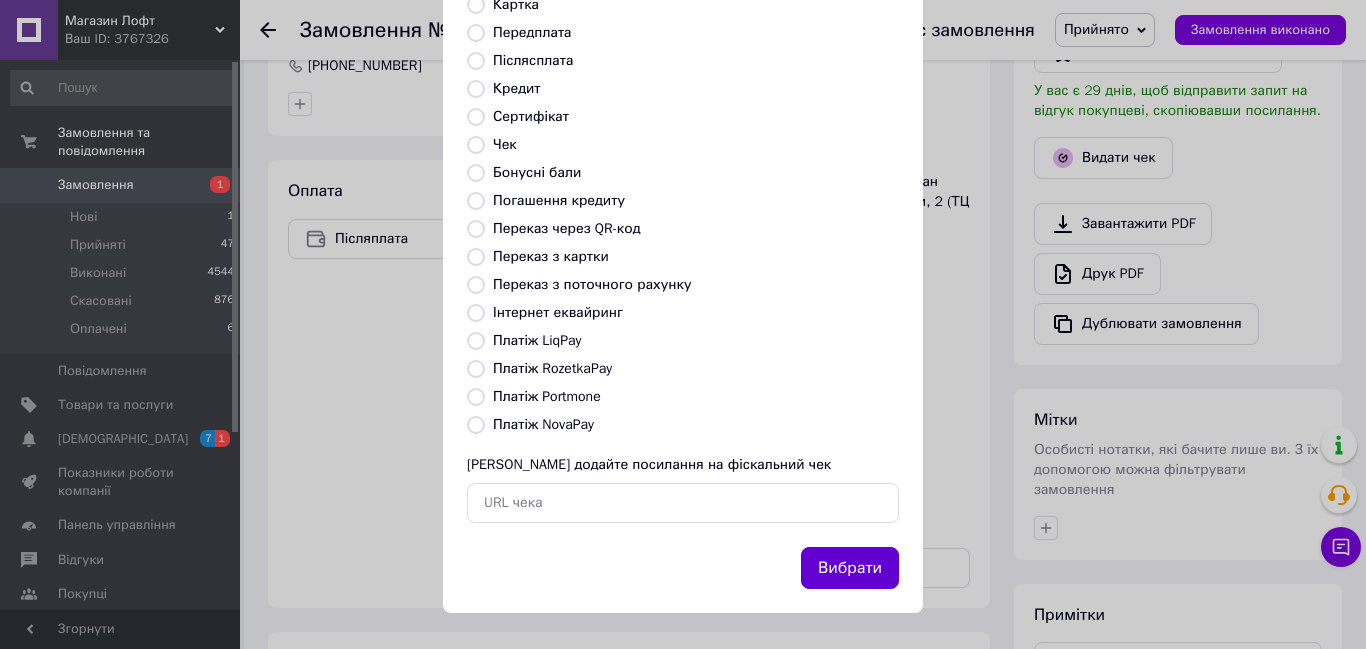 click on "Вибрати" at bounding box center [850, 568] 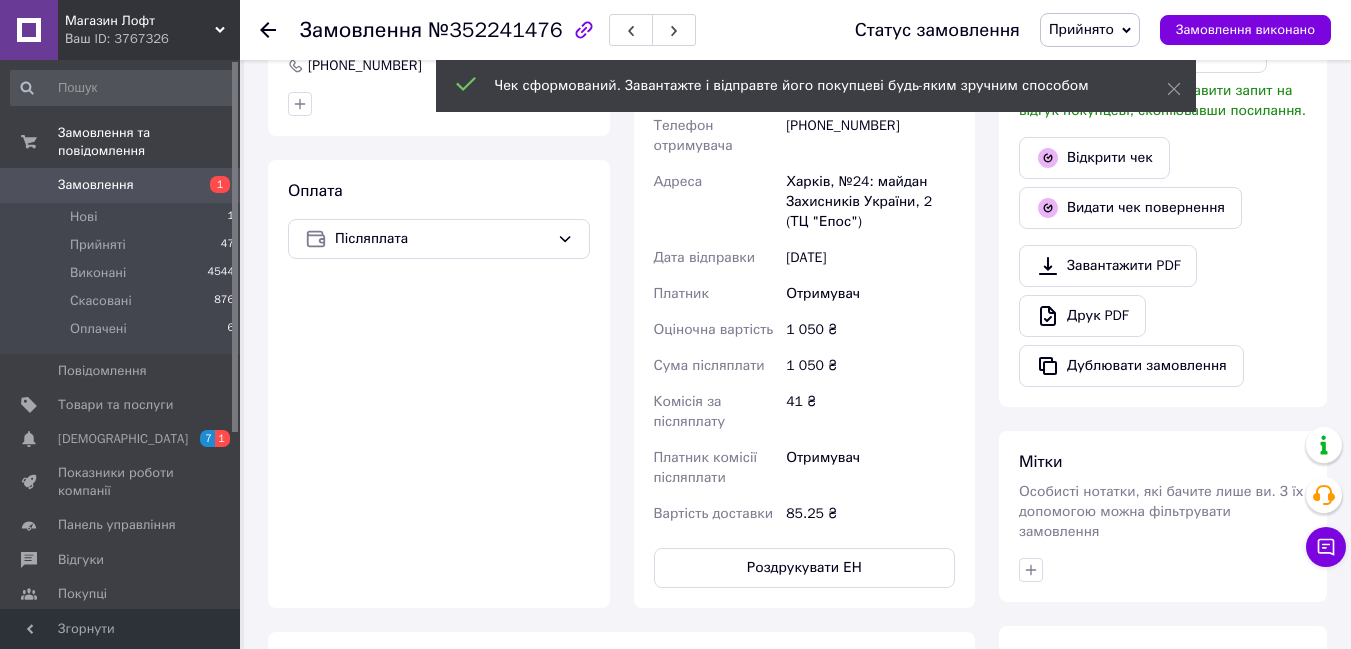 click 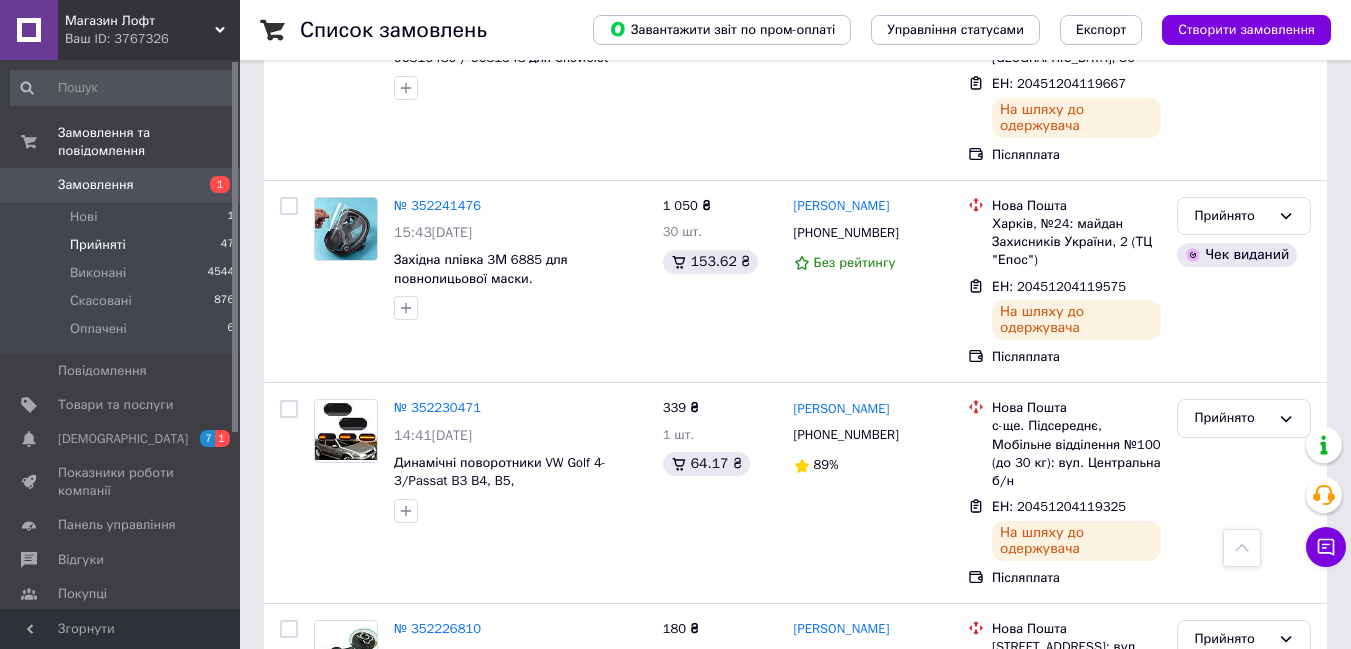 scroll, scrollTop: 2029, scrollLeft: 0, axis: vertical 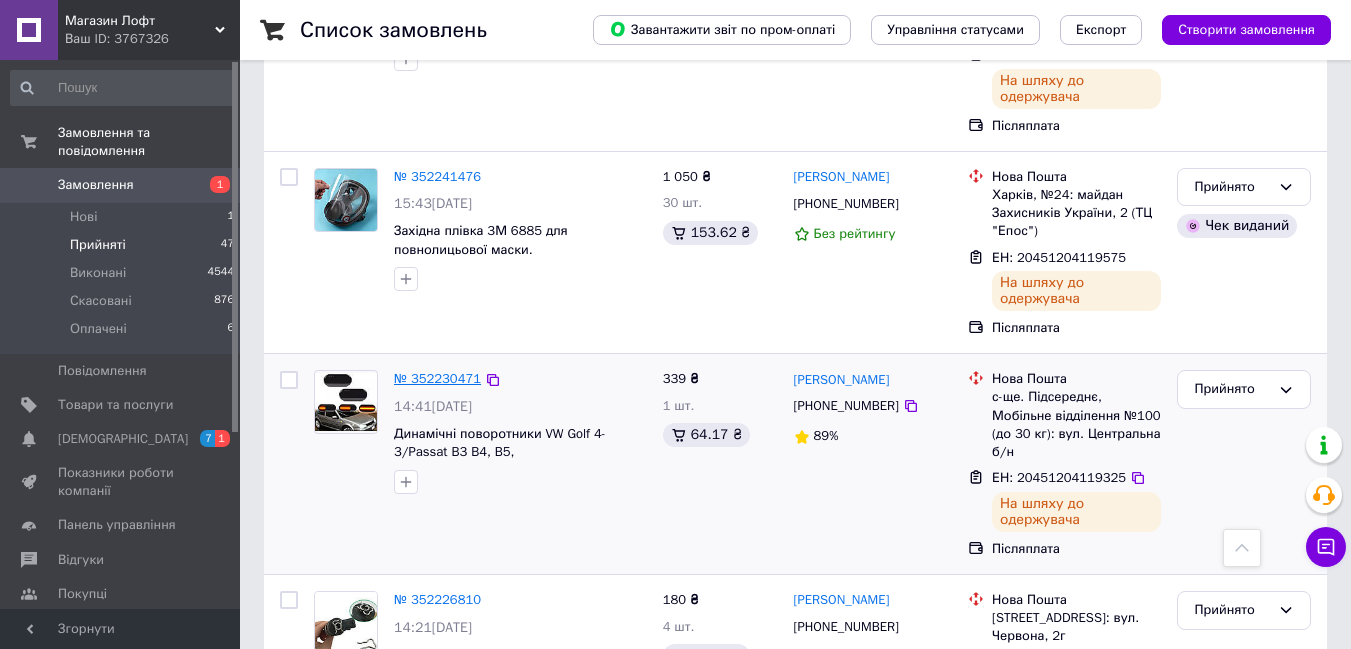 click on "№ 352230471" at bounding box center [437, 378] 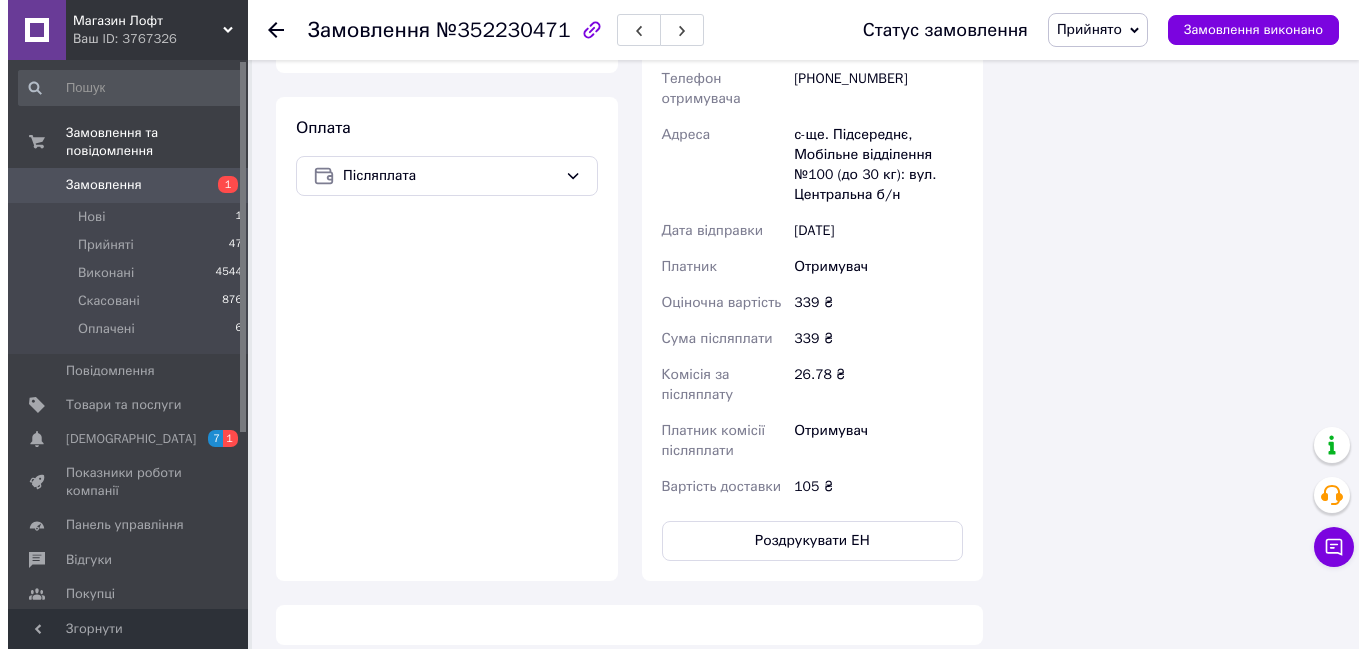 scroll, scrollTop: 82, scrollLeft: 0, axis: vertical 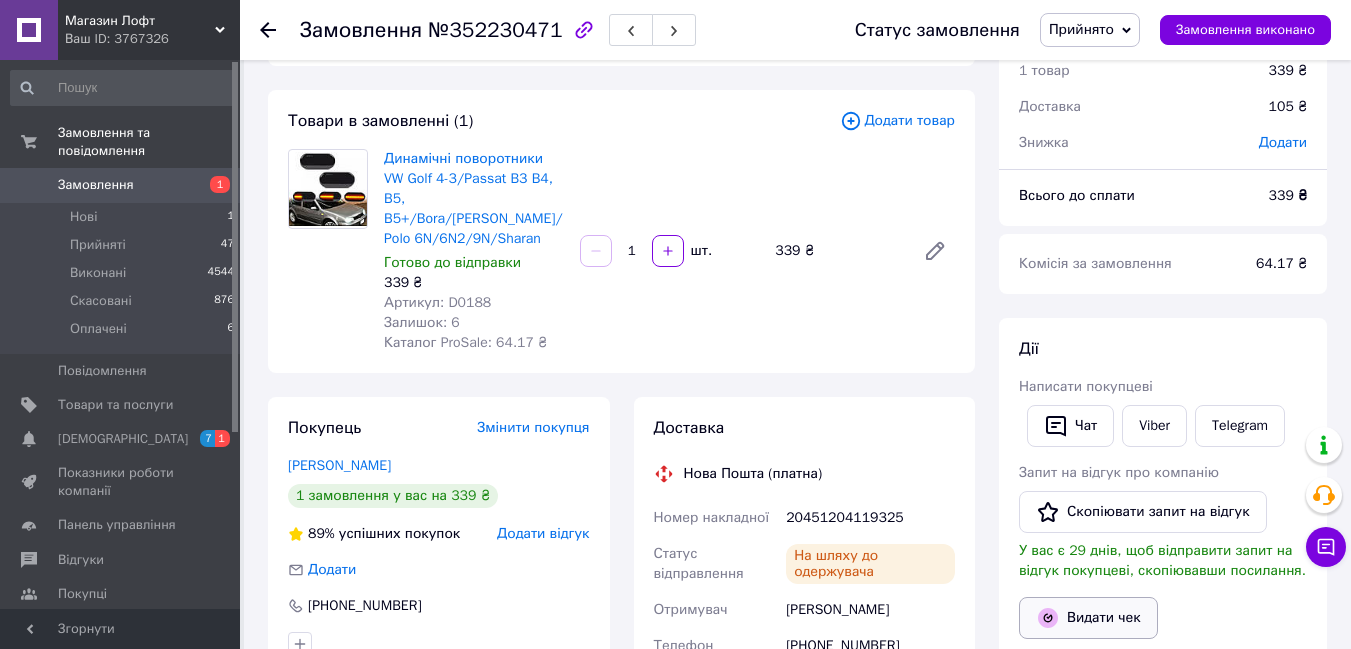 click on "Видати чек" at bounding box center [1088, 618] 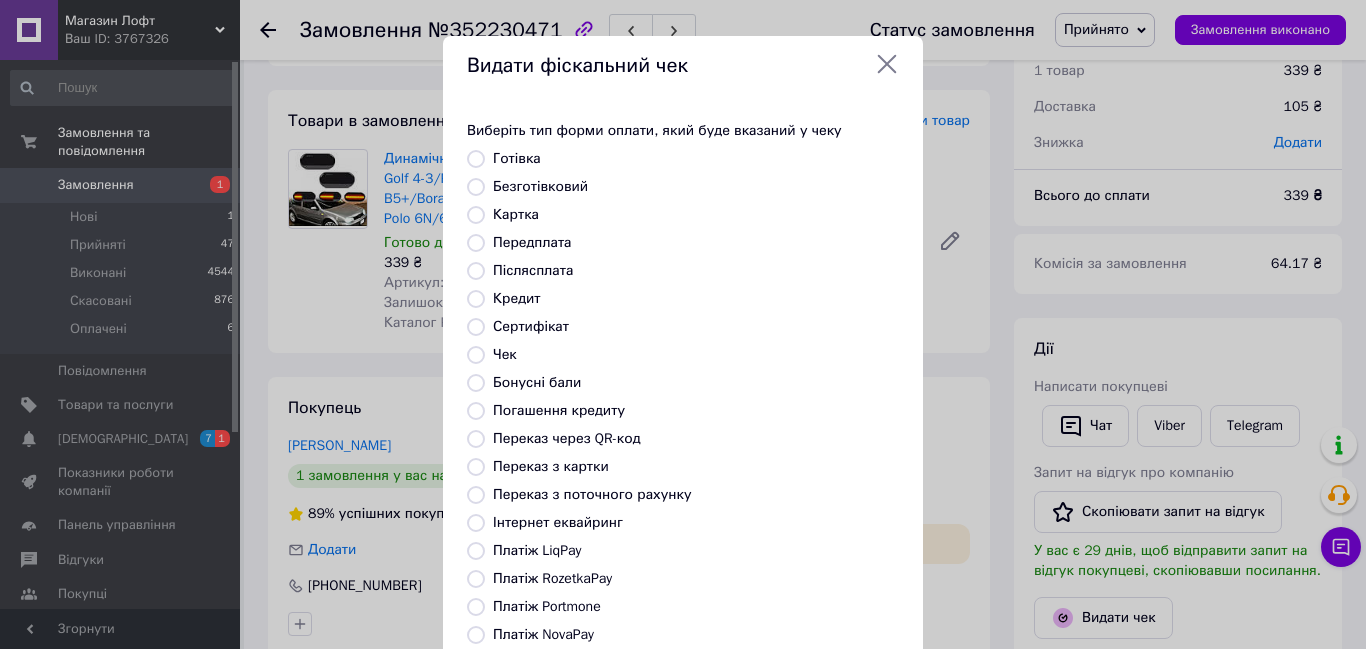 click on "Безготівковий" at bounding box center (476, 187) 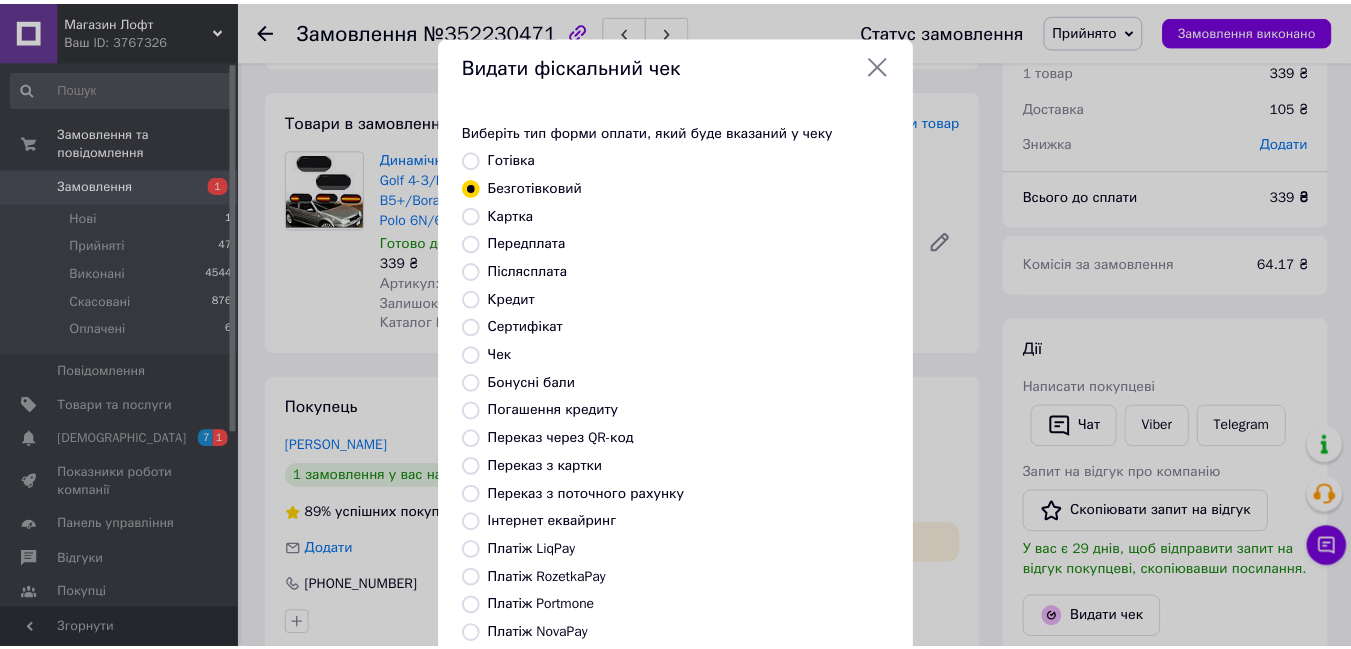 scroll, scrollTop: 210, scrollLeft: 0, axis: vertical 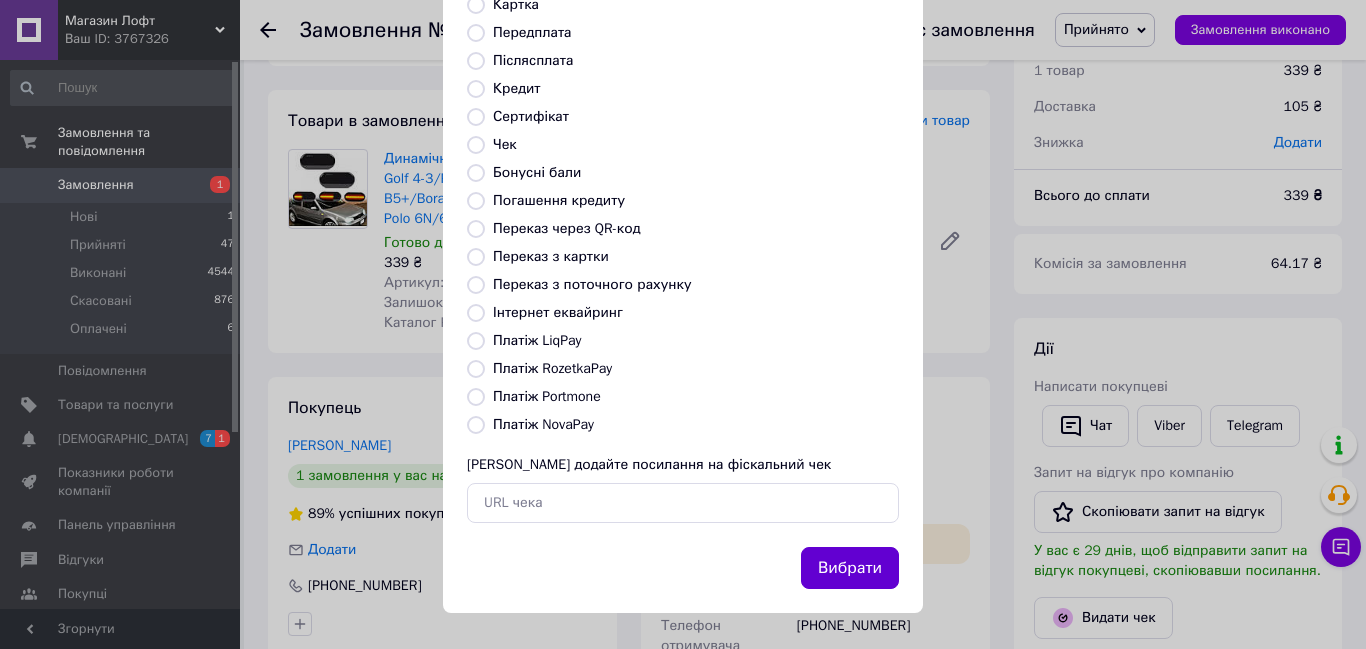 click on "Вибрати" at bounding box center (850, 568) 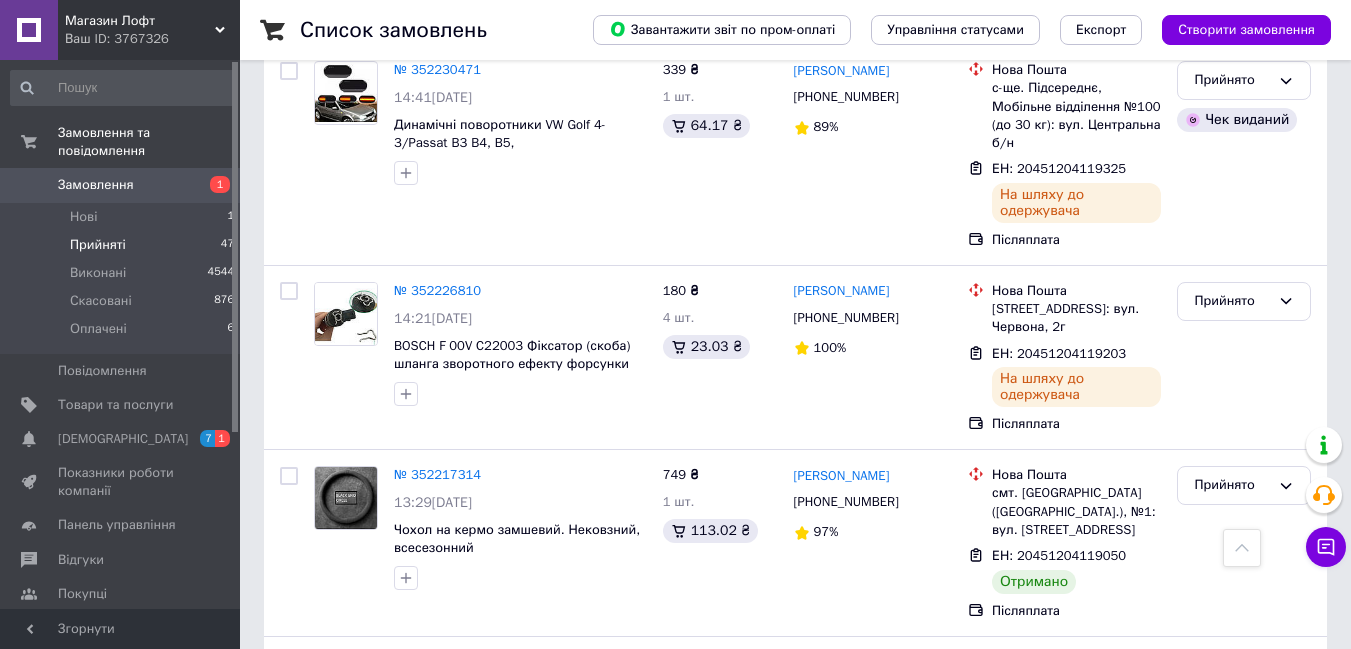 scroll, scrollTop: 2346, scrollLeft: 0, axis: vertical 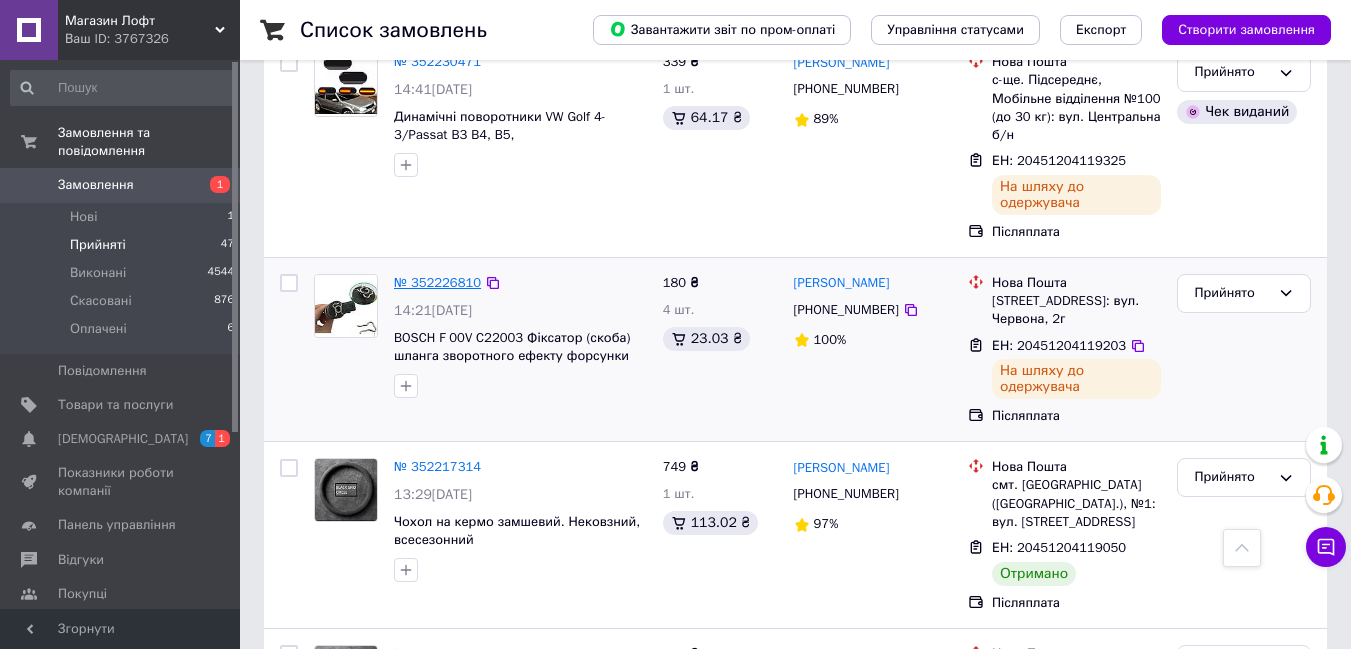click on "№ 352226810" at bounding box center [437, 282] 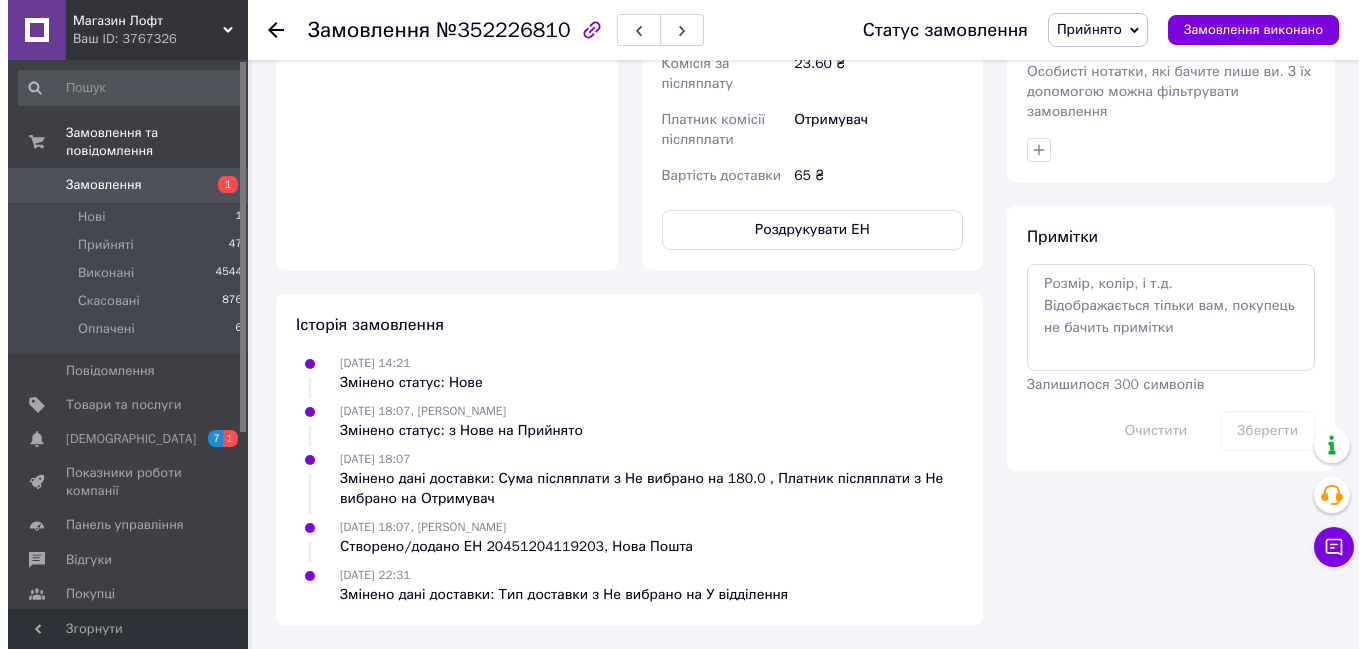 scroll, scrollTop: 353, scrollLeft: 0, axis: vertical 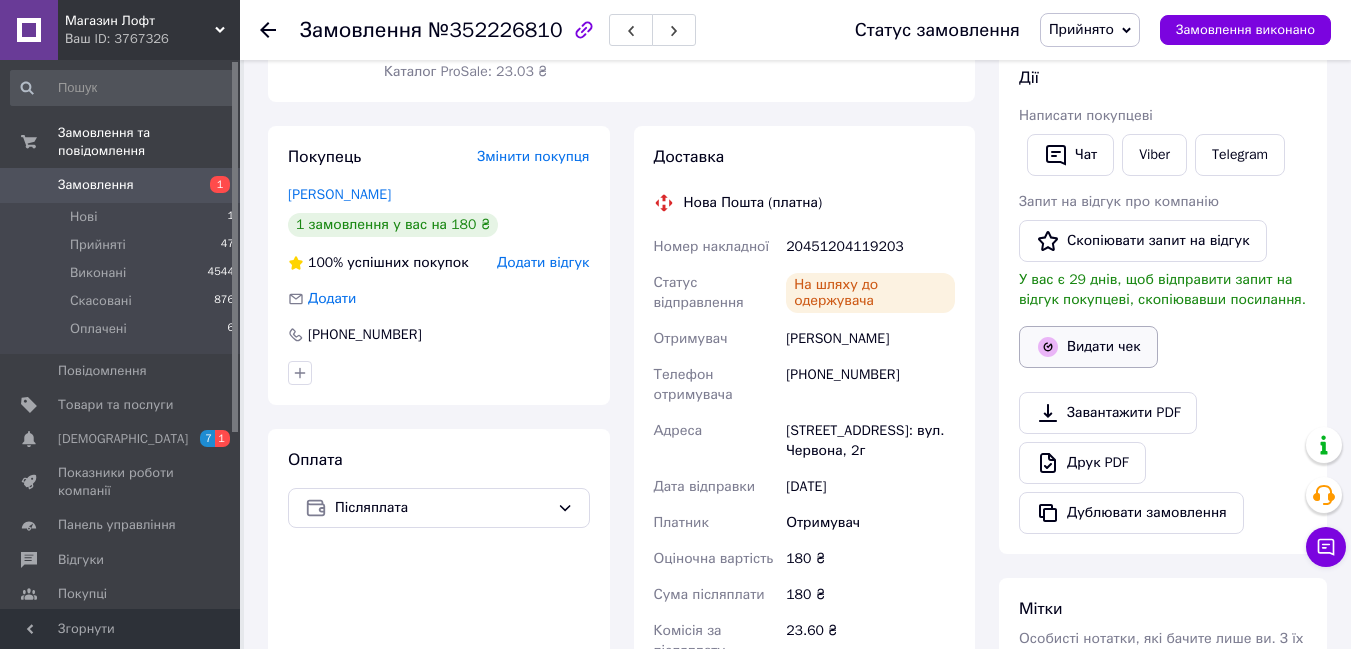 click 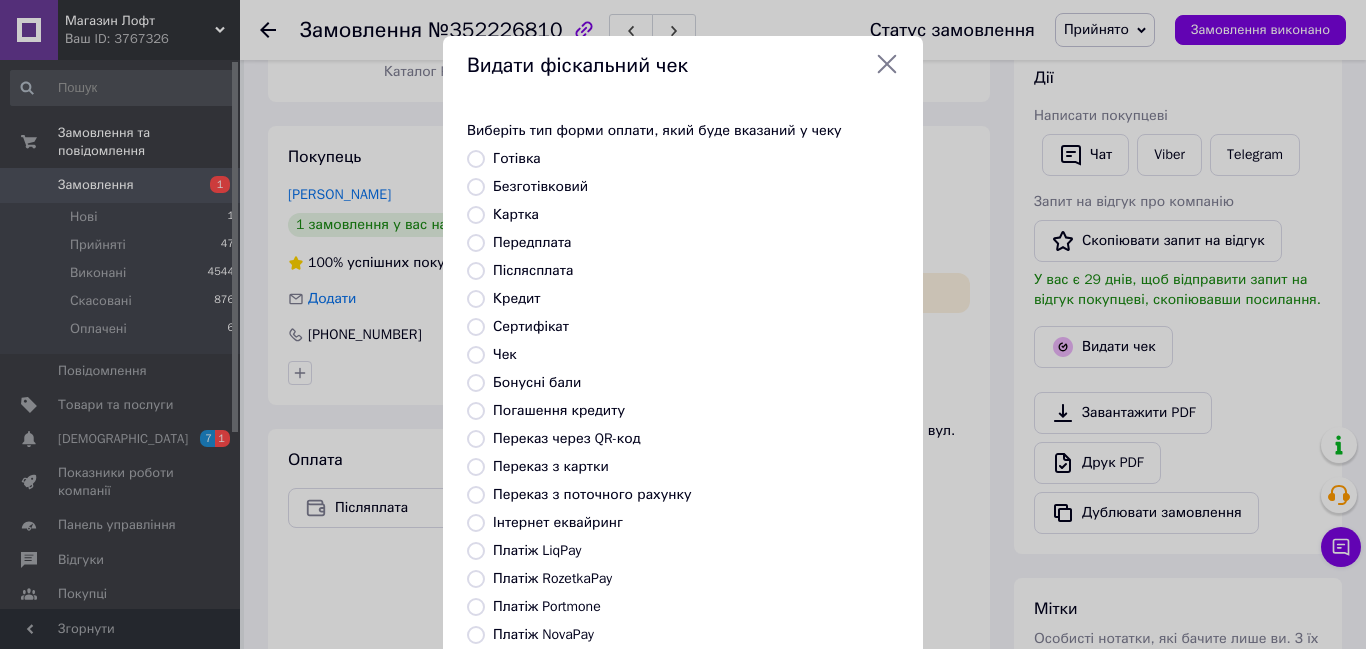 click on "Безготівковий" at bounding box center (476, 187) 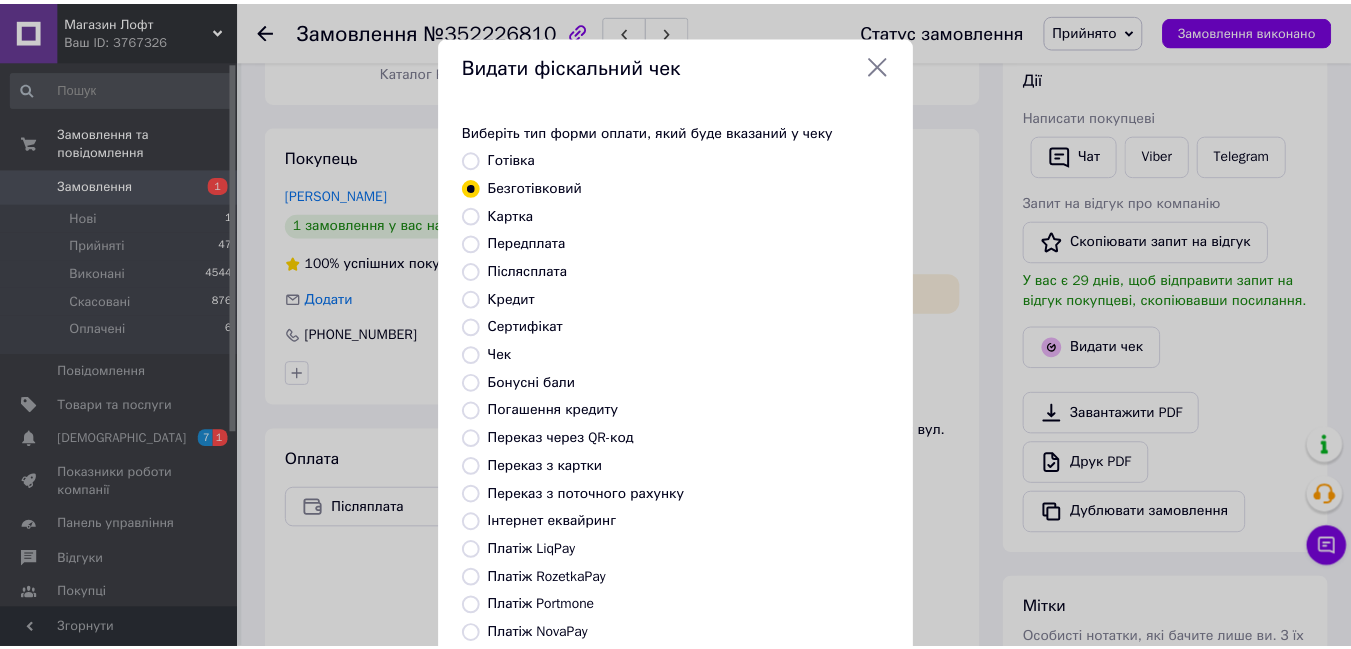 scroll, scrollTop: 210, scrollLeft: 0, axis: vertical 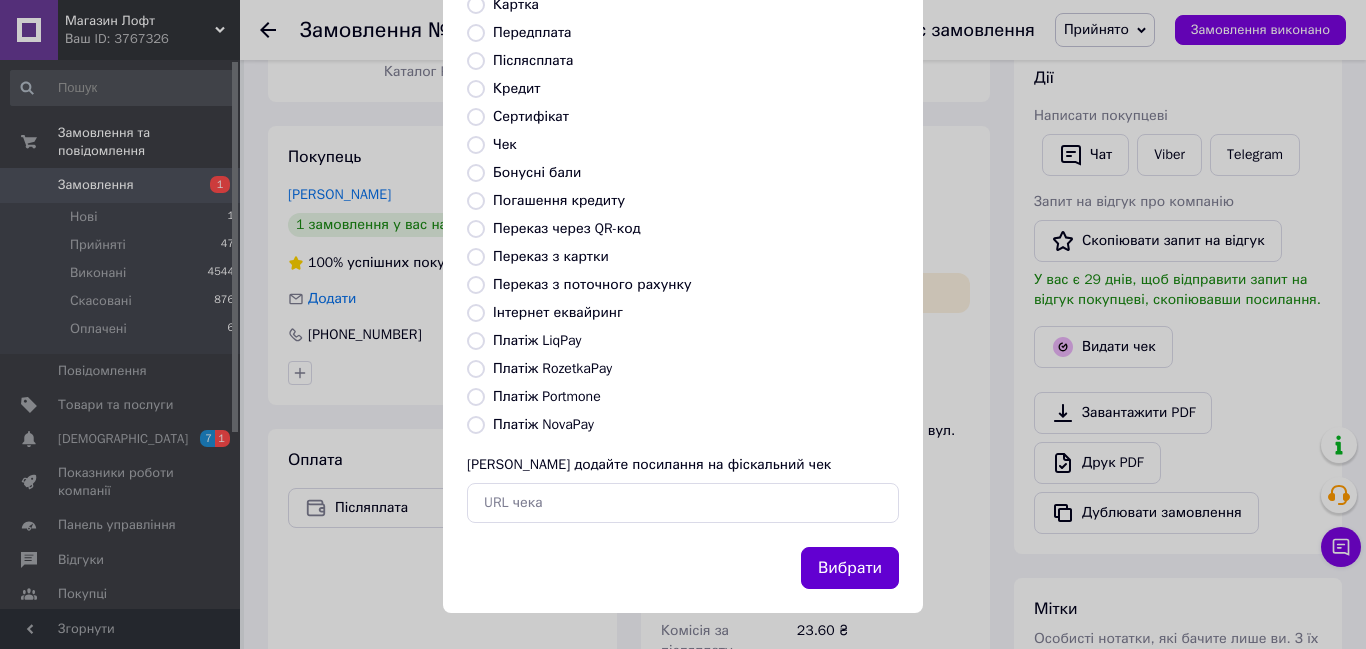 click on "Вибрати" at bounding box center (850, 568) 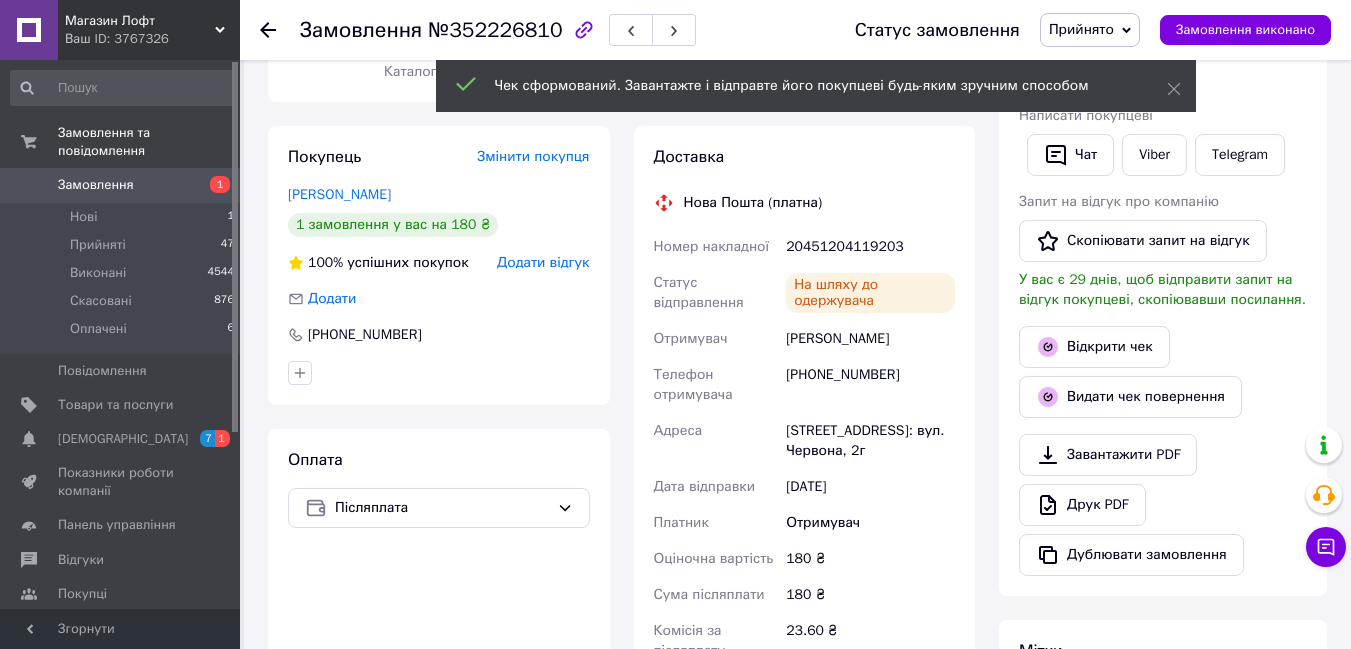 click 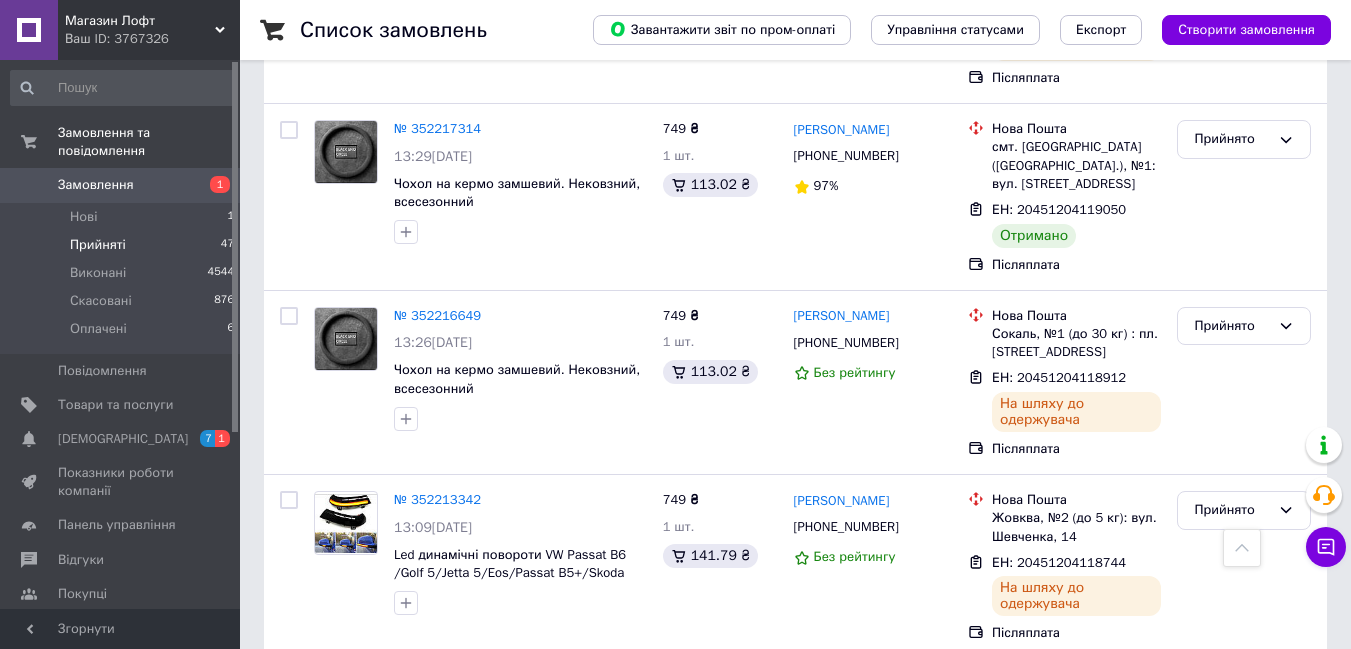 scroll, scrollTop: 2633, scrollLeft: 0, axis: vertical 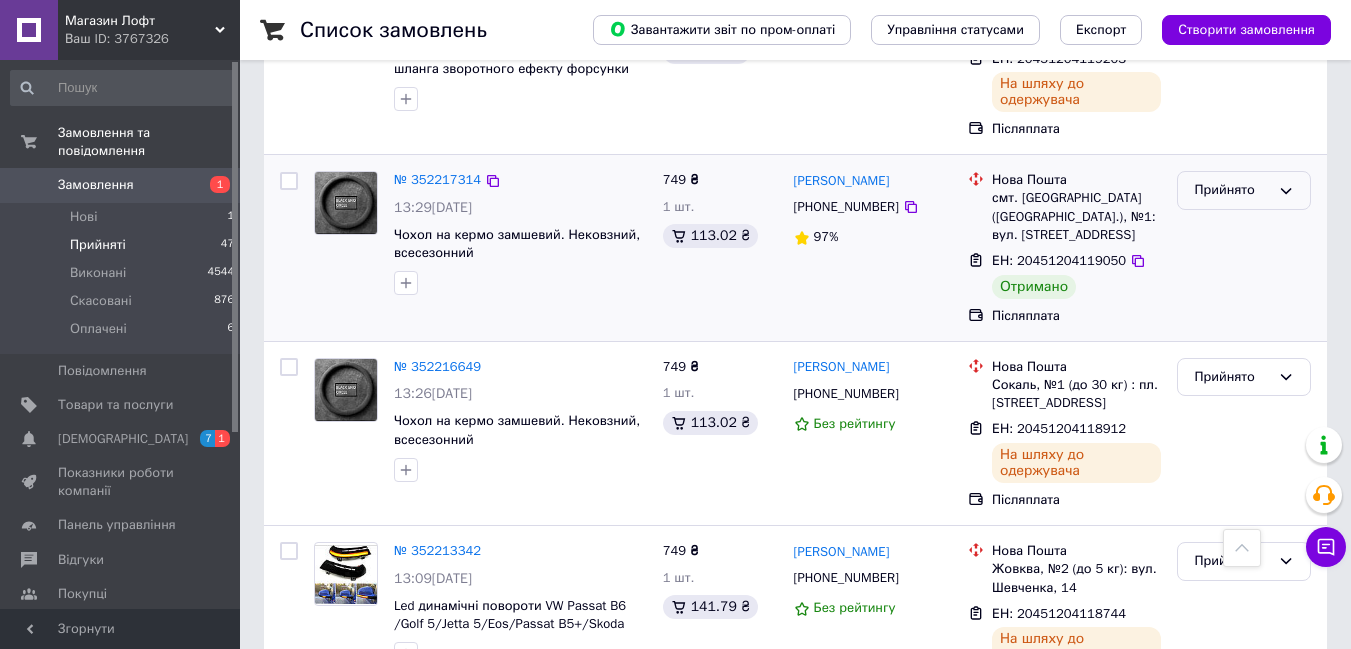 click on "Прийнято" at bounding box center (1232, 190) 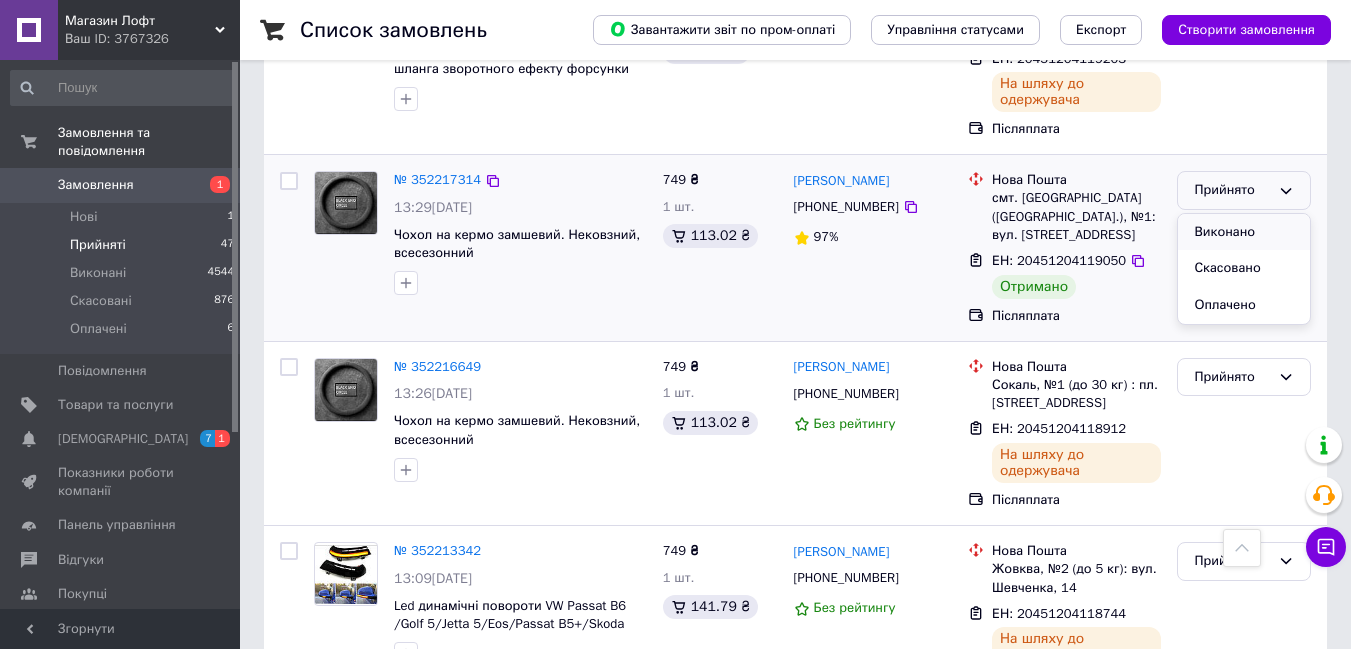 click on "Виконано" at bounding box center (1244, 232) 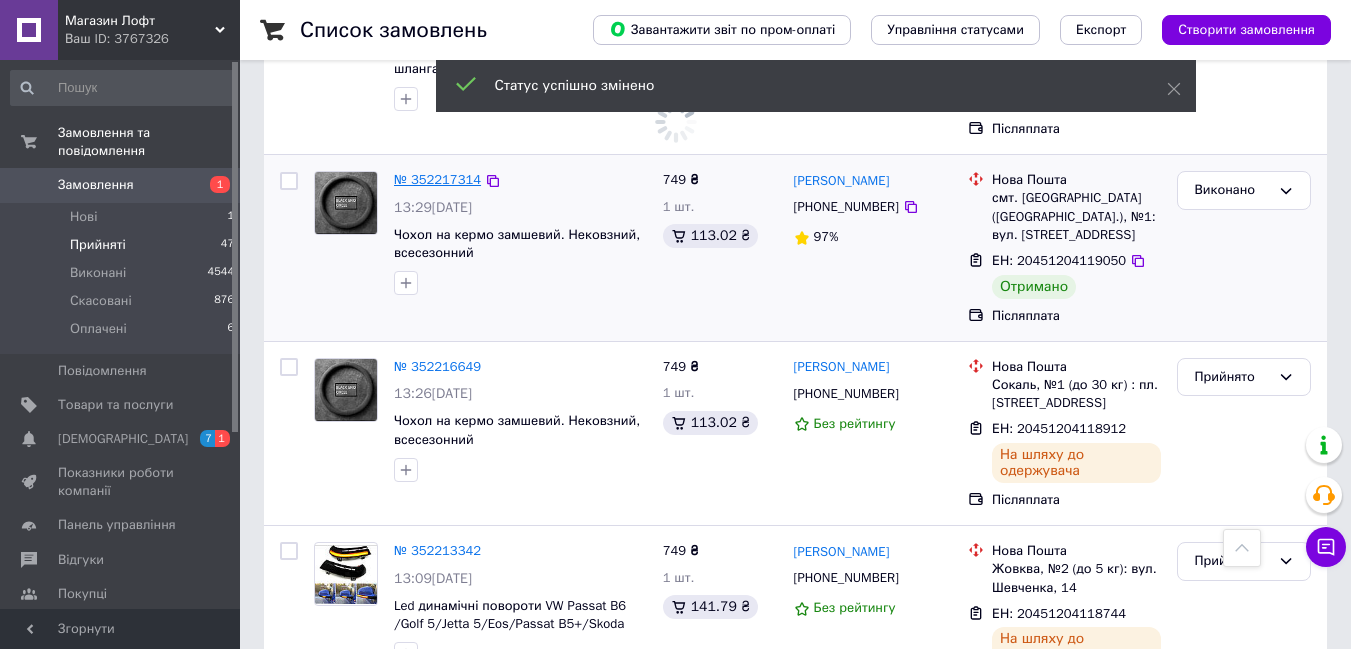 click on "№ 352217314" at bounding box center [437, 179] 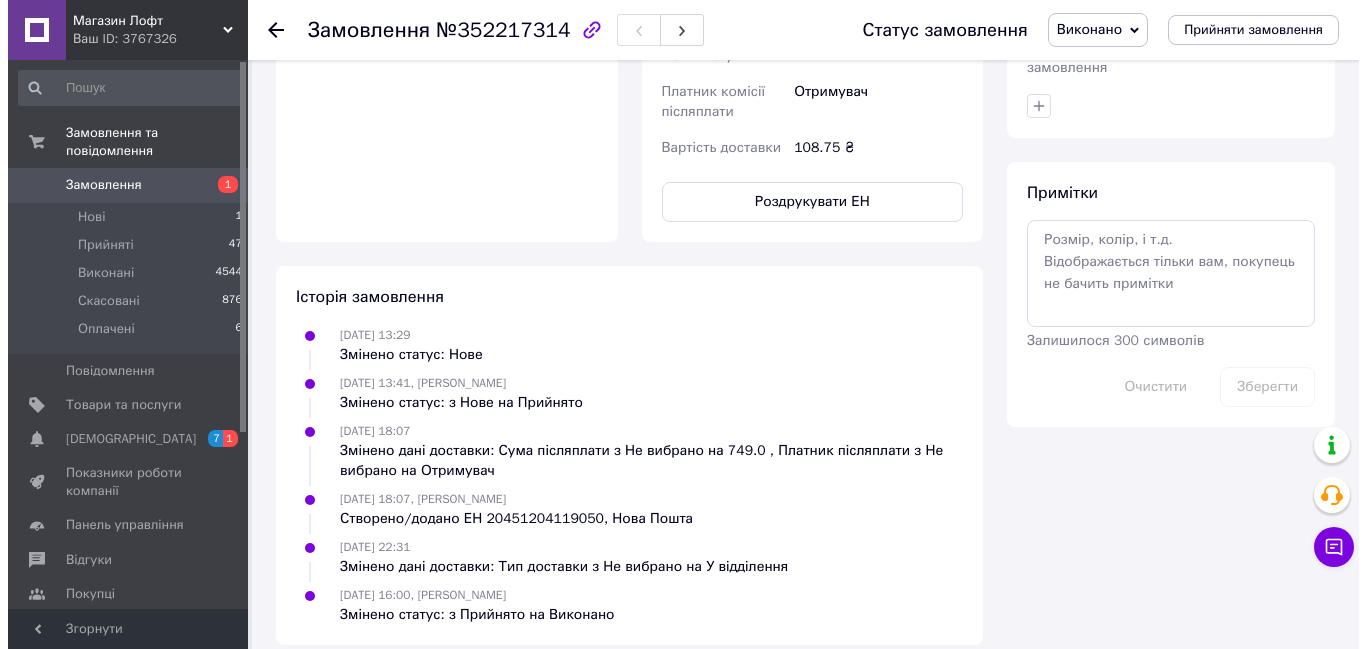 scroll, scrollTop: 361, scrollLeft: 0, axis: vertical 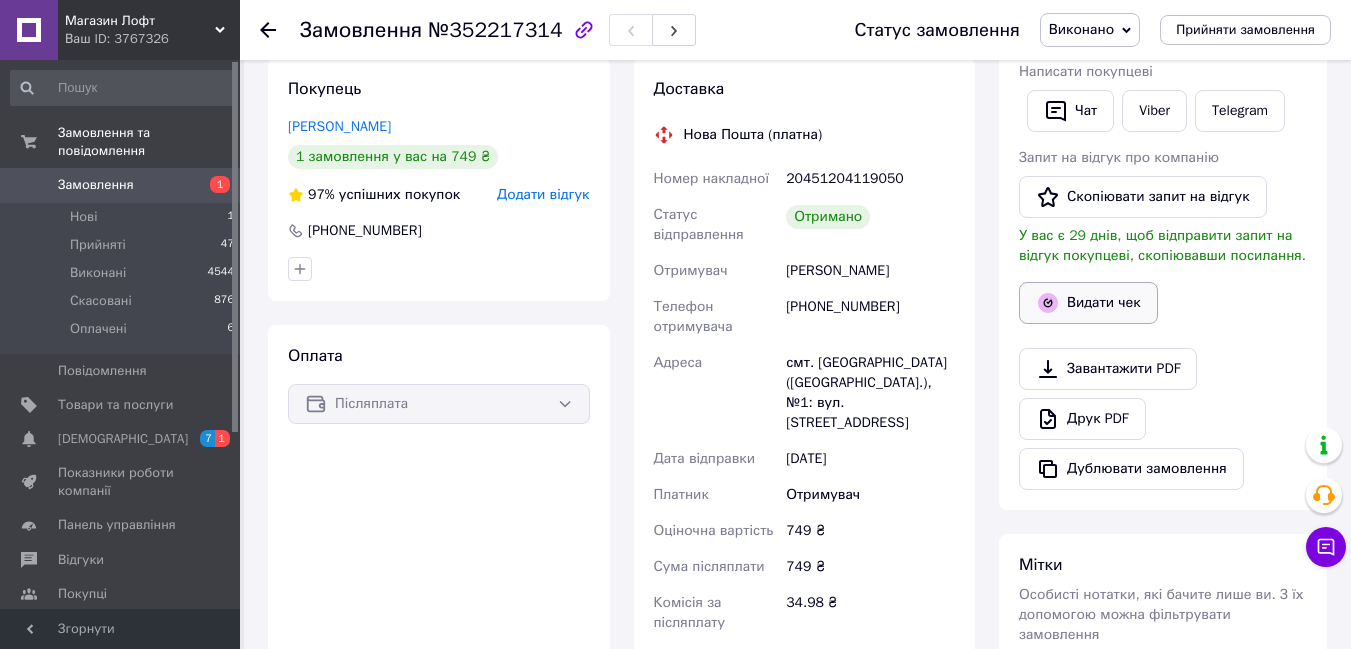 click on "Видати чек" at bounding box center [1088, 303] 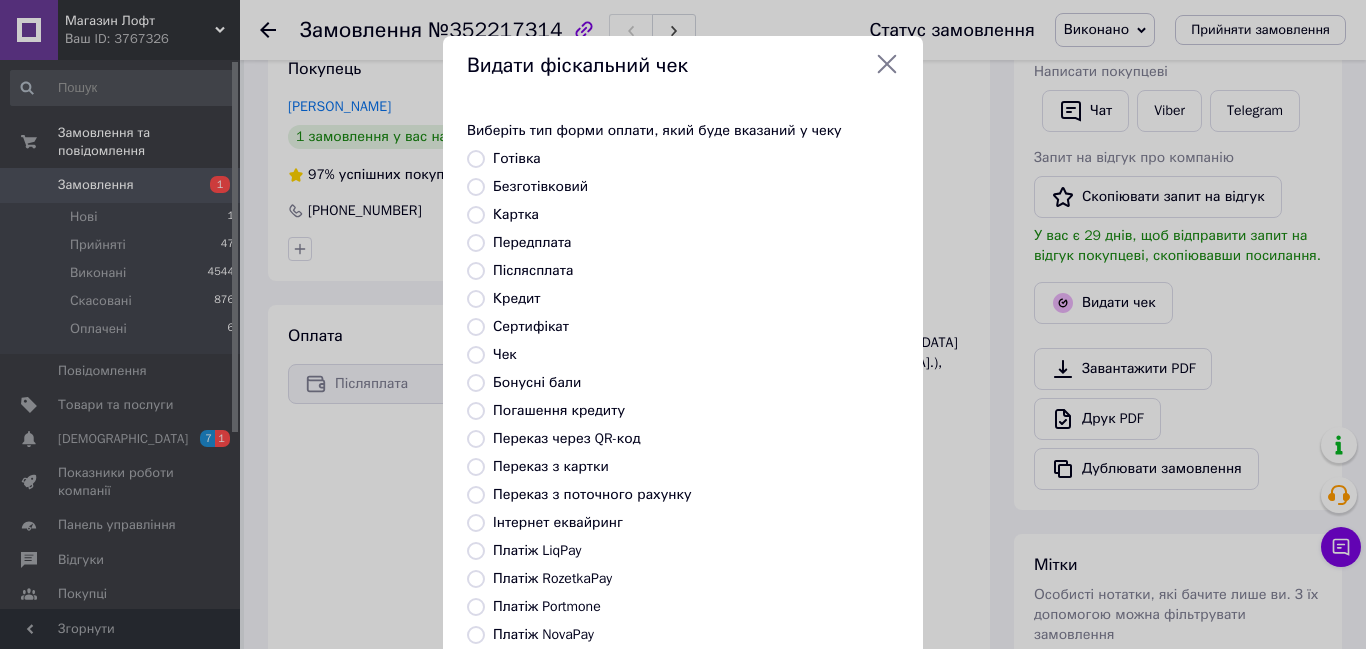 drag, startPoint x: 456, startPoint y: 189, endPoint x: 472, endPoint y: 189, distance: 16 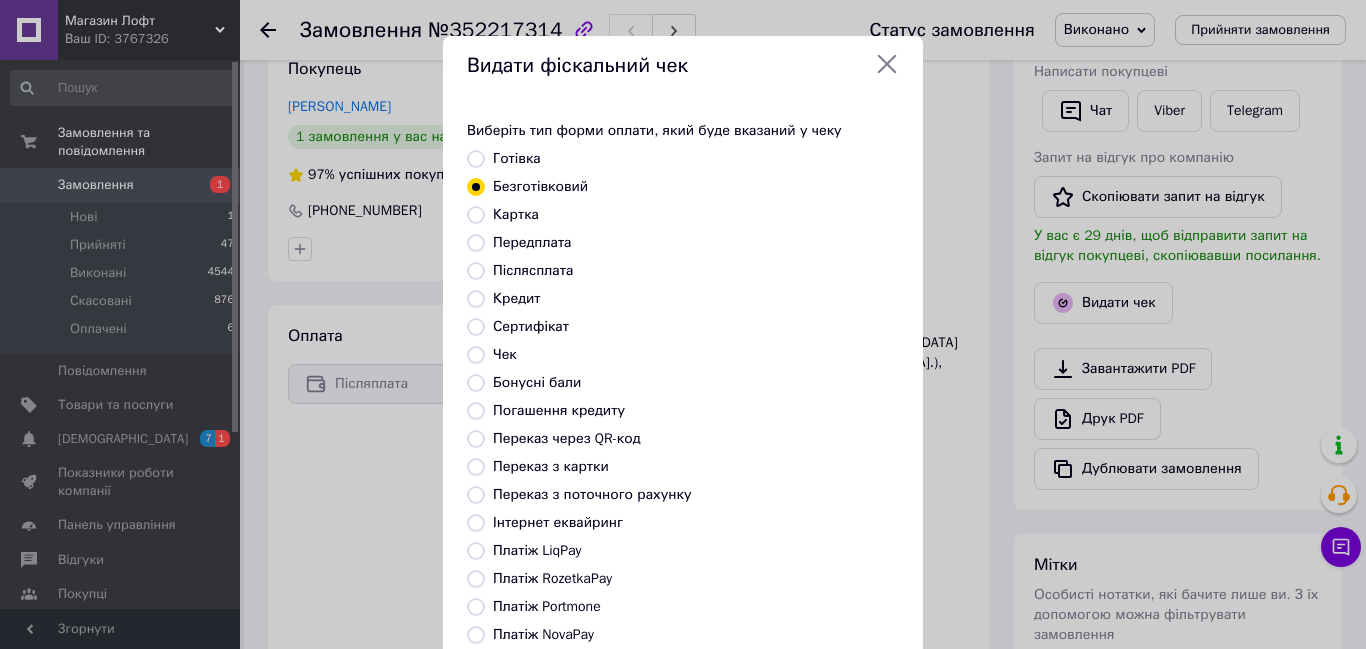 click on "Безготівковий" at bounding box center [476, 187] 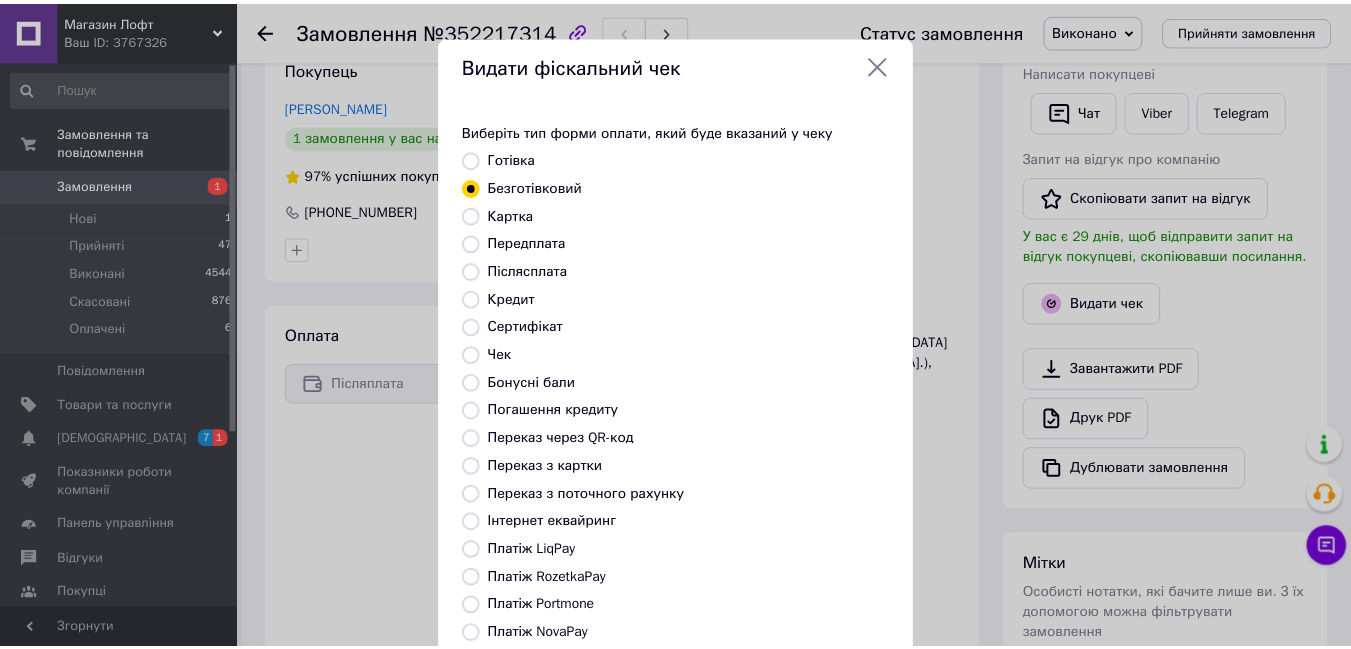 scroll, scrollTop: 210, scrollLeft: 0, axis: vertical 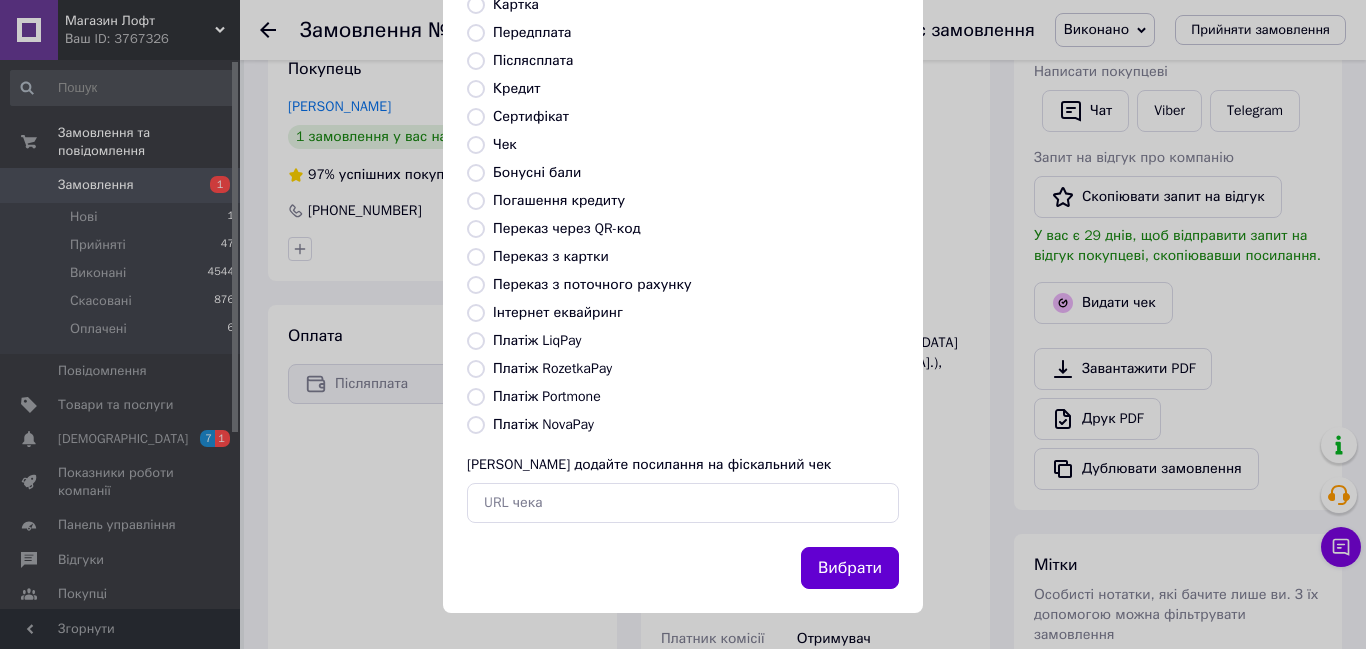 click on "Вибрати" at bounding box center [850, 568] 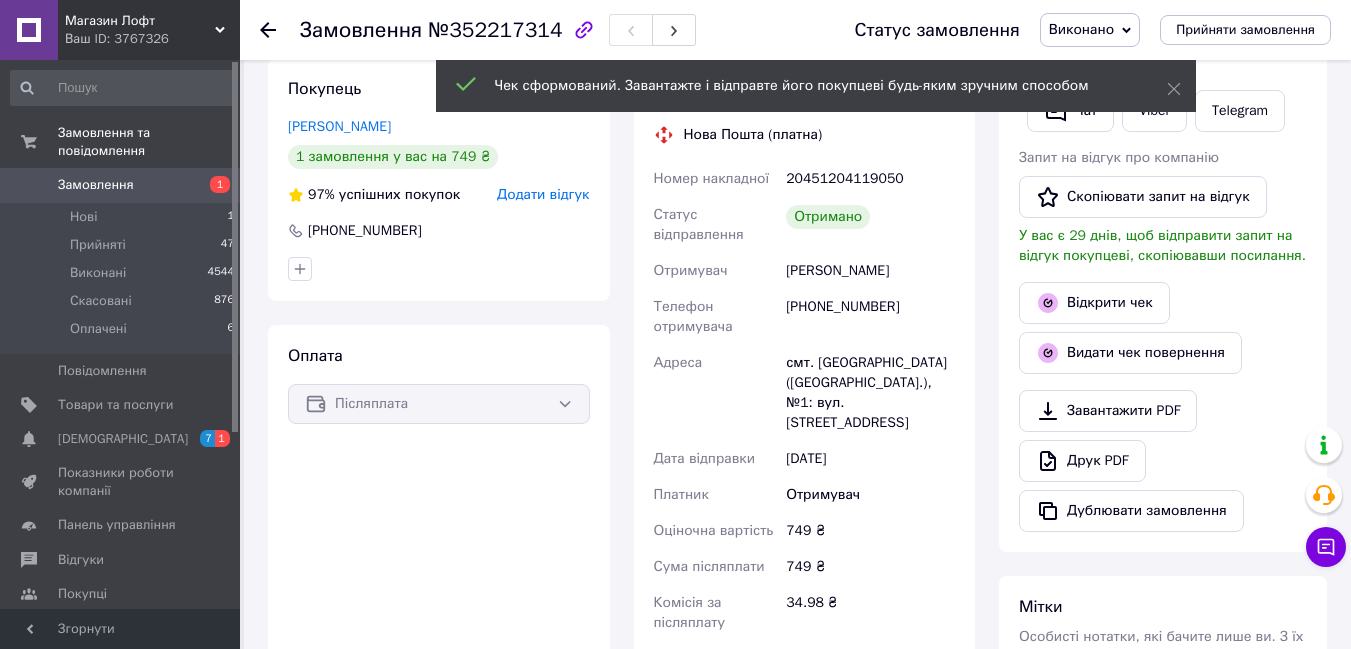 click 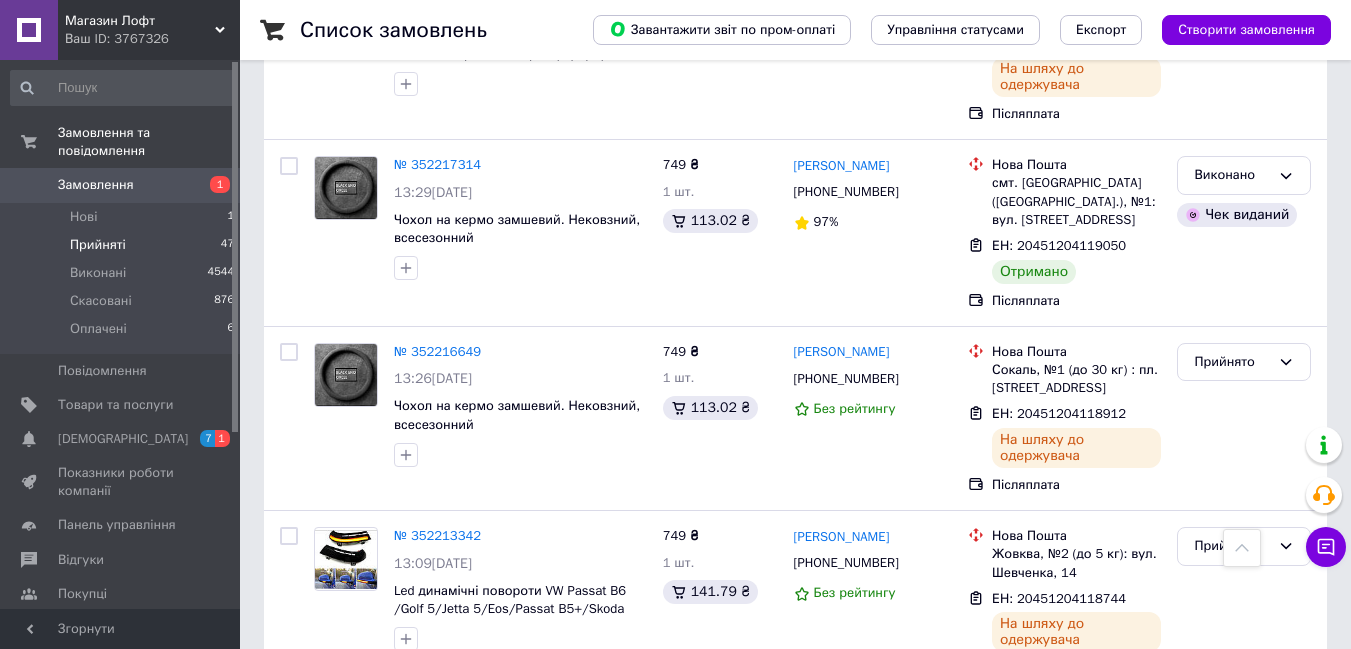 scroll, scrollTop: 2669, scrollLeft: 0, axis: vertical 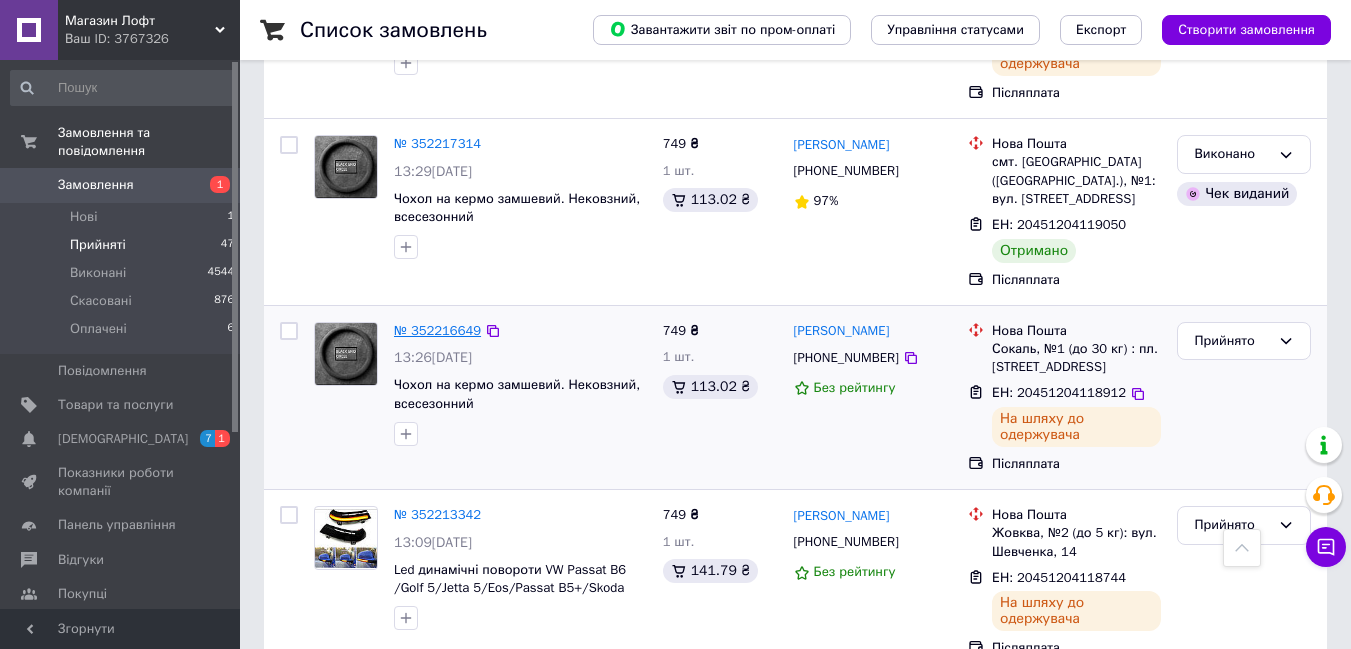 click on "№ 352216649" at bounding box center (437, 330) 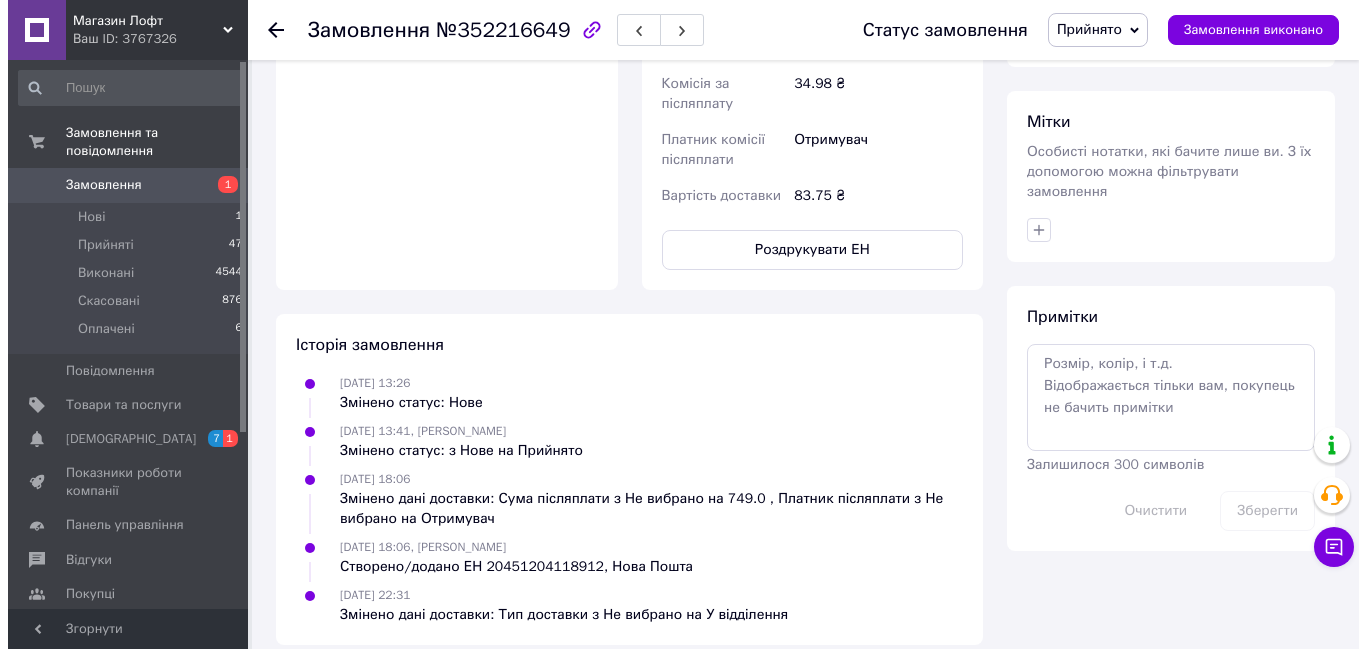 scroll, scrollTop: 273, scrollLeft: 0, axis: vertical 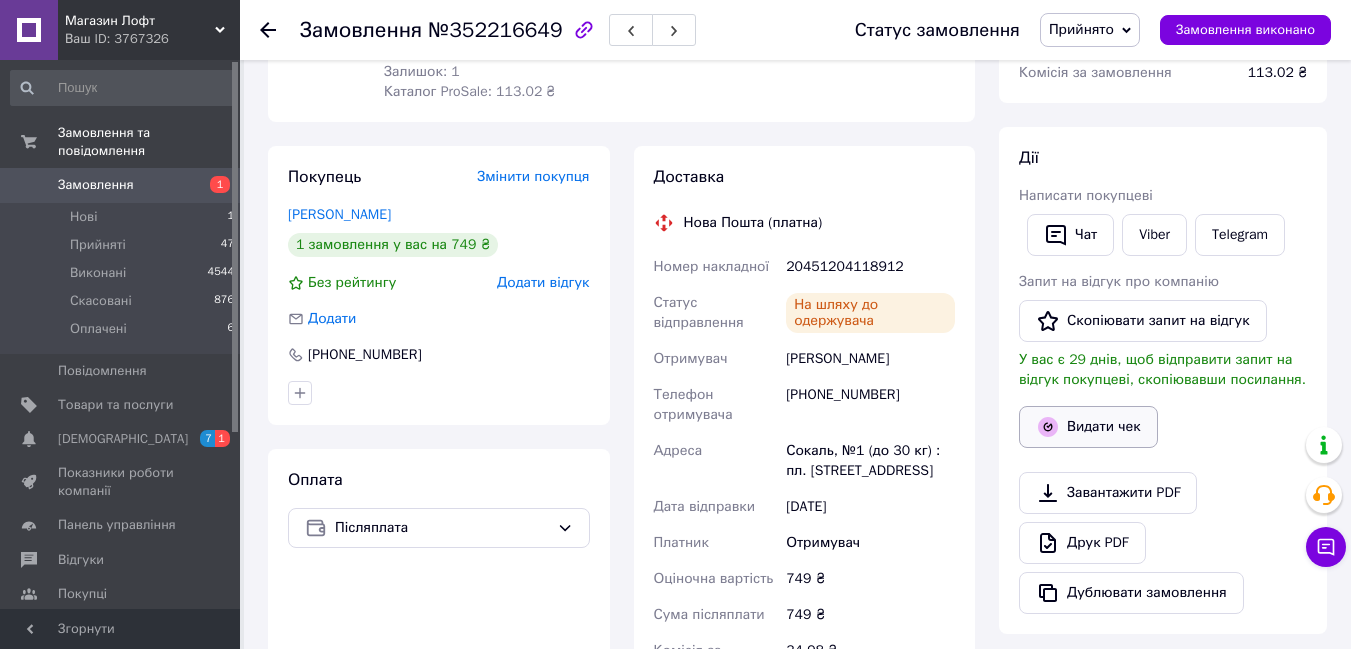 click on "Видати чек" at bounding box center (1088, 427) 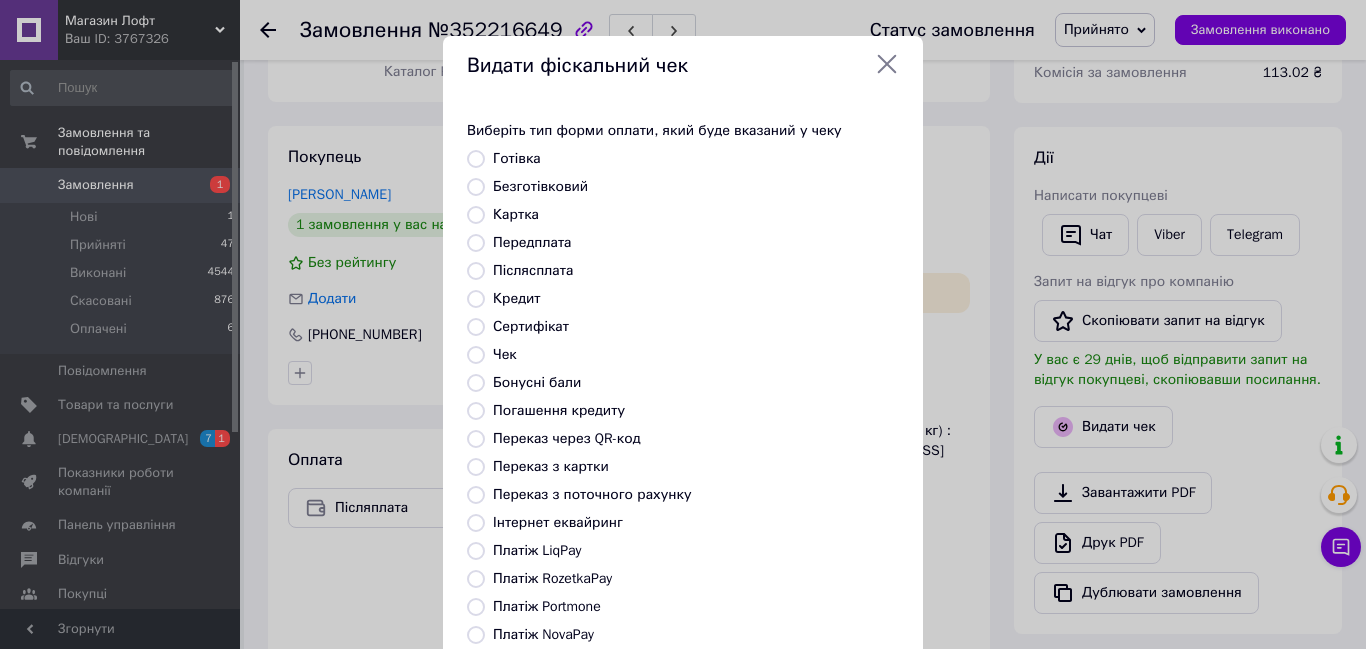 click on "Безготівковий" at bounding box center (476, 187) 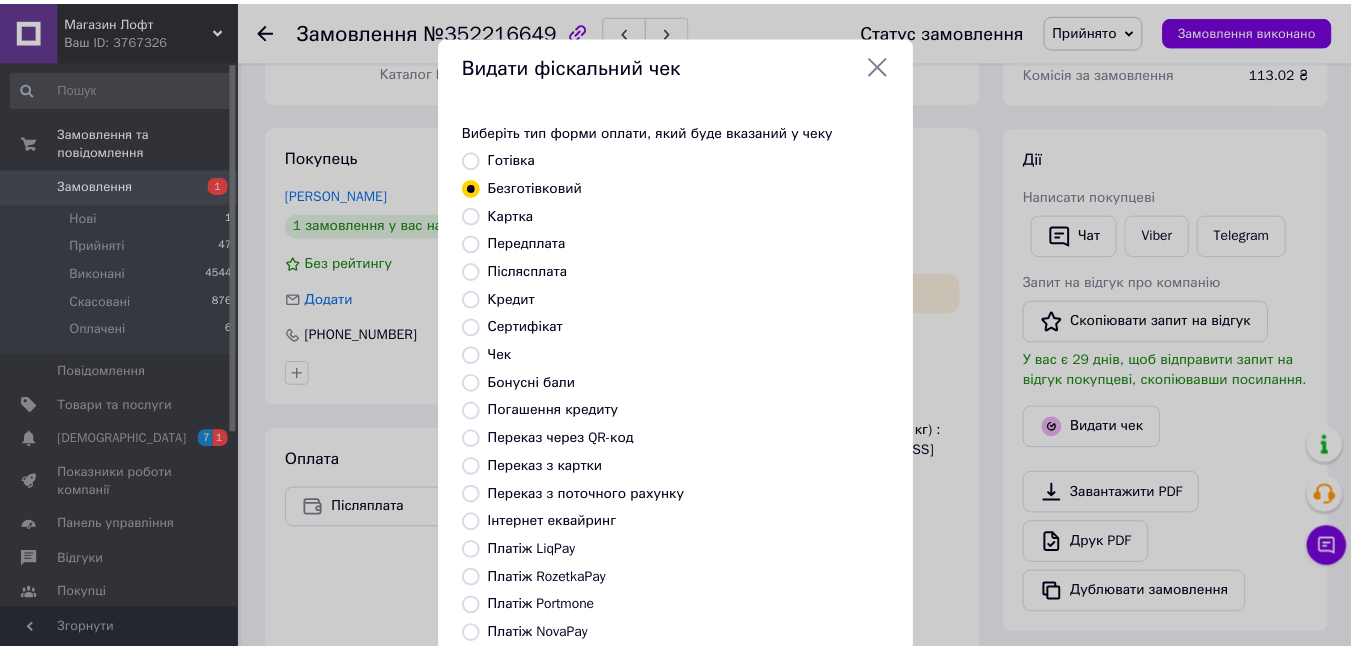 scroll, scrollTop: 210, scrollLeft: 0, axis: vertical 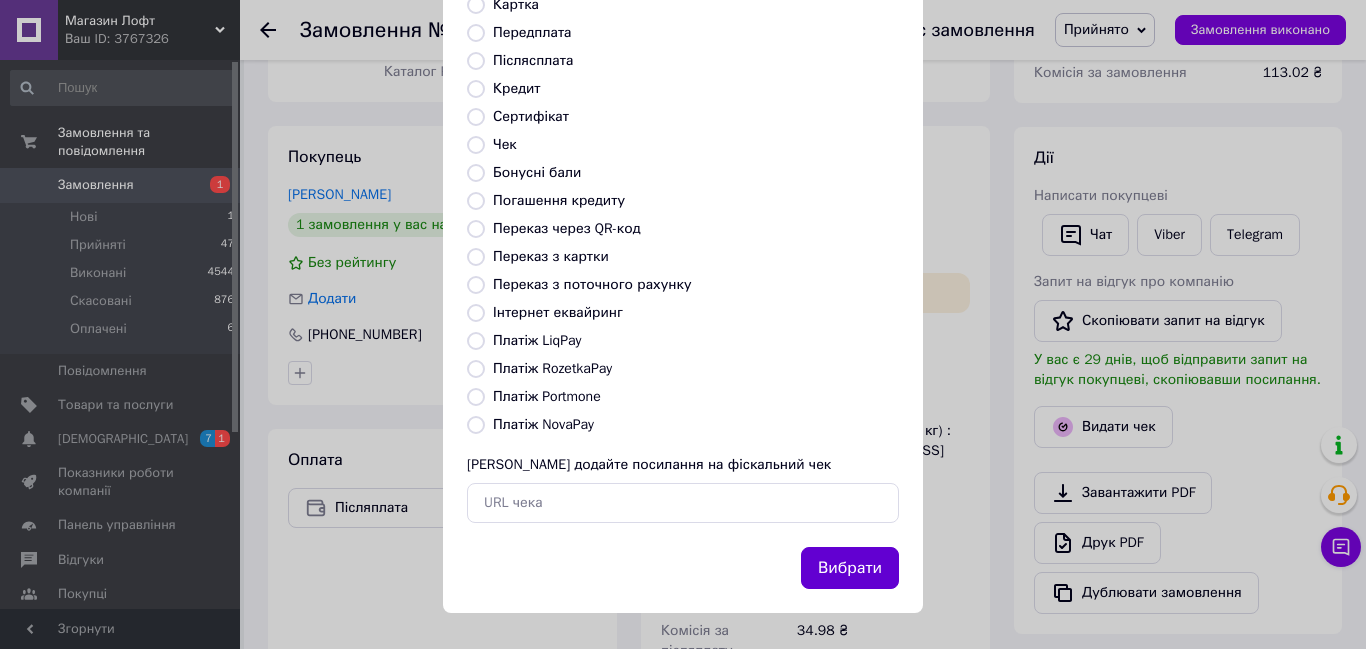 click on "Вибрати" at bounding box center [850, 568] 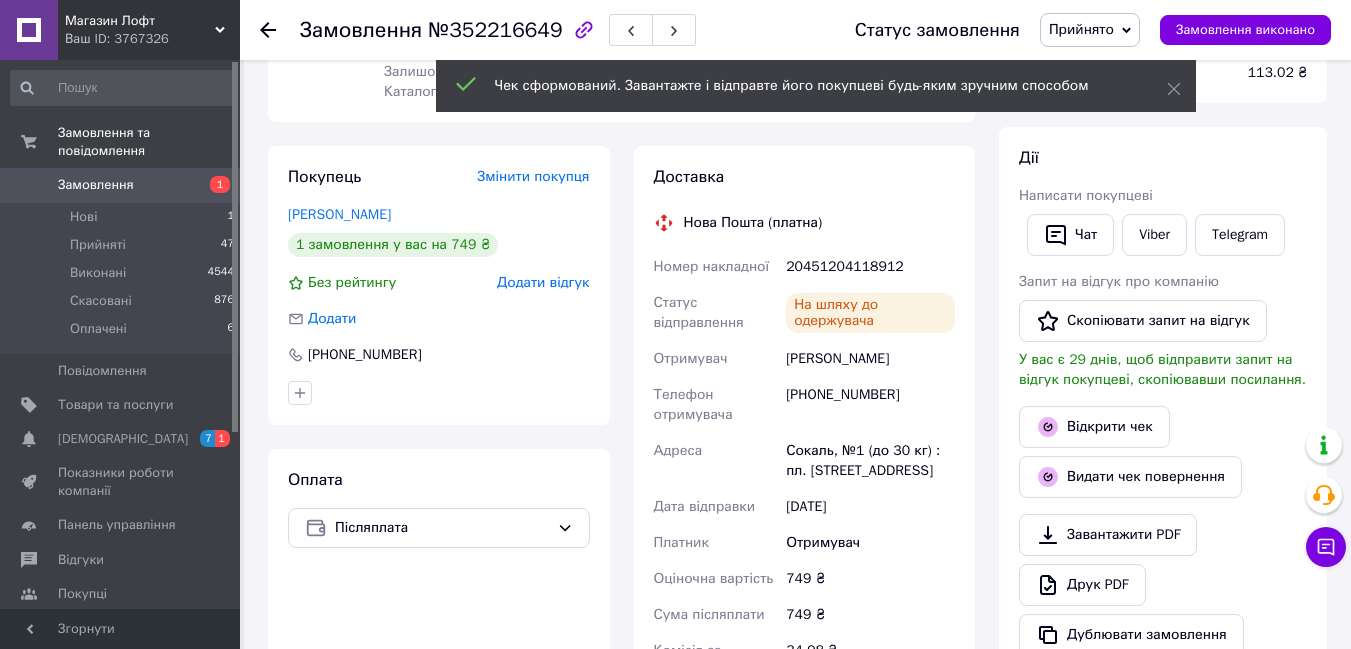 click 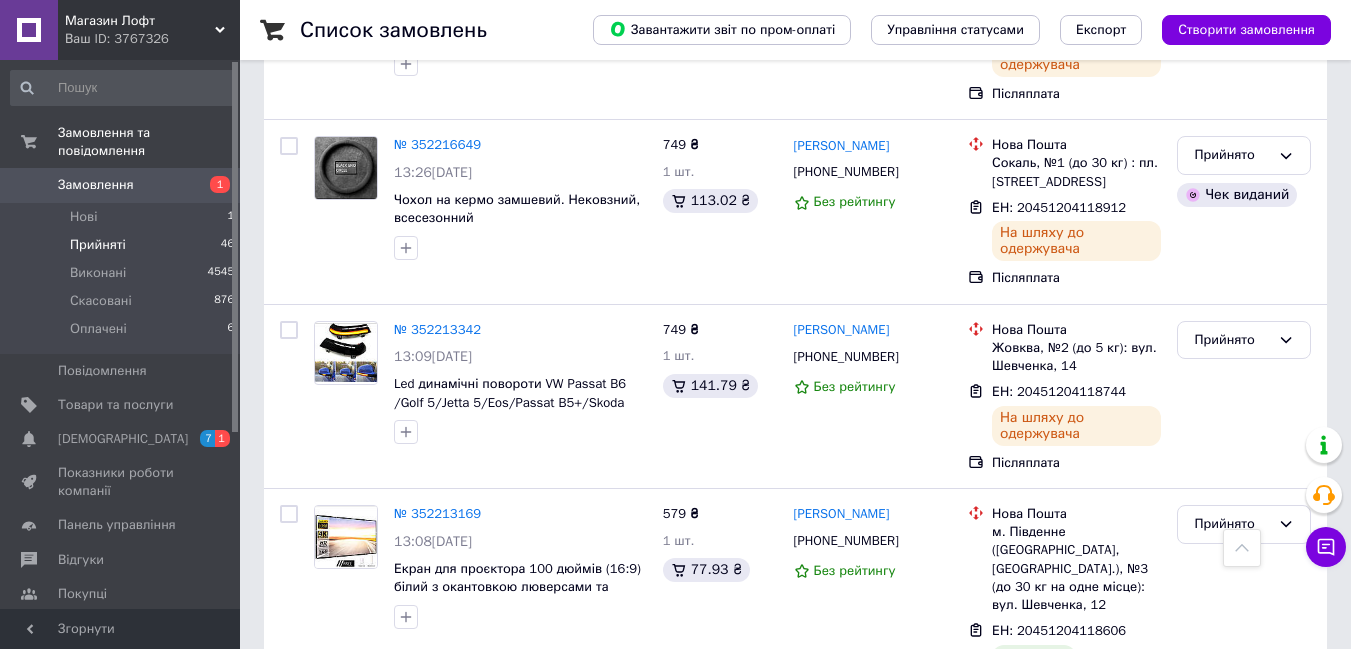 scroll, scrollTop: 2690, scrollLeft: 0, axis: vertical 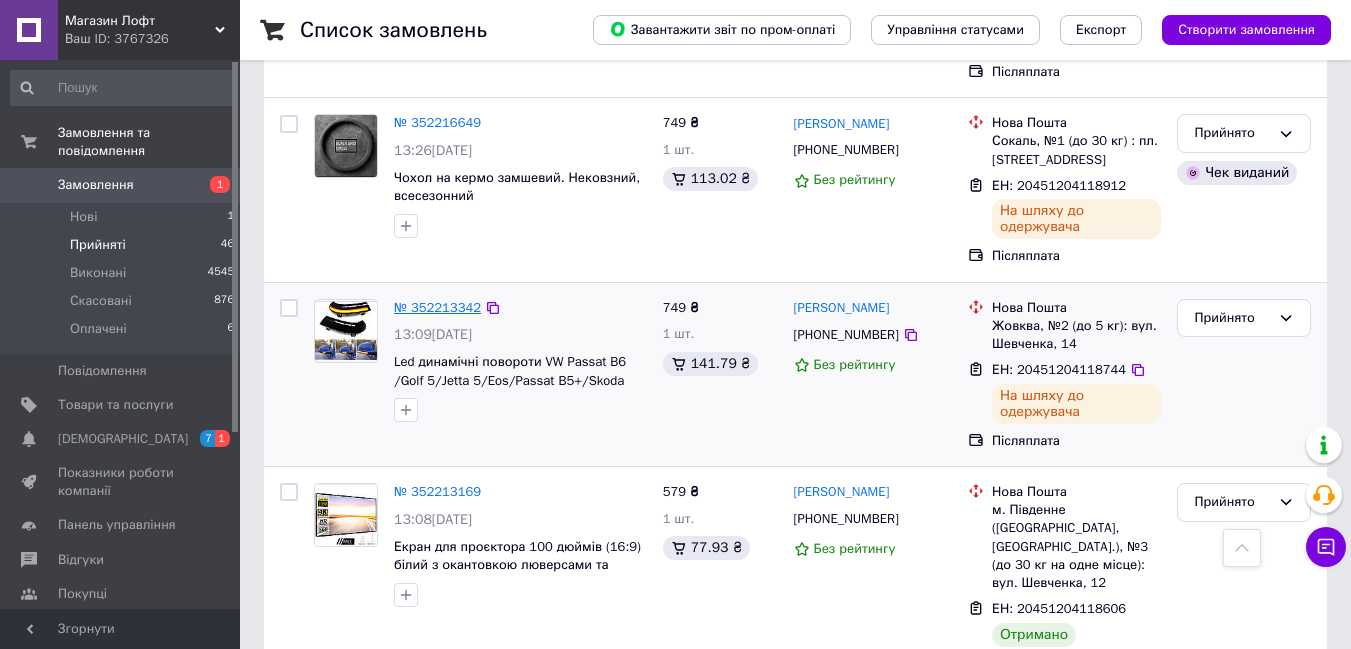 click on "№ 352213342" at bounding box center [437, 307] 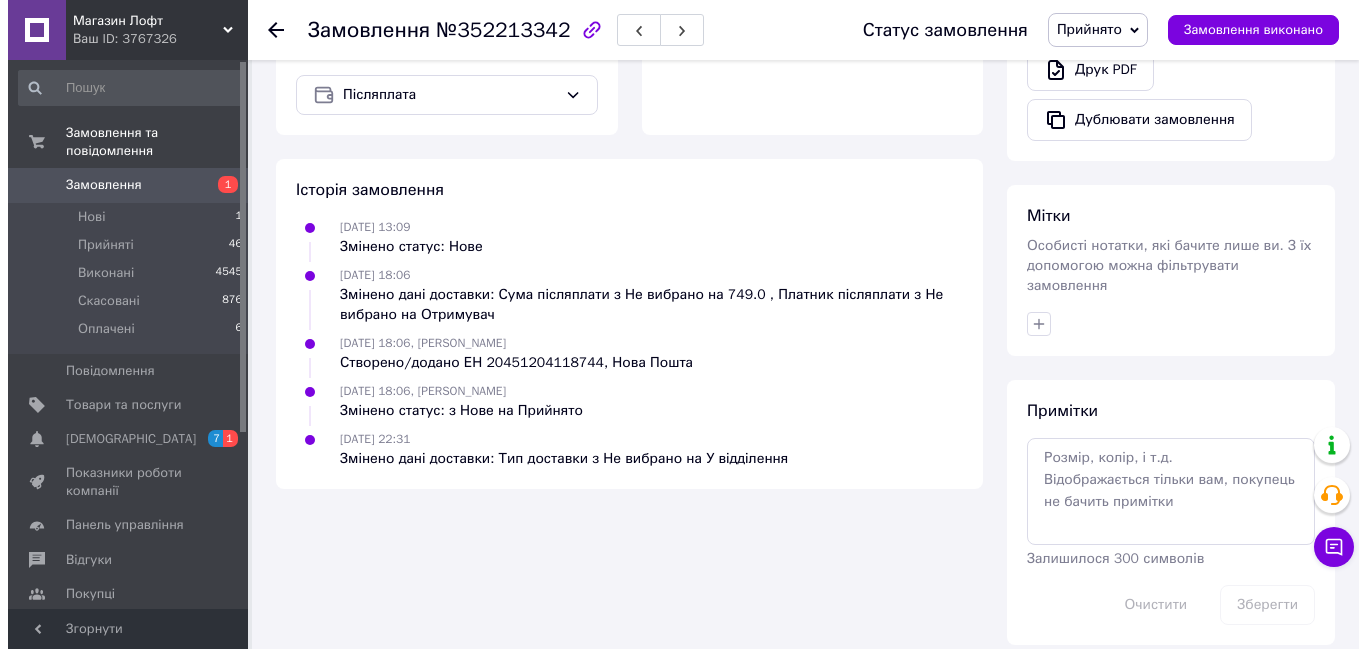 scroll, scrollTop: 179, scrollLeft: 0, axis: vertical 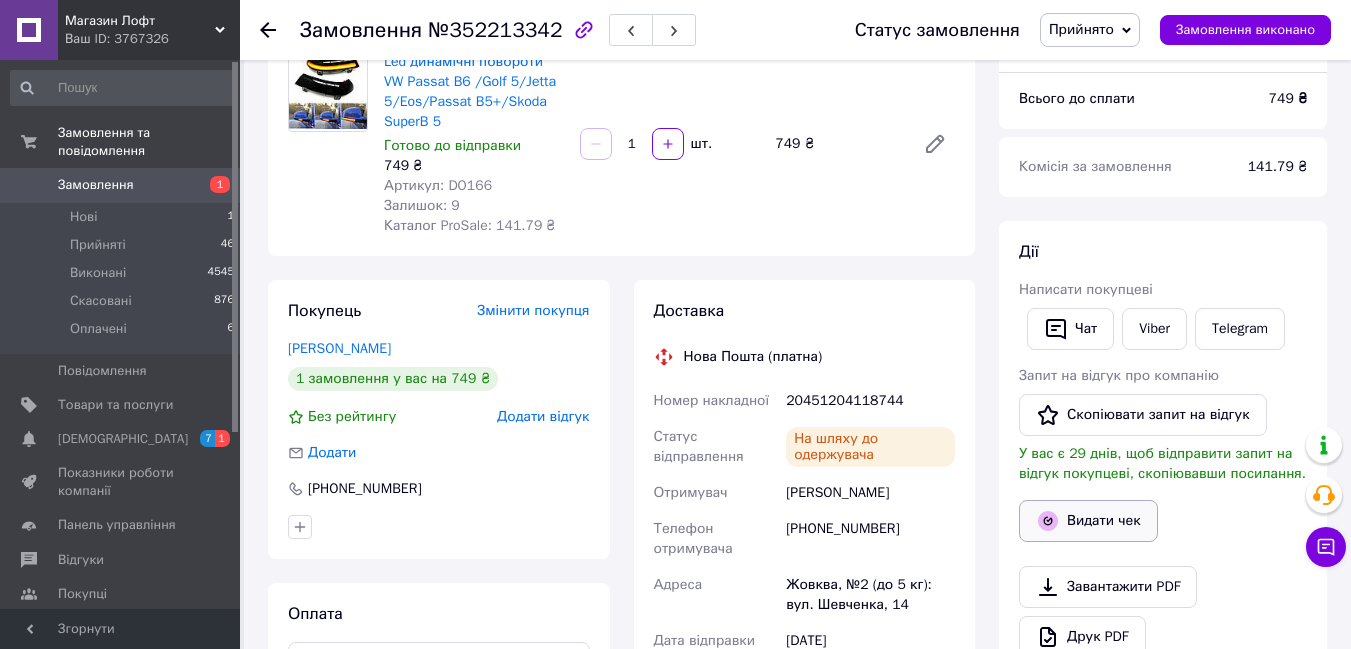 click 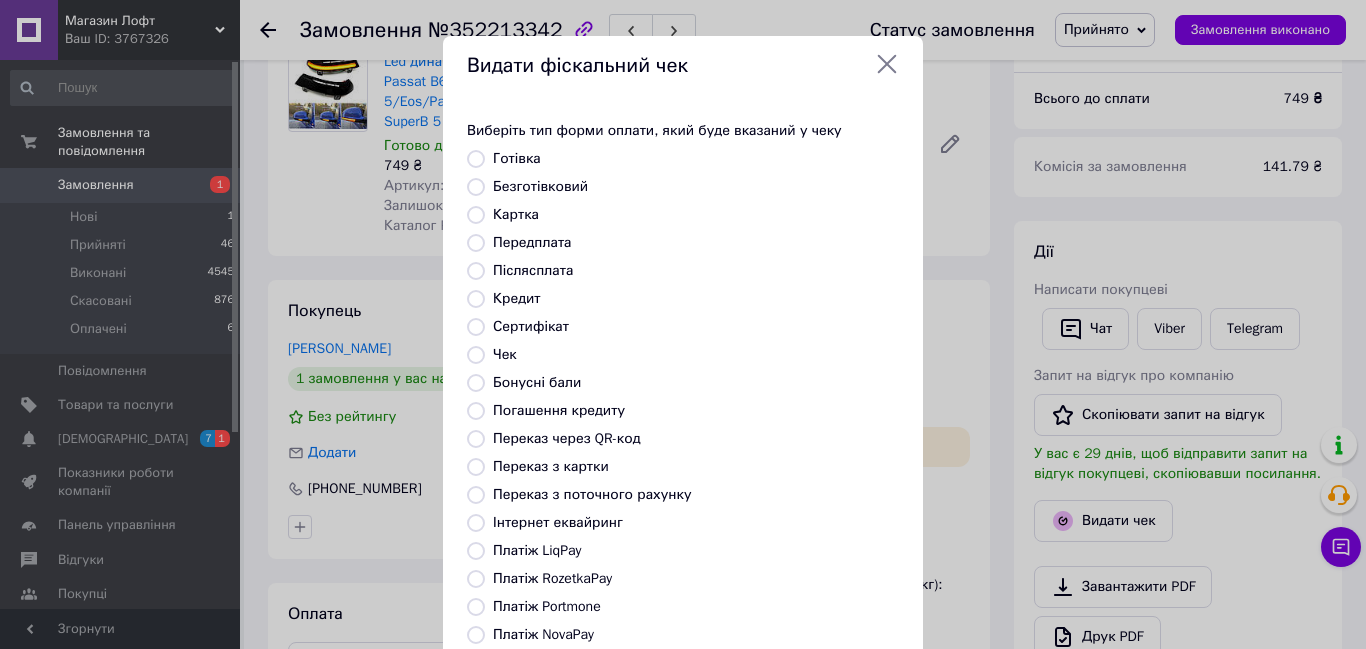 click on "Безготівковий" at bounding box center (476, 187) 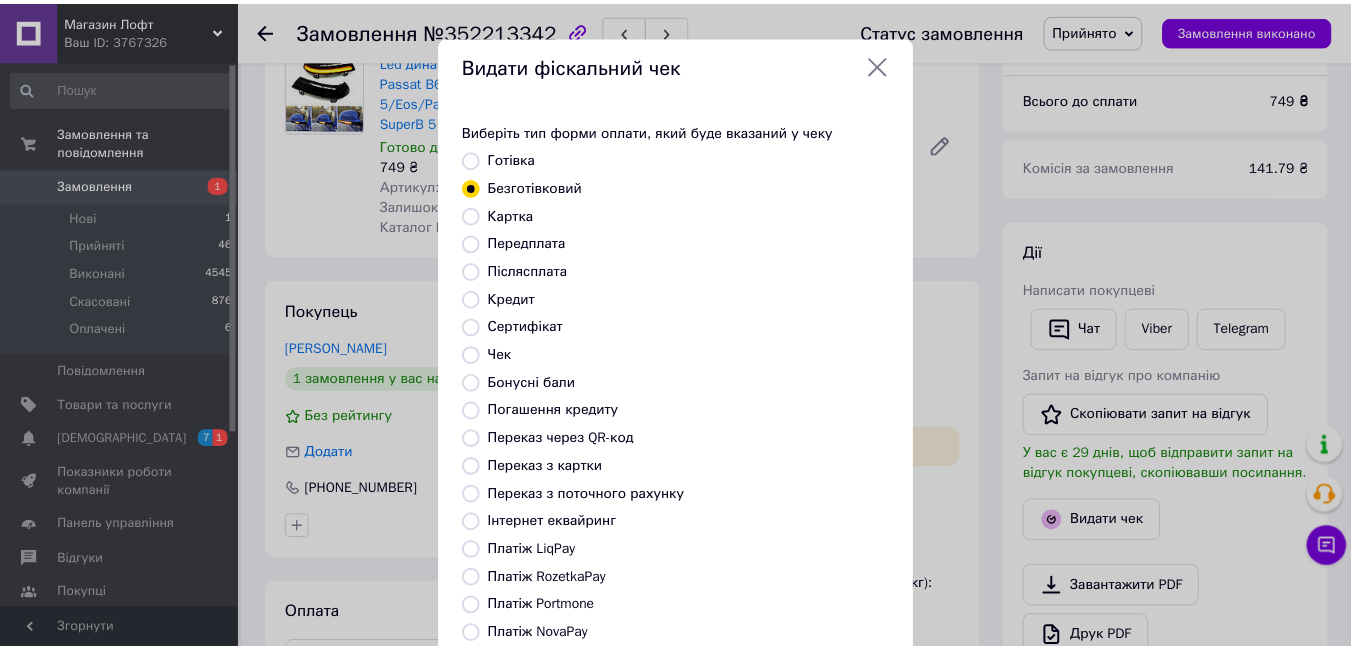 scroll, scrollTop: 210, scrollLeft: 0, axis: vertical 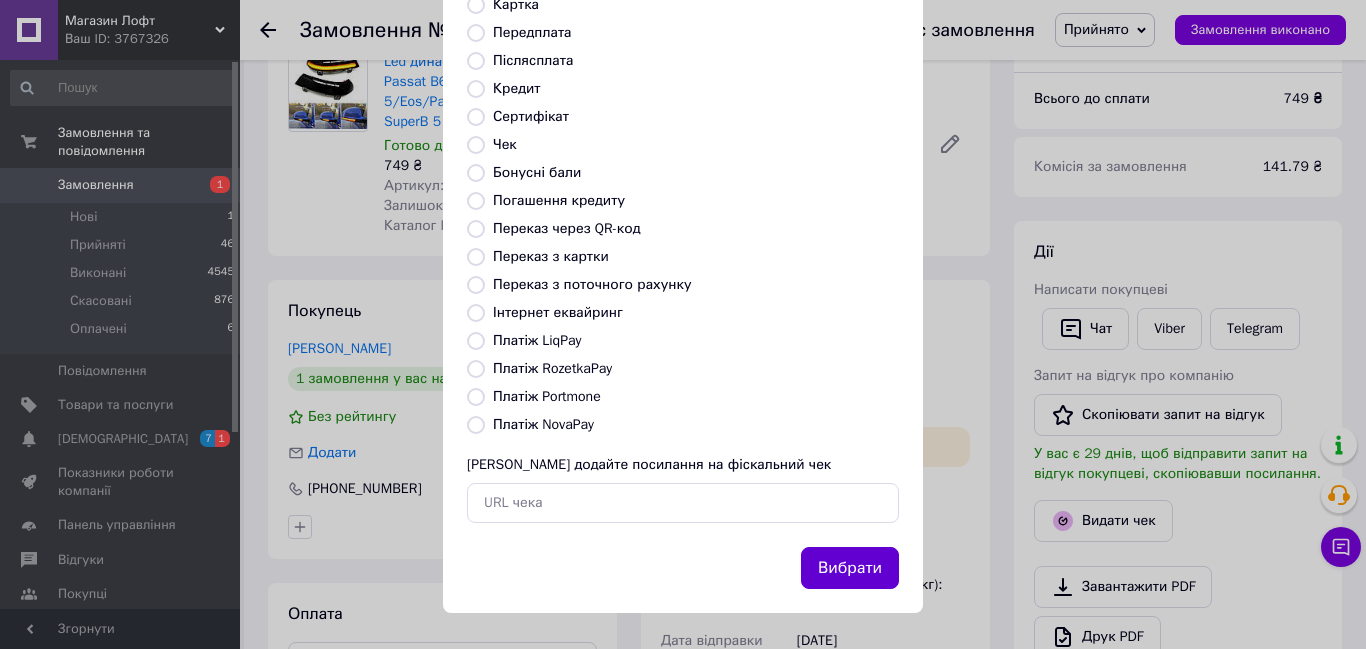 click on "Вибрати" at bounding box center [850, 568] 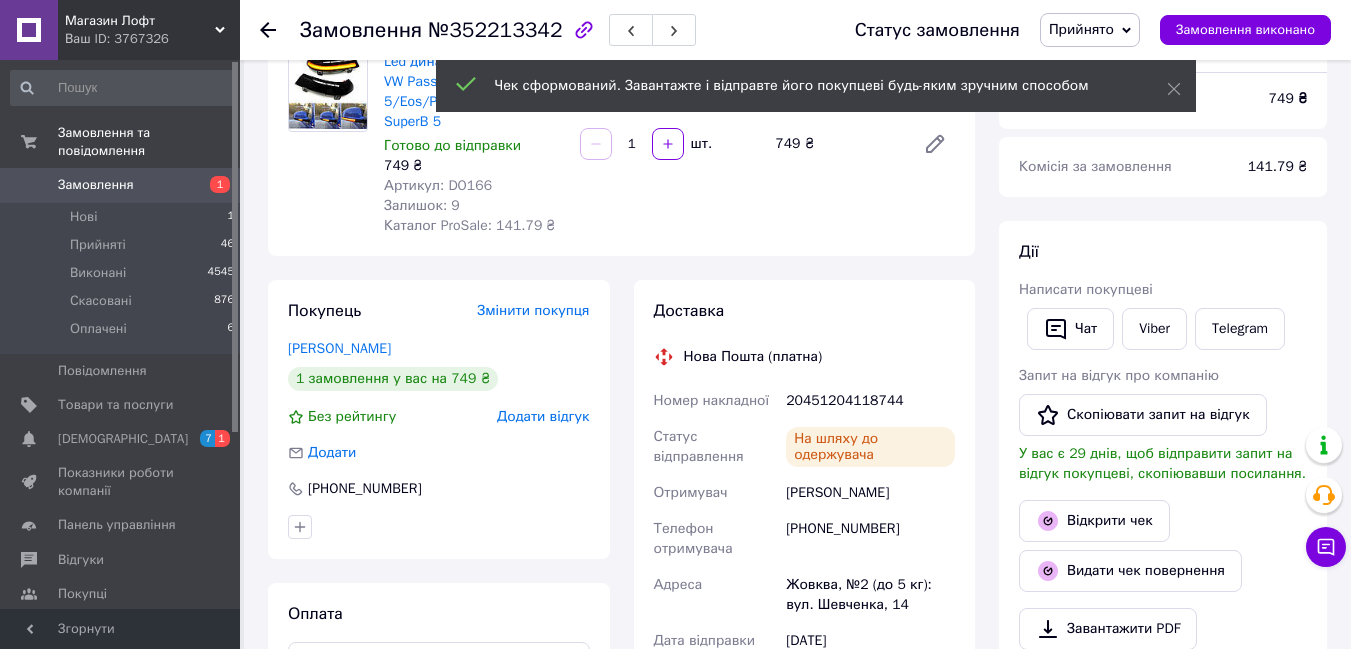 click 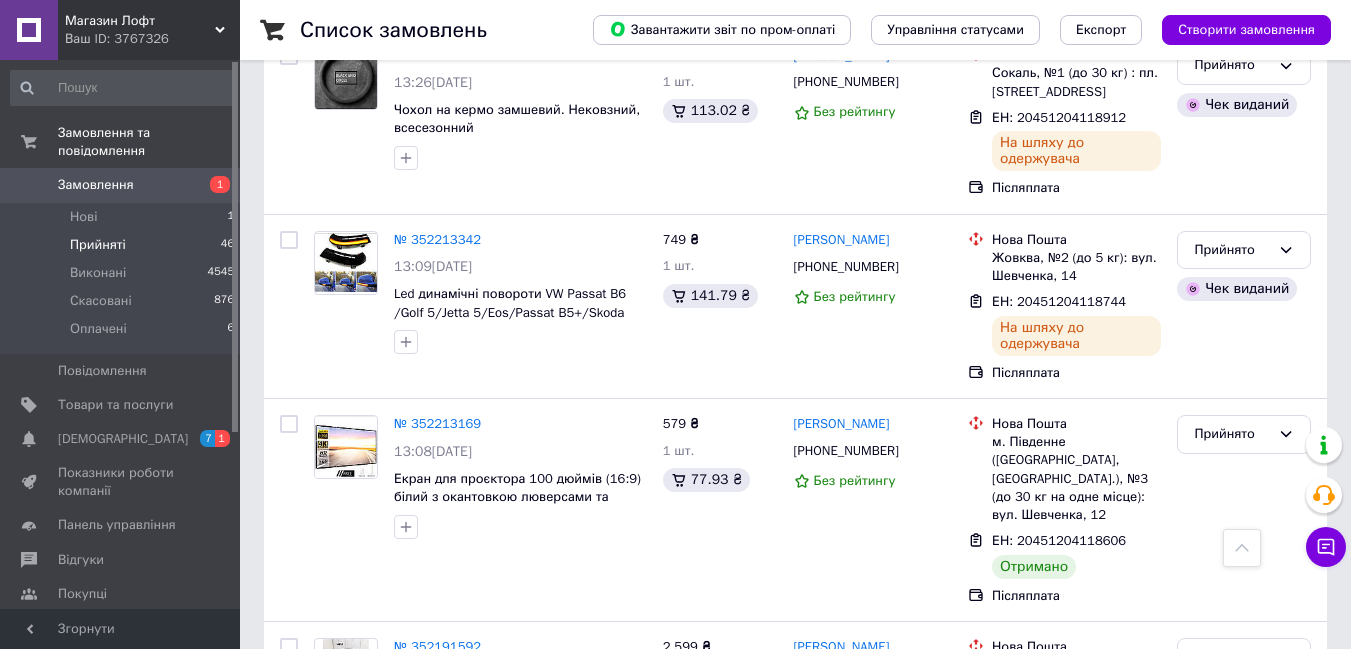 scroll, scrollTop: 2995, scrollLeft: 0, axis: vertical 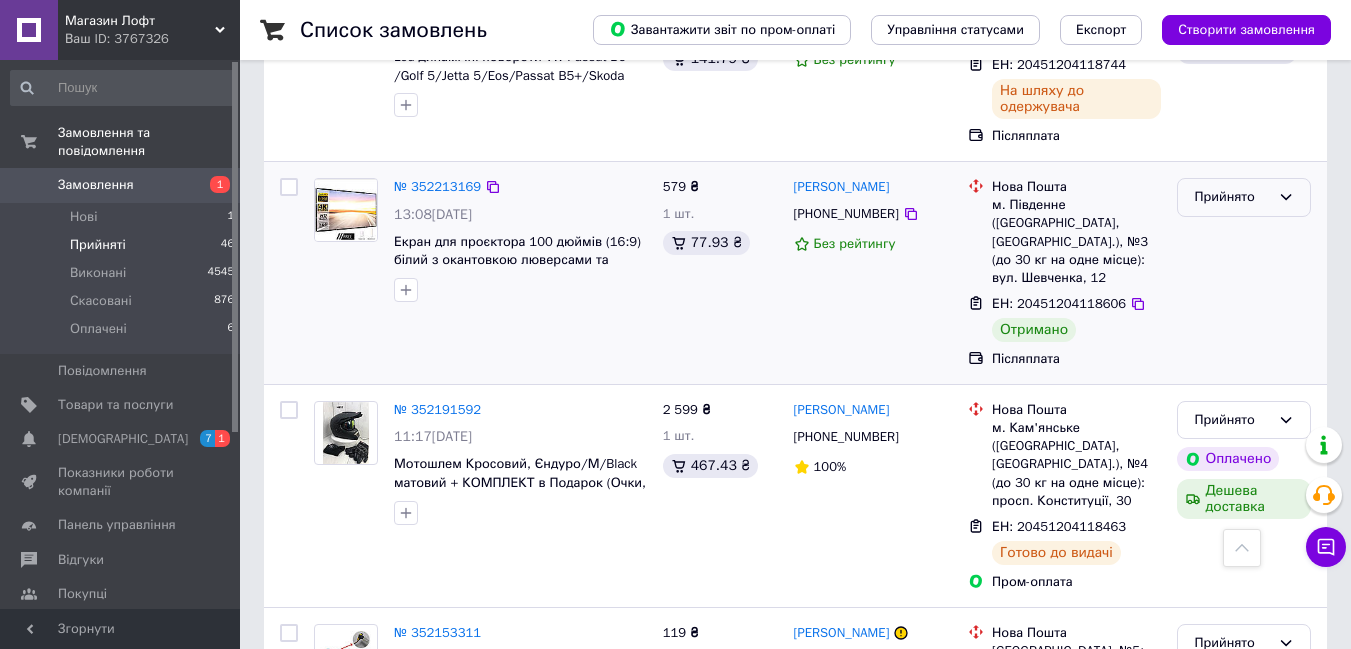 click on "Прийнято" at bounding box center (1232, 197) 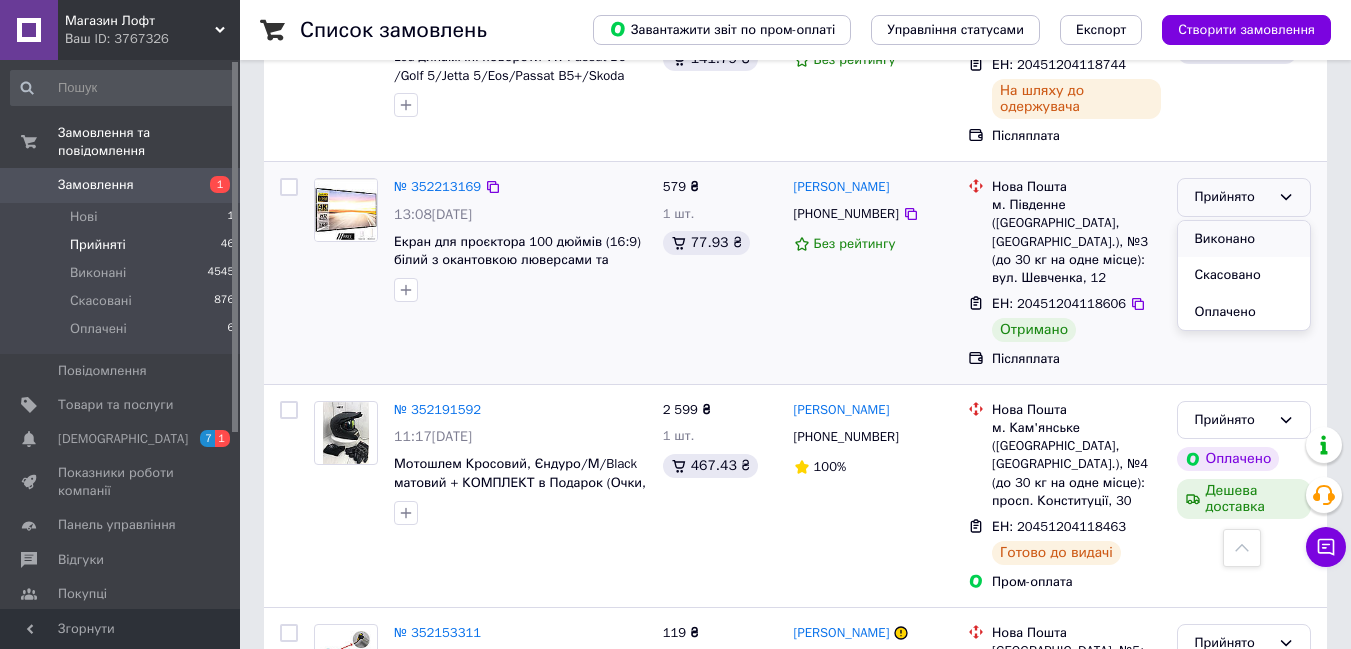 click on "Виконано" at bounding box center [1244, 239] 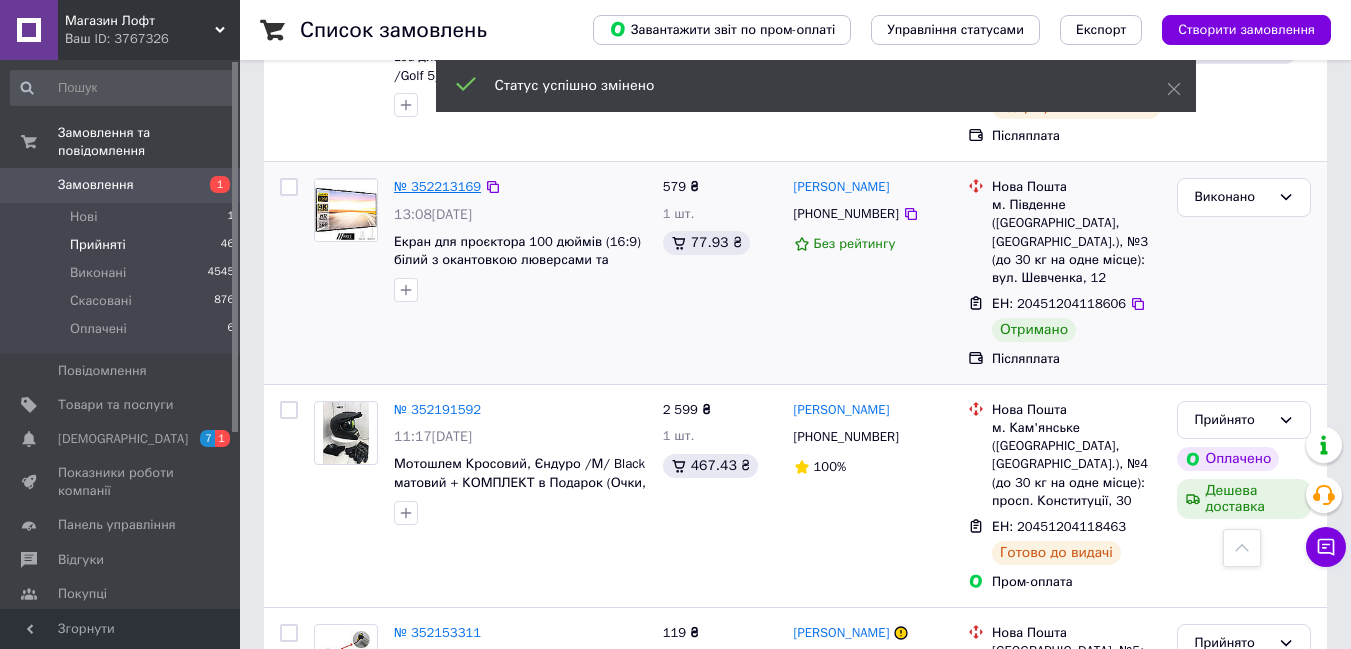 click on "№ 352213169" at bounding box center [437, 186] 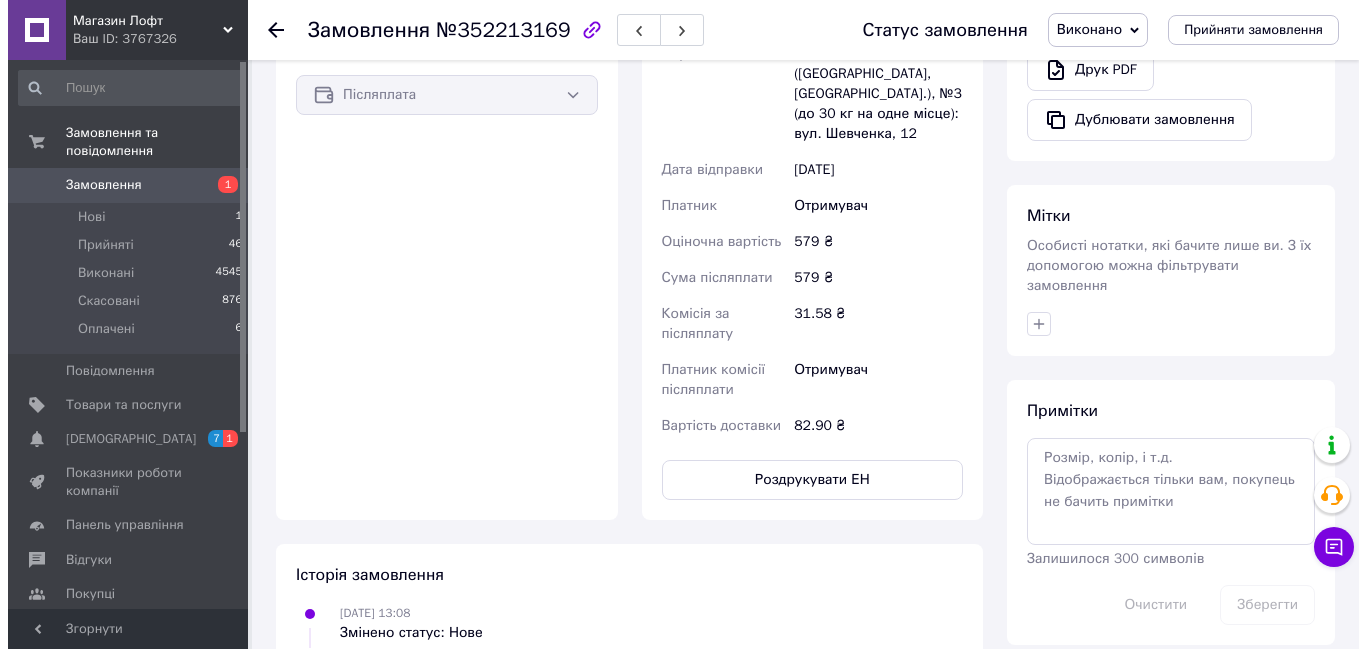 scroll, scrollTop: 421, scrollLeft: 0, axis: vertical 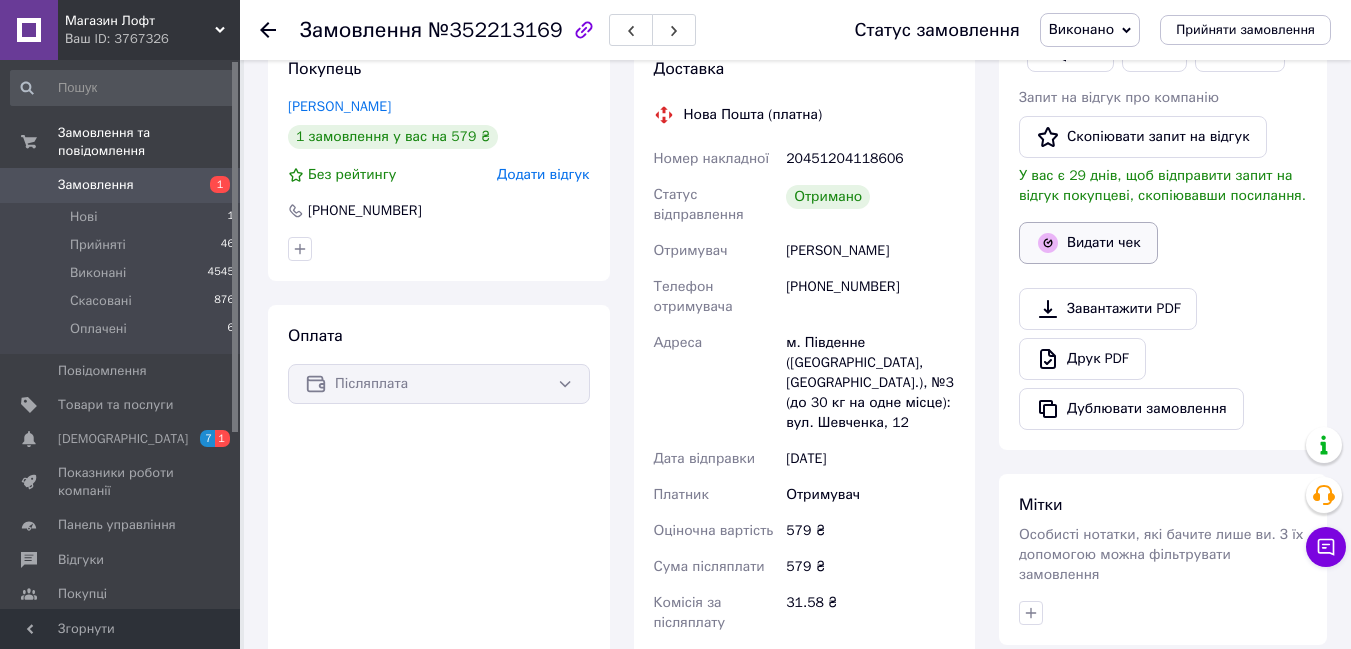 click on "Видати чек" at bounding box center [1088, 243] 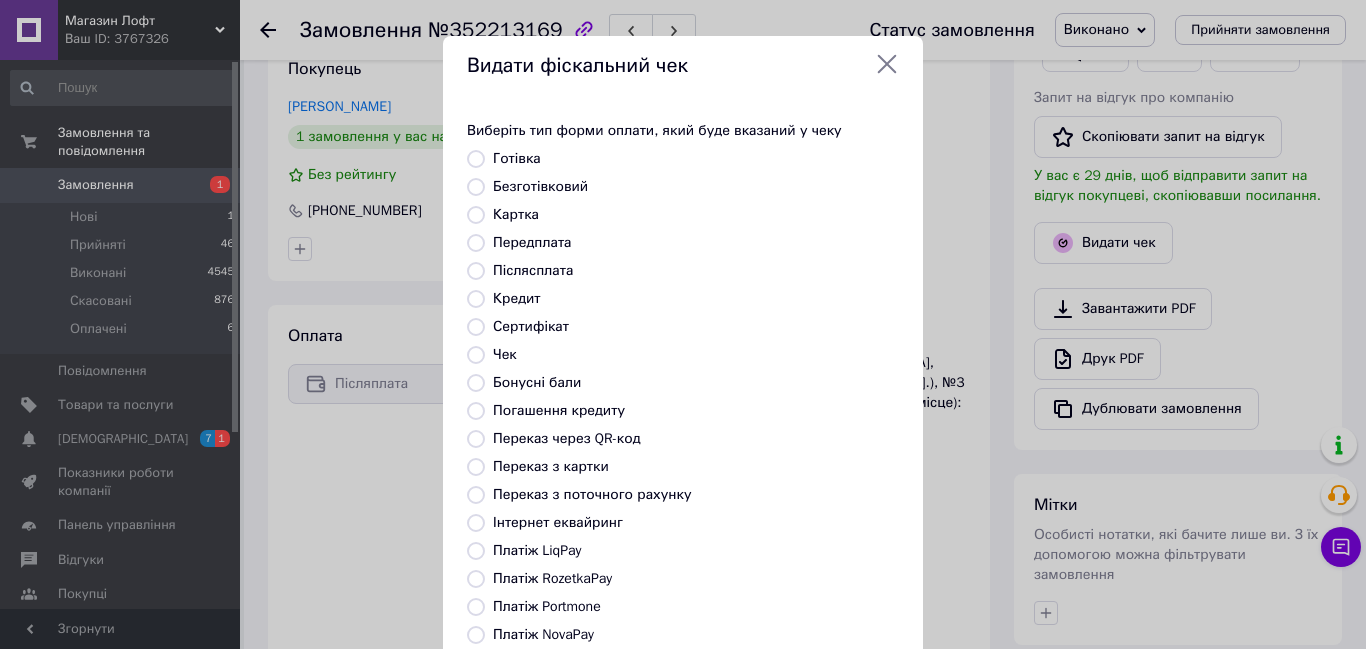 click on "Безготівковий" at bounding box center (476, 187) 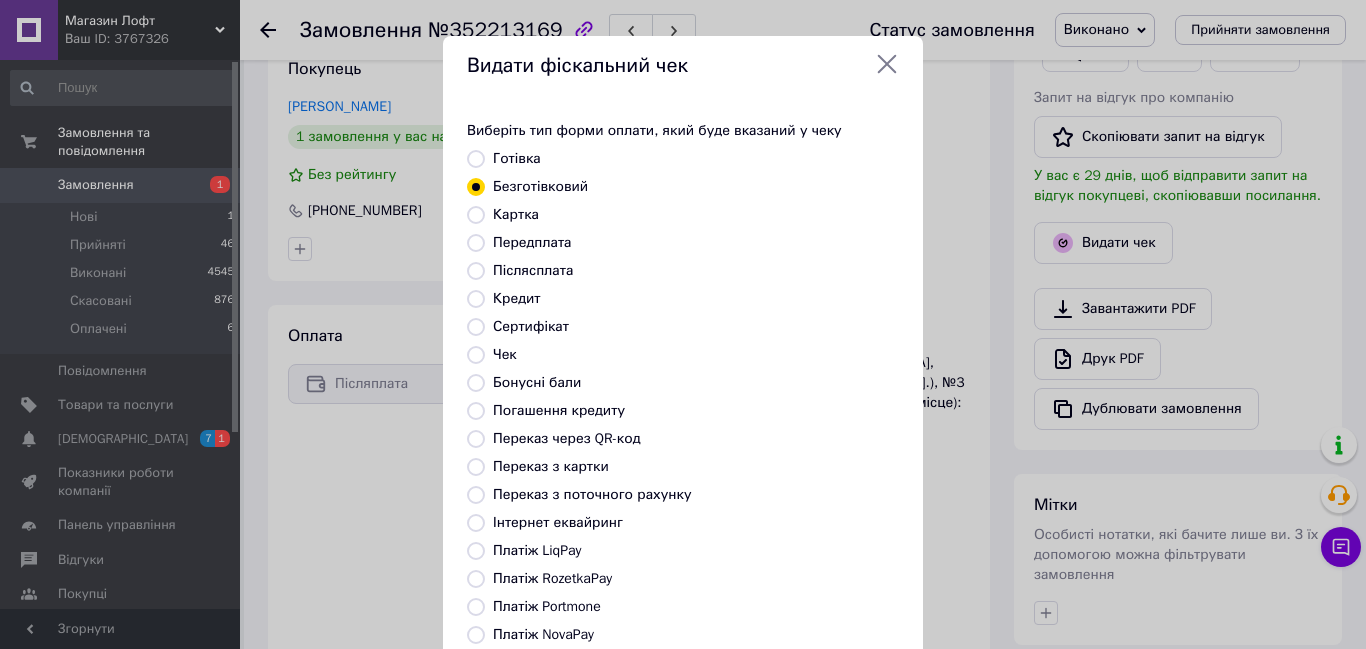 click on "Безготівковий" at bounding box center [476, 187] 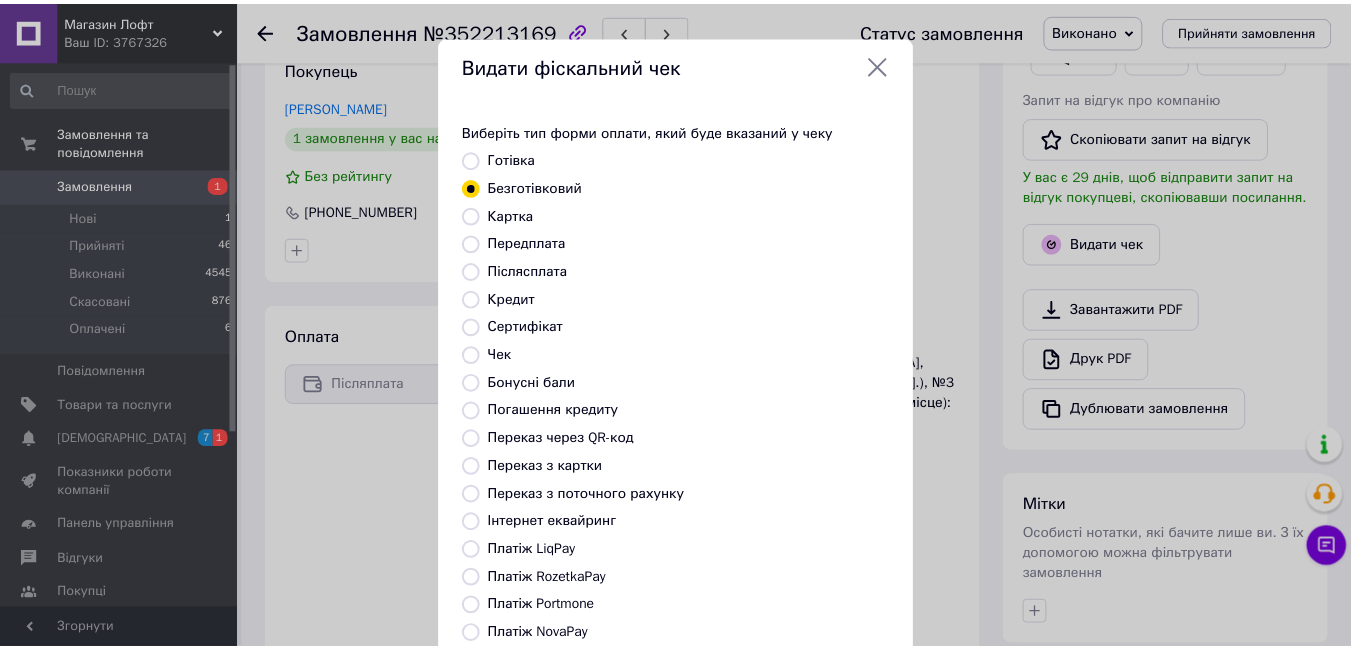 scroll, scrollTop: 210, scrollLeft: 0, axis: vertical 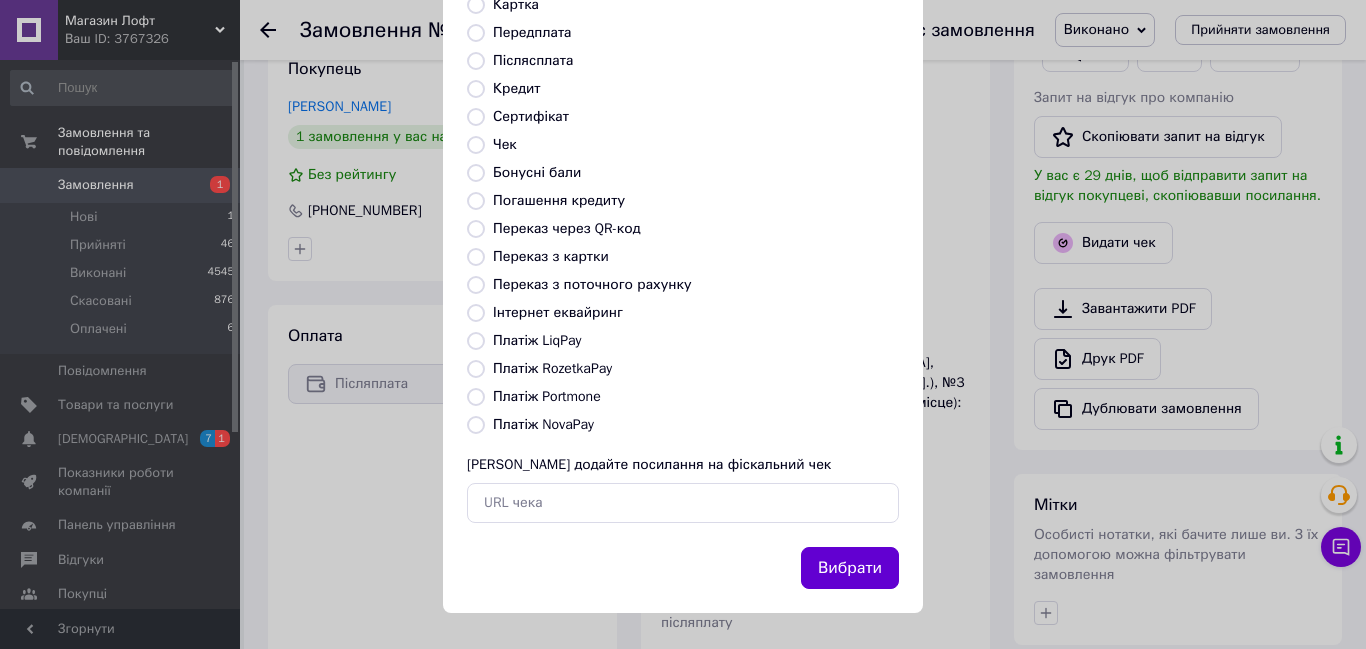 click on "Вибрати" at bounding box center (850, 568) 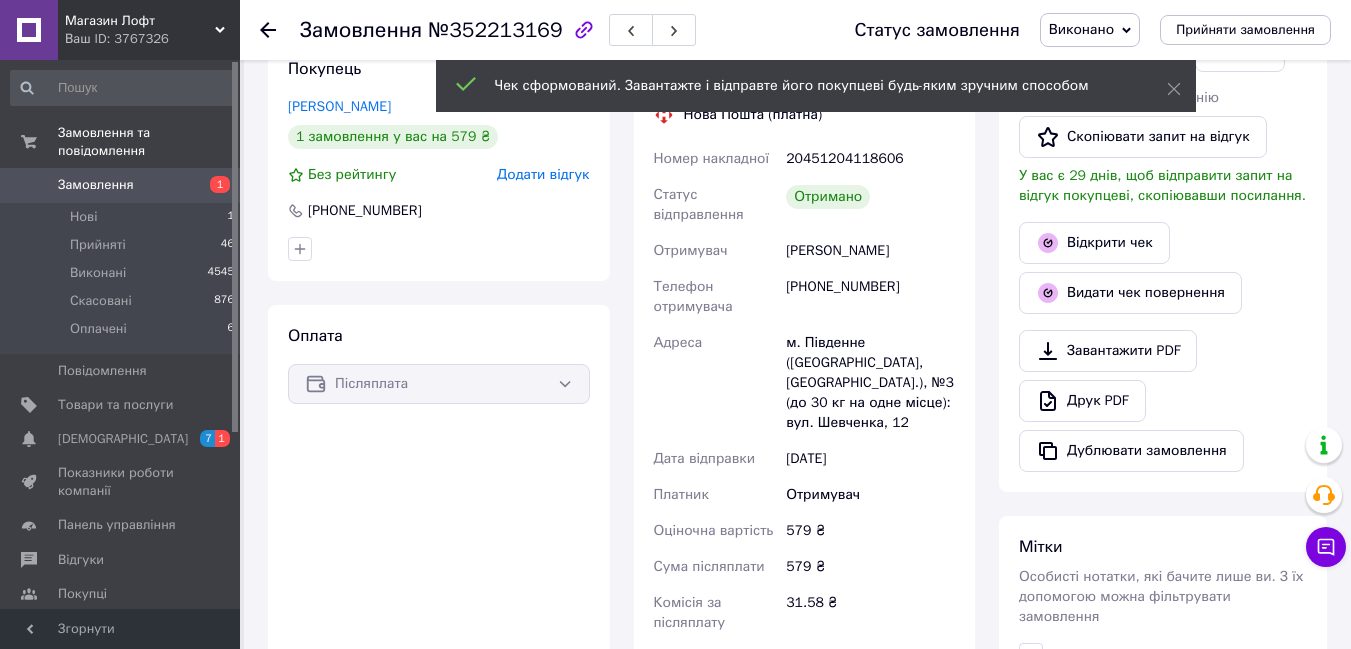 click 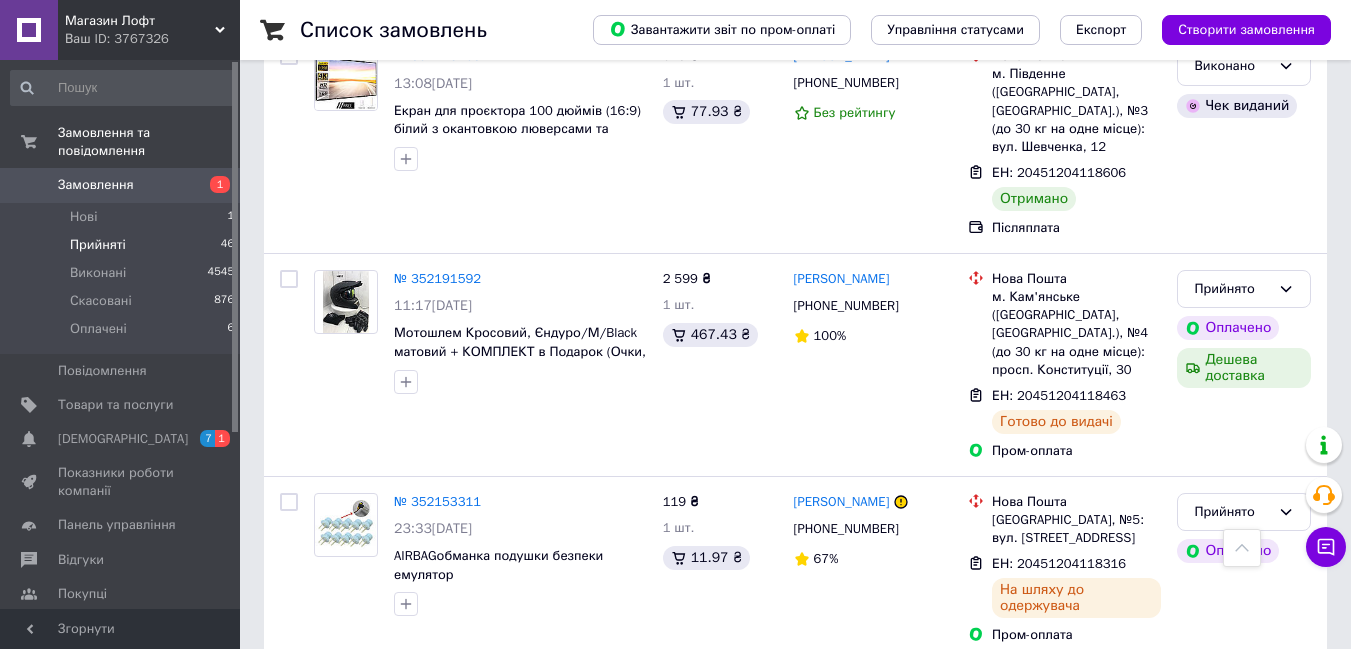 scroll, scrollTop: 3155, scrollLeft: 0, axis: vertical 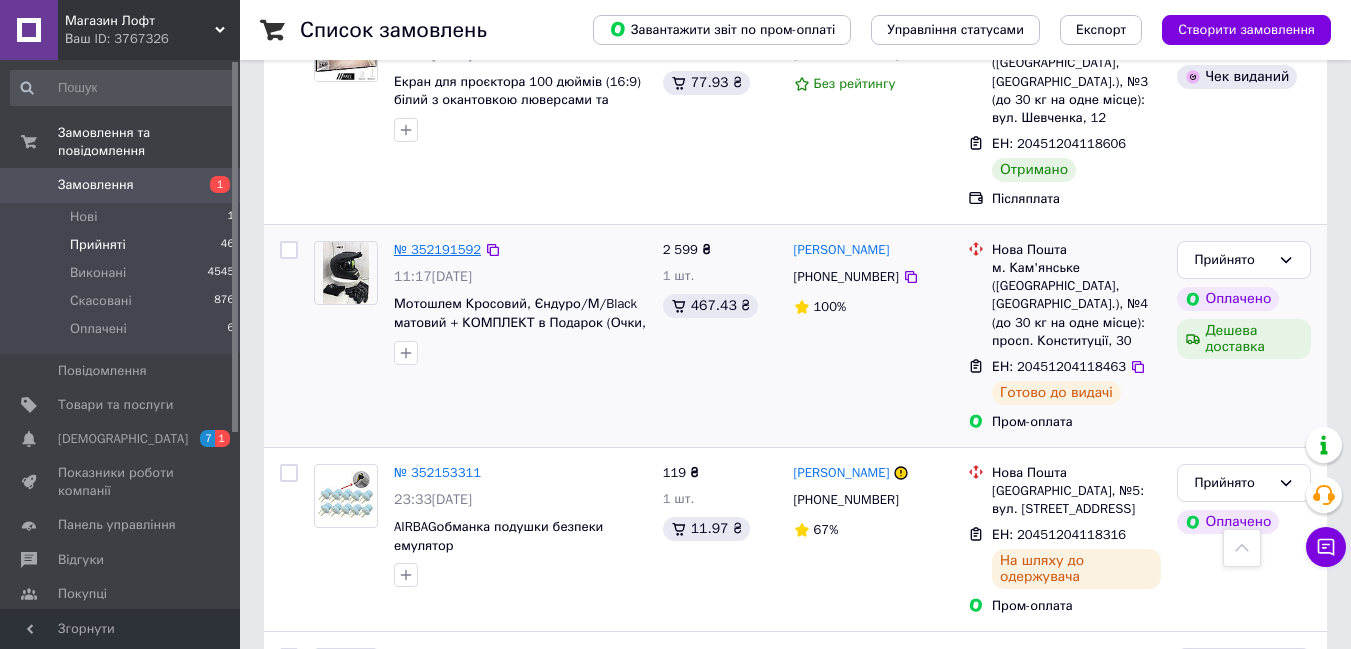 click on "№ 352191592" at bounding box center [437, 249] 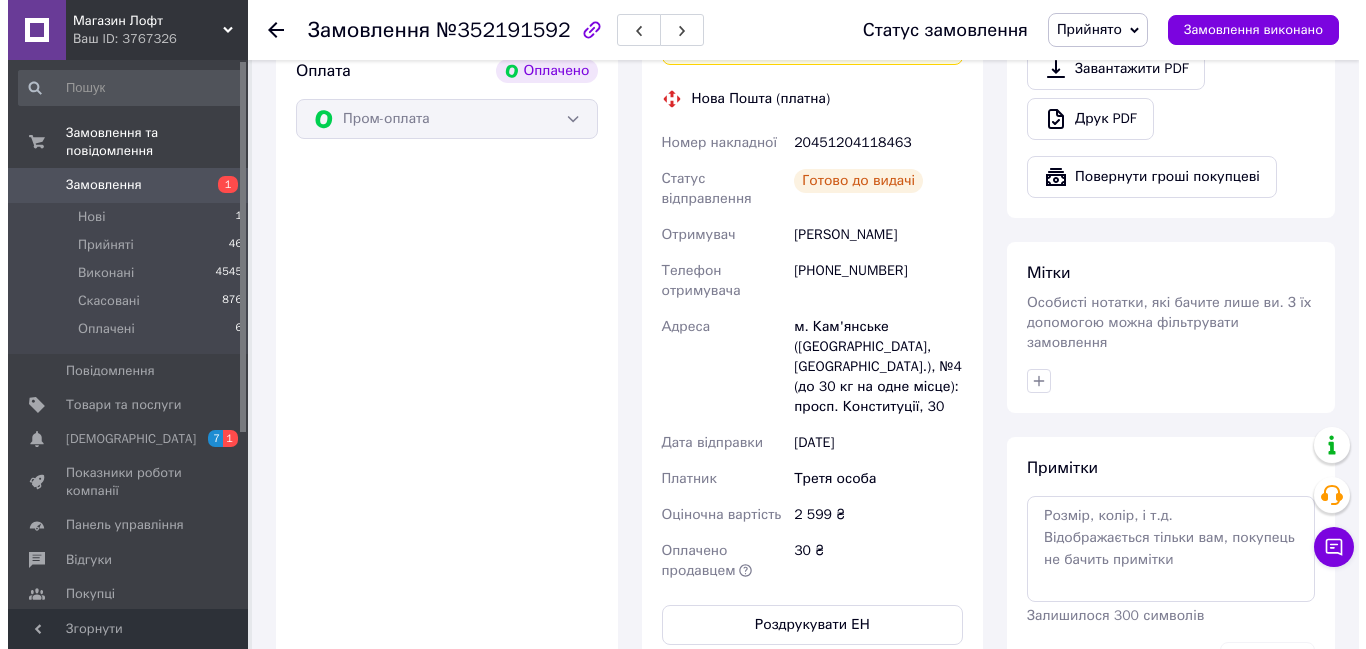 scroll, scrollTop: 218, scrollLeft: 0, axis: vertical 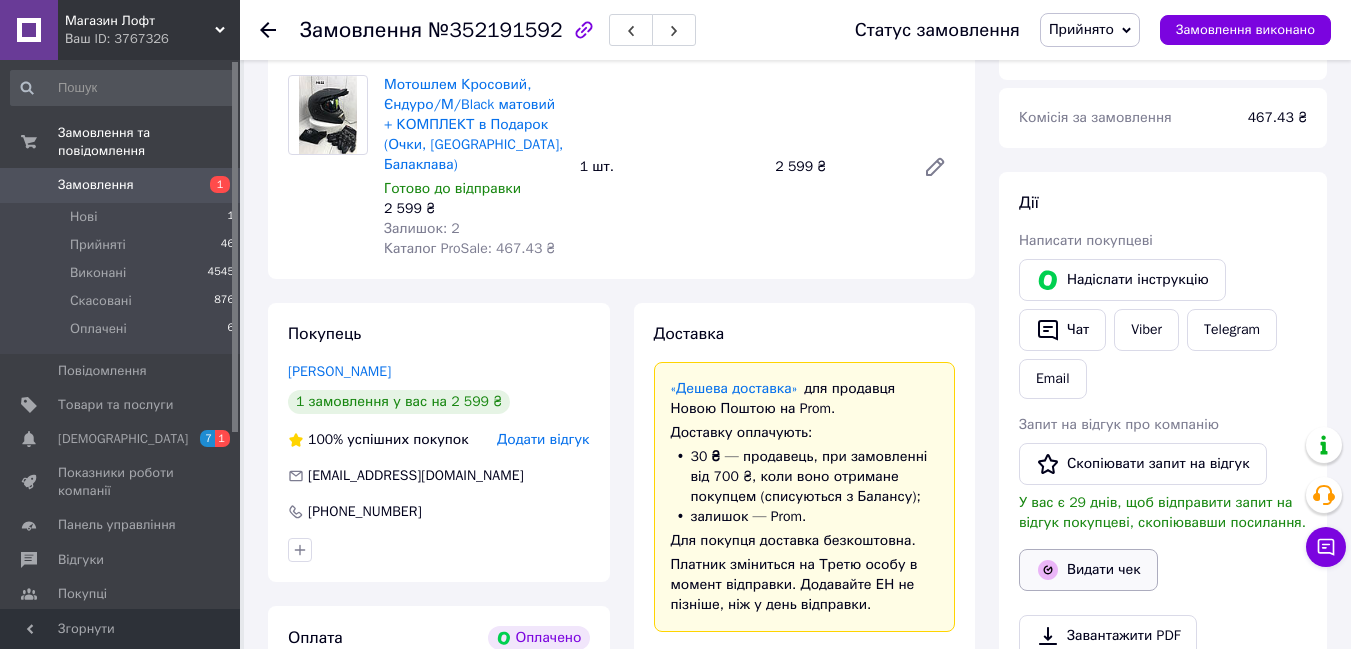 click on "Видати чек" at bounding box center [1088, 570] 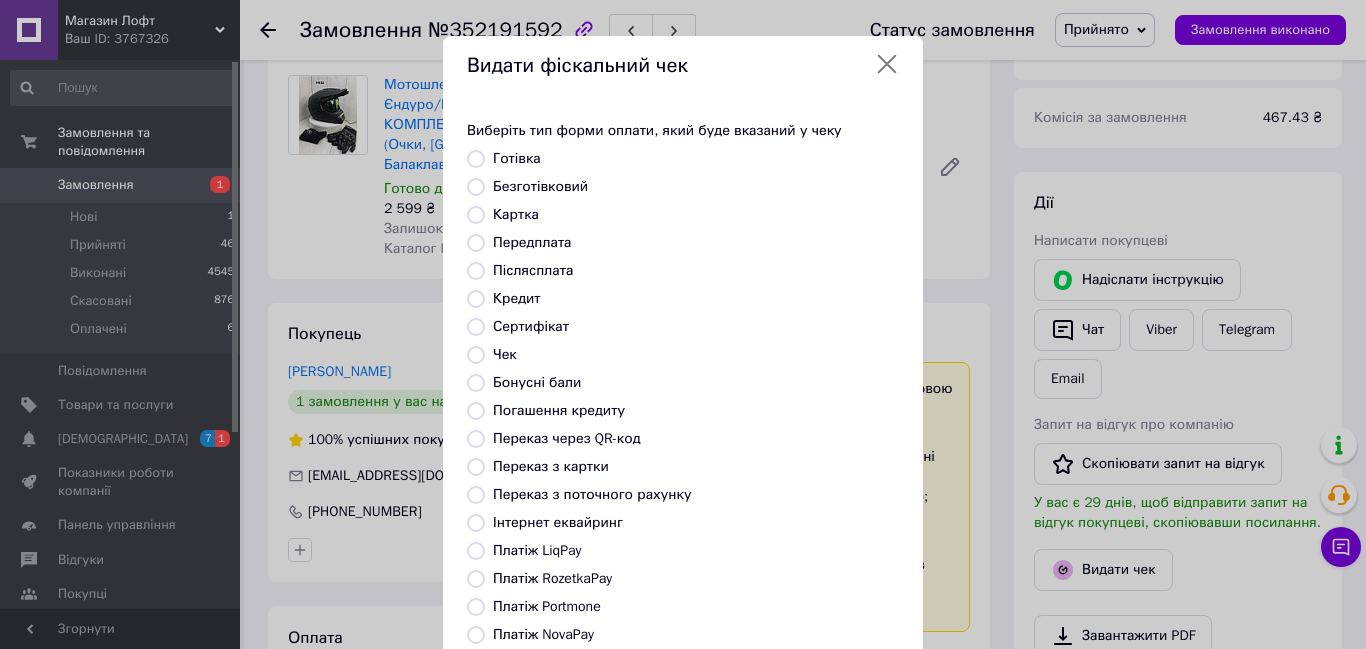 click on "Безготівковий" at bounding box center [476, 187] 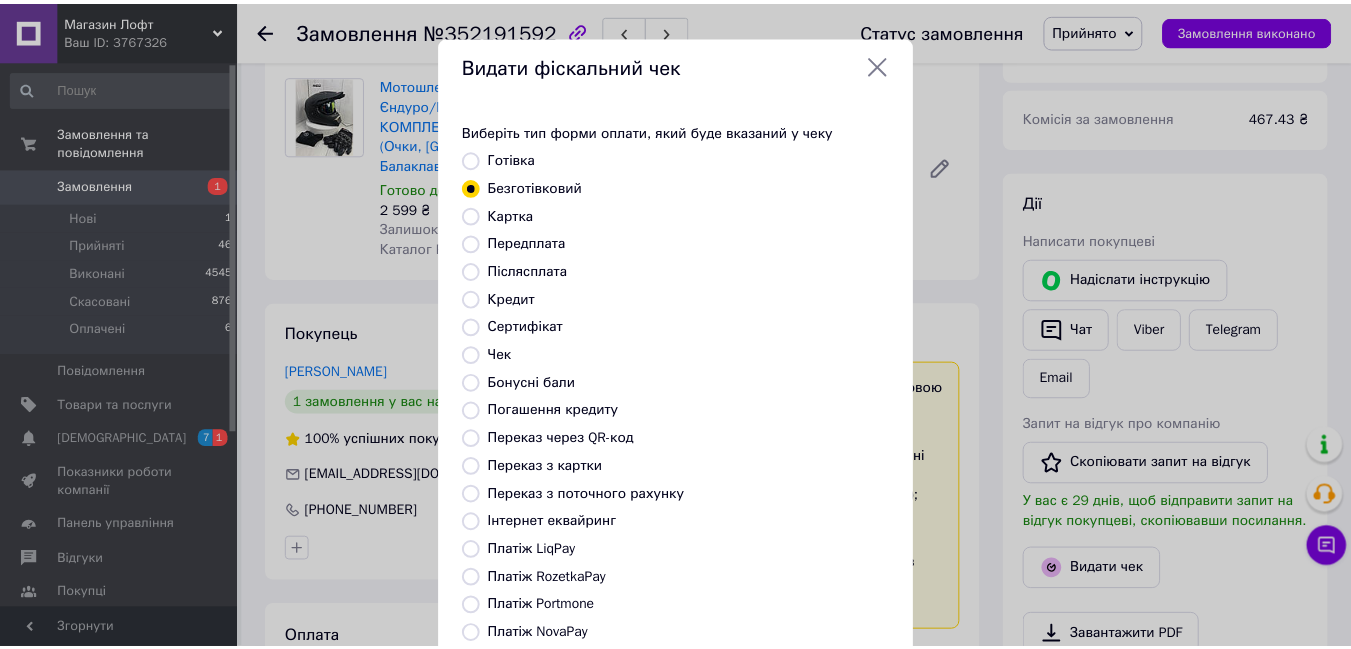 scroll, scrollTop: 210, scrollLeft: 0, axis: vertical 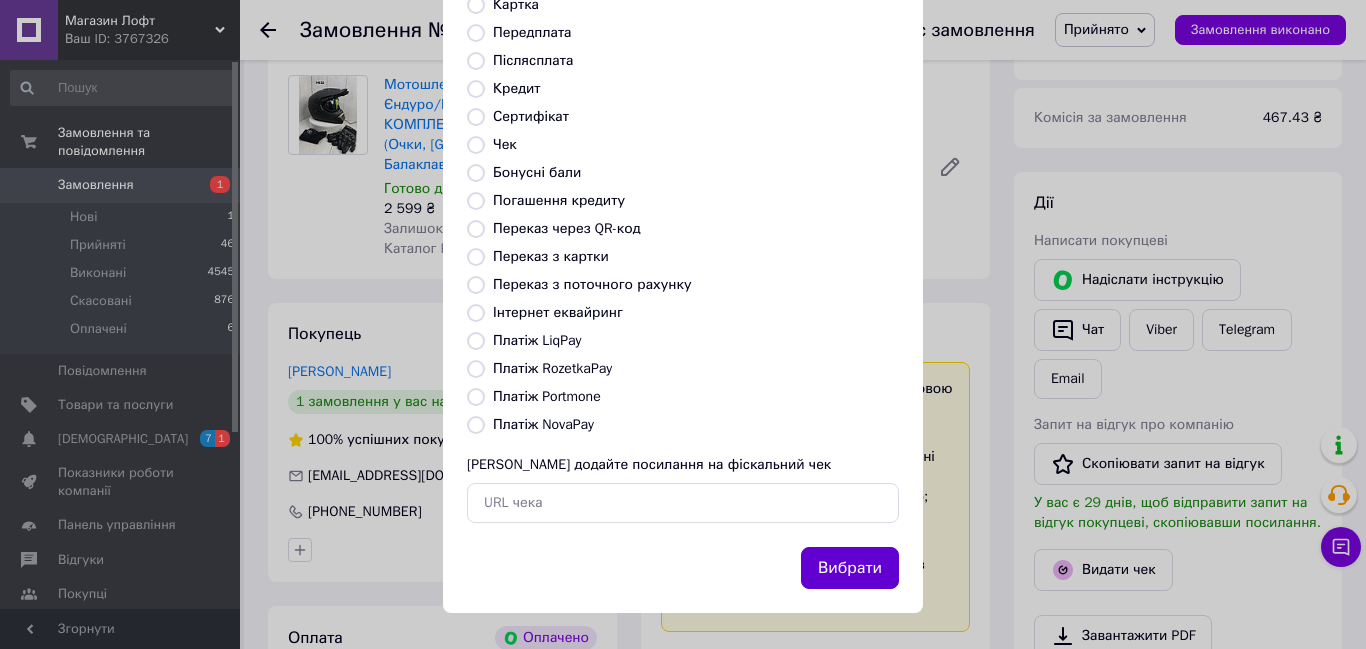 click on "Вибрати" at bounding box center [850, 568] 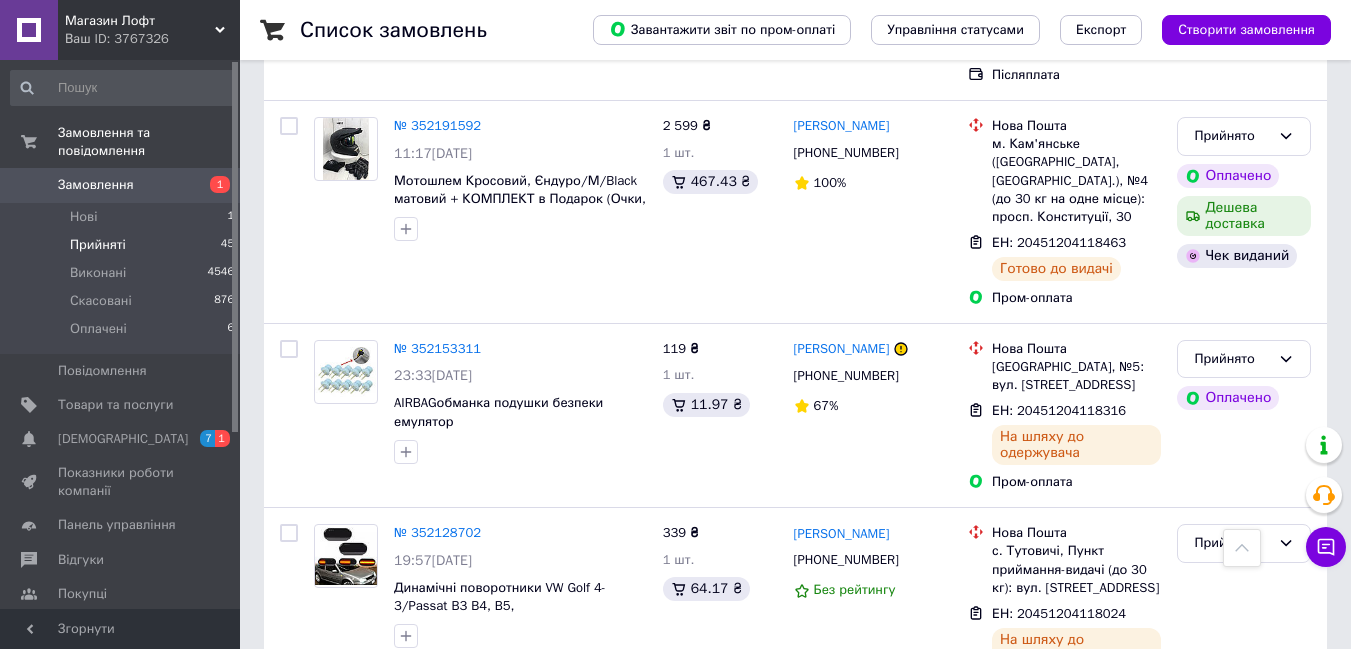 scroll, scrollTop: 3063, scrollLeft: 0, axis: vertical 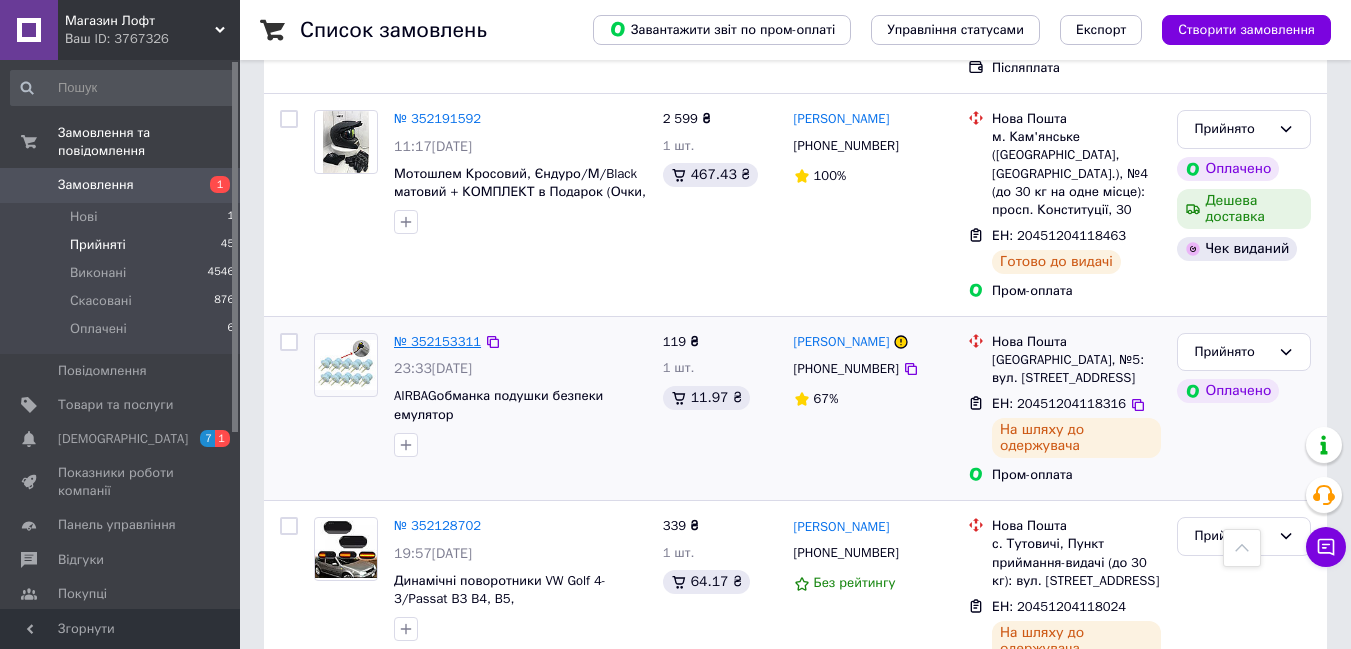 click on "№ 352153311" at bounding box center [437, 341] 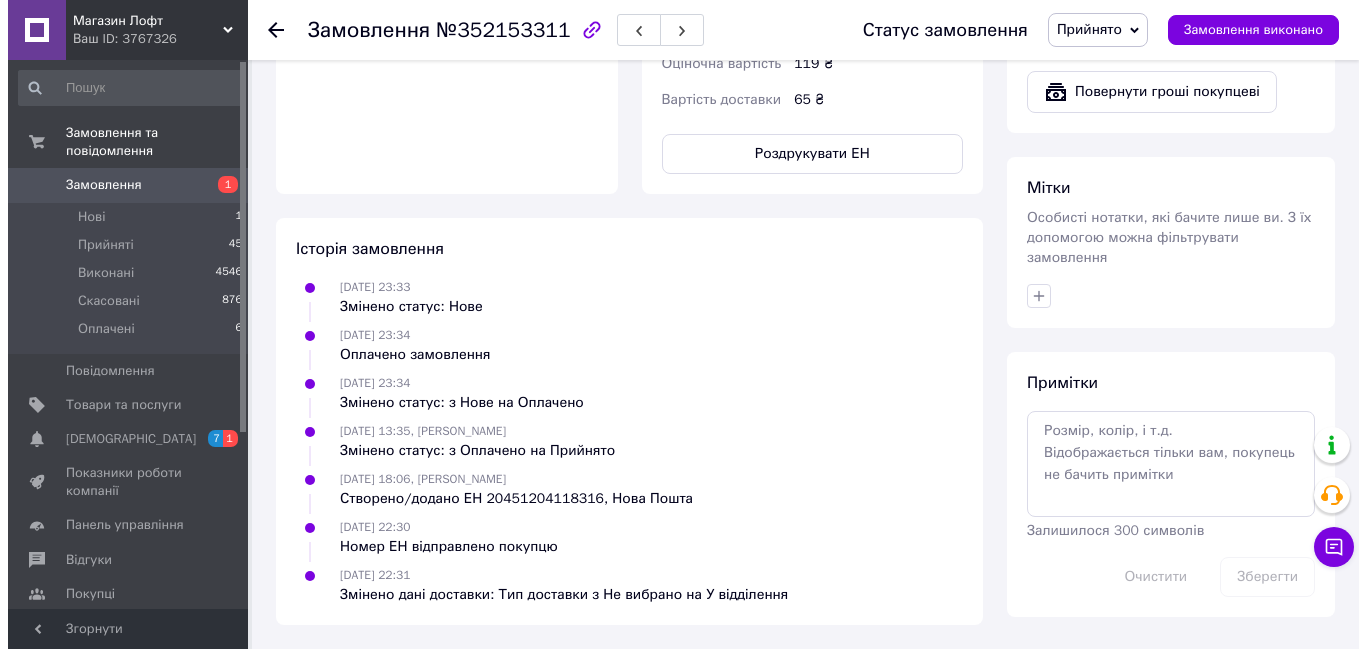 scroll, scrollTop: 291, scrollLeft: 0, axis: vertical 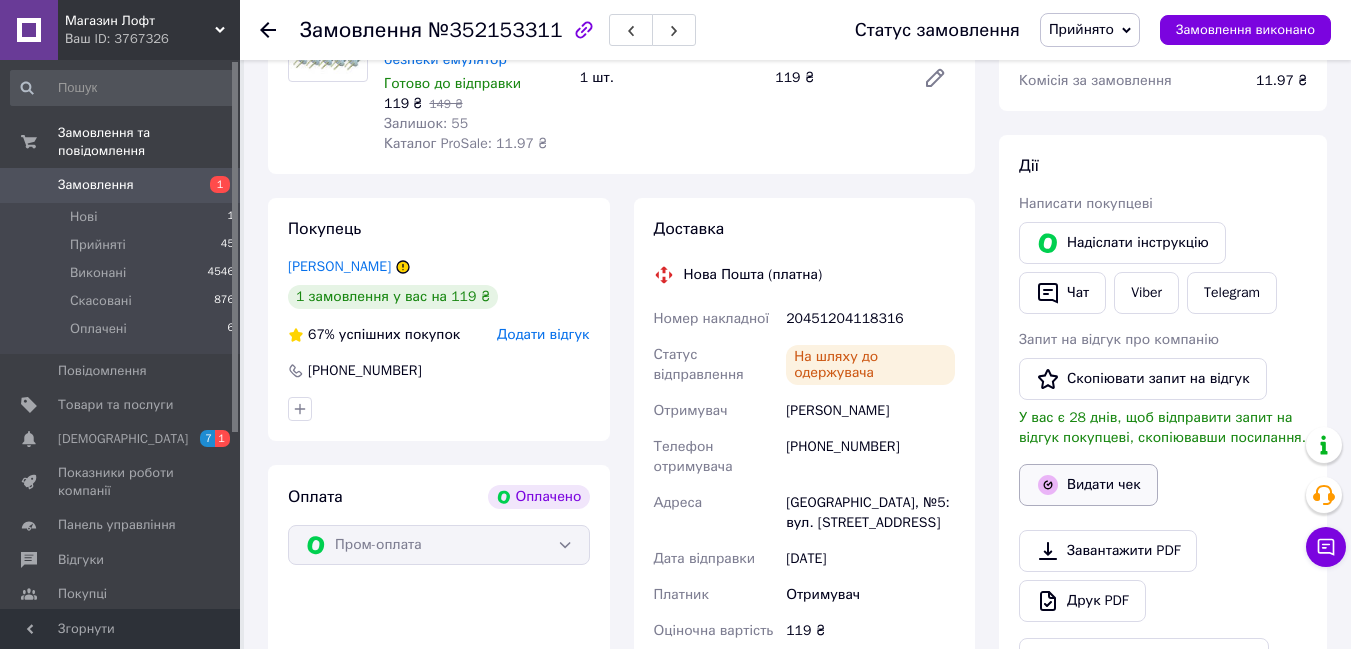 click on "Видати чек" at bounding box center [1088, 485] 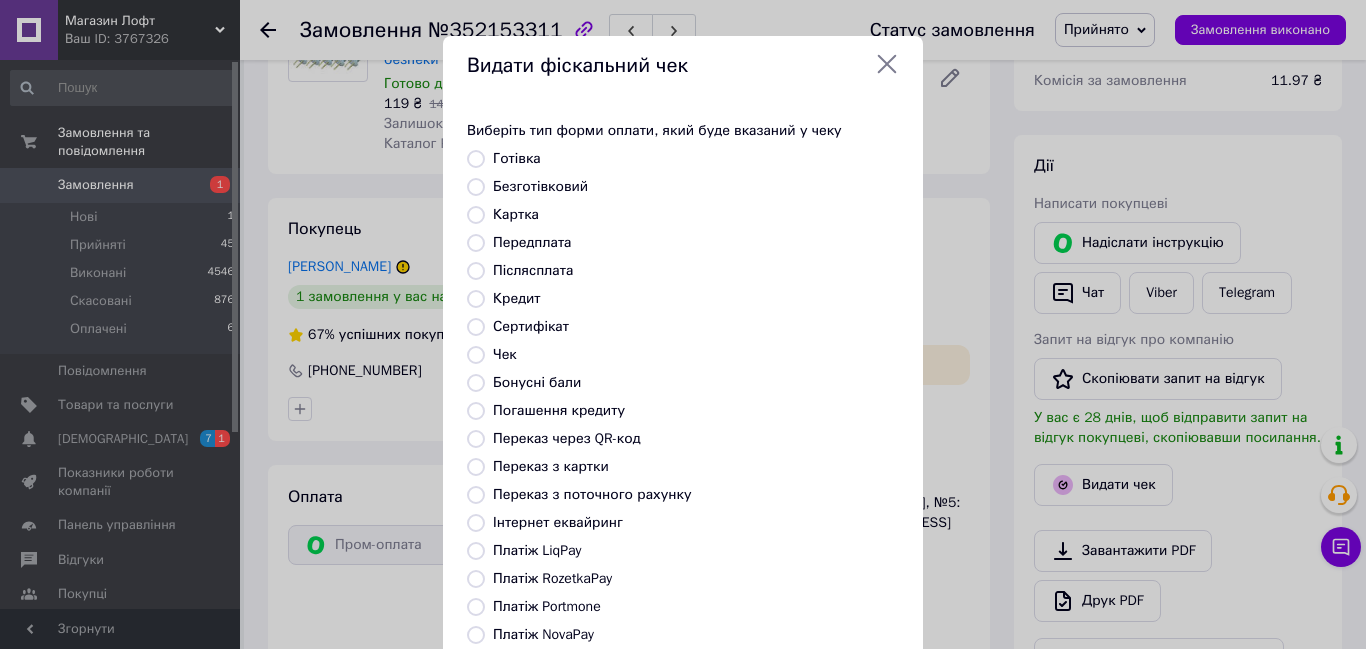 click on "Безготівковий" at bounding box center [476, 187] 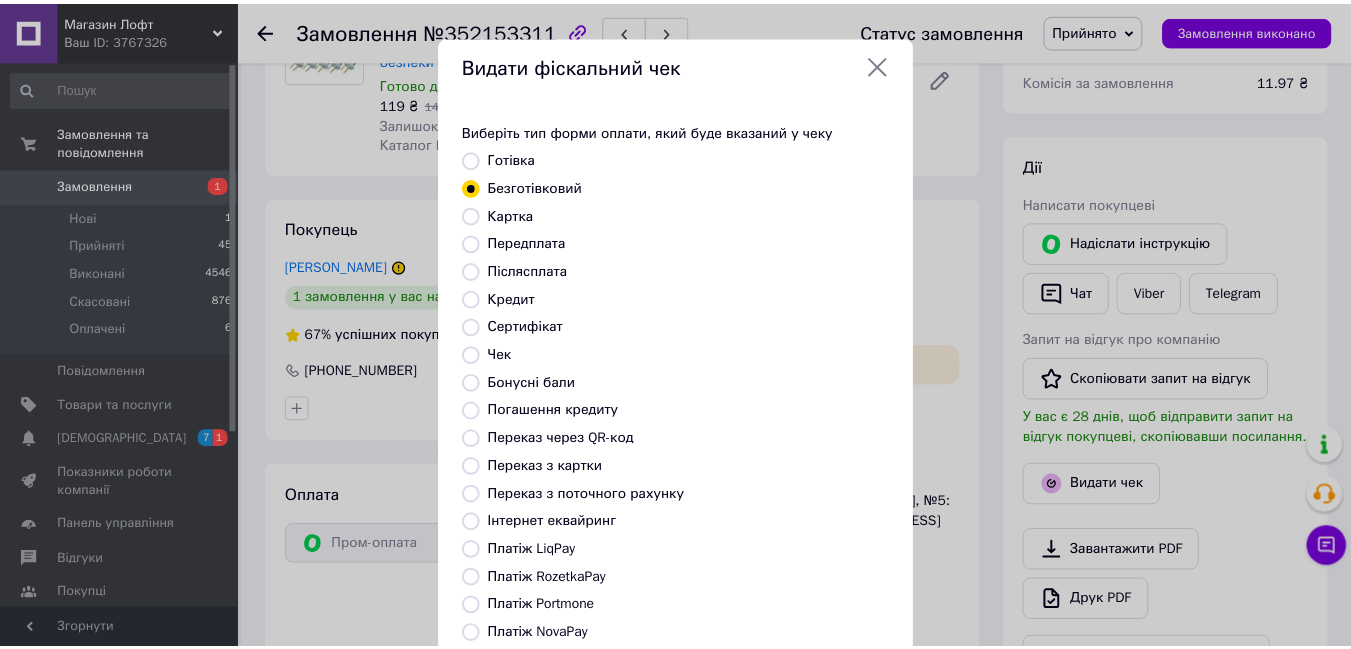 scroll, scrollTop: 210, scrollLeft: 0, axis: vertical 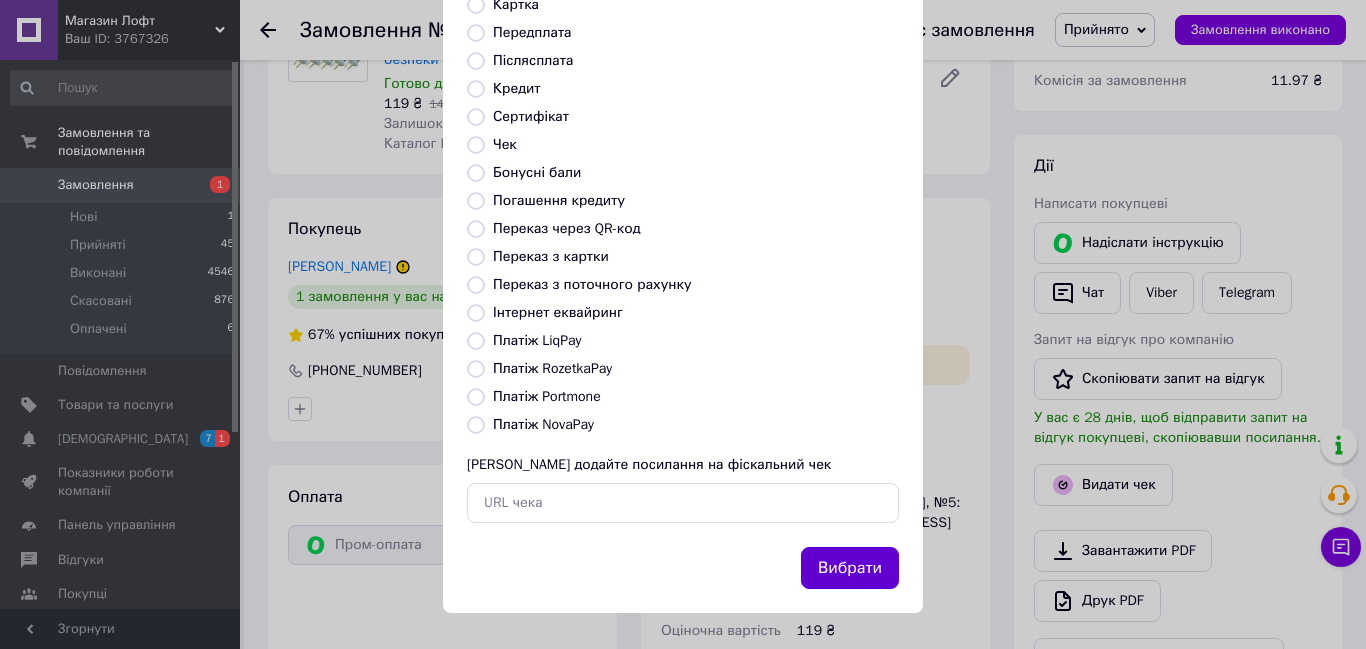 click on "Вибрати" at bounding box center (850, 568) 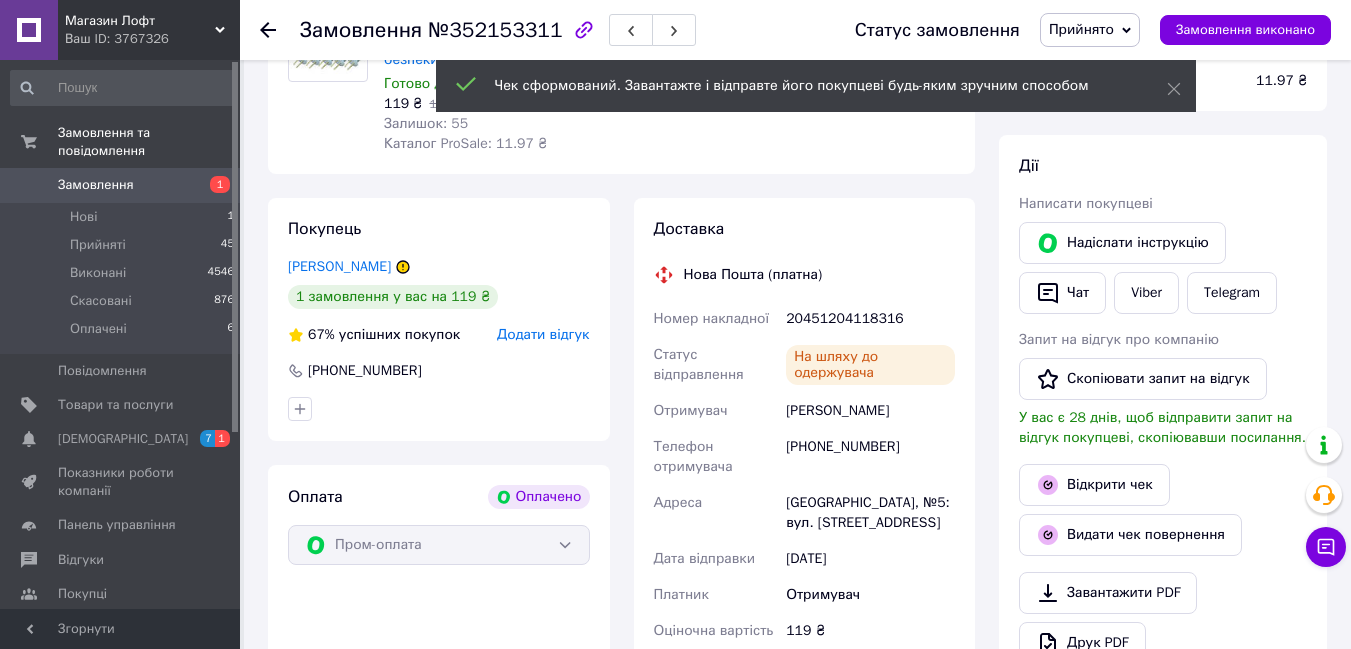 click 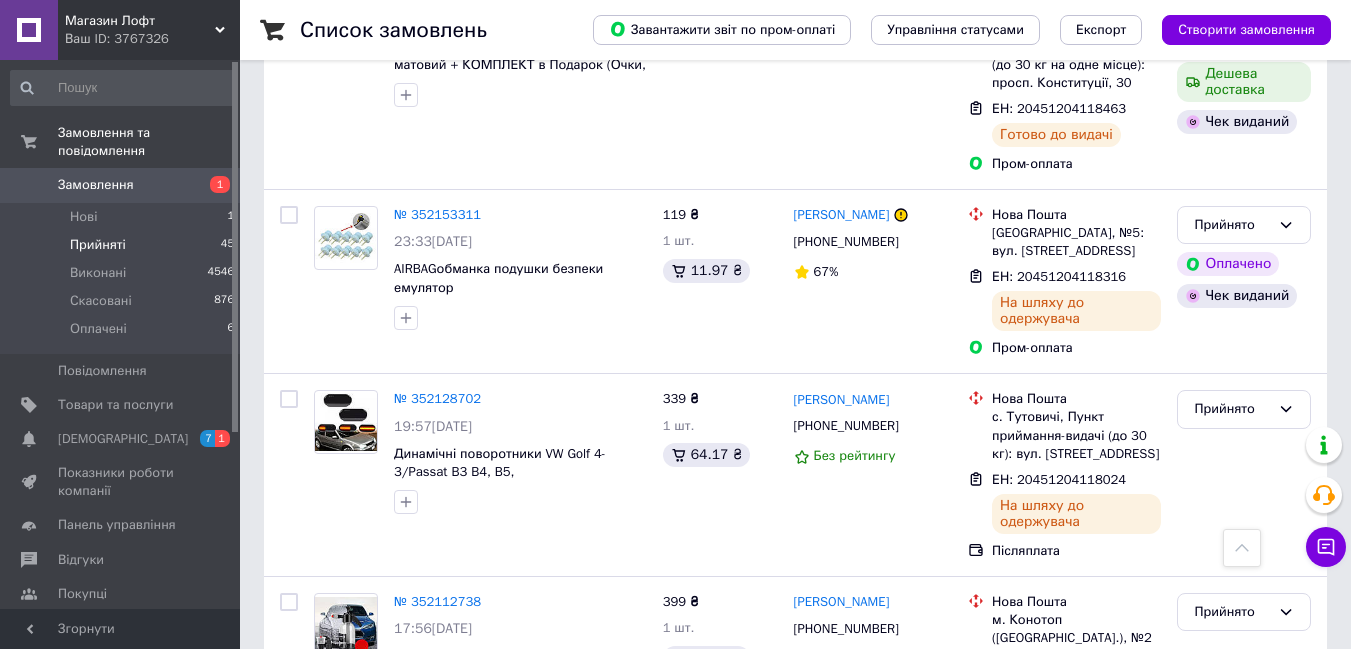 scroll, scrollTop: 3197, scrollLeft: 0, axis: vertical 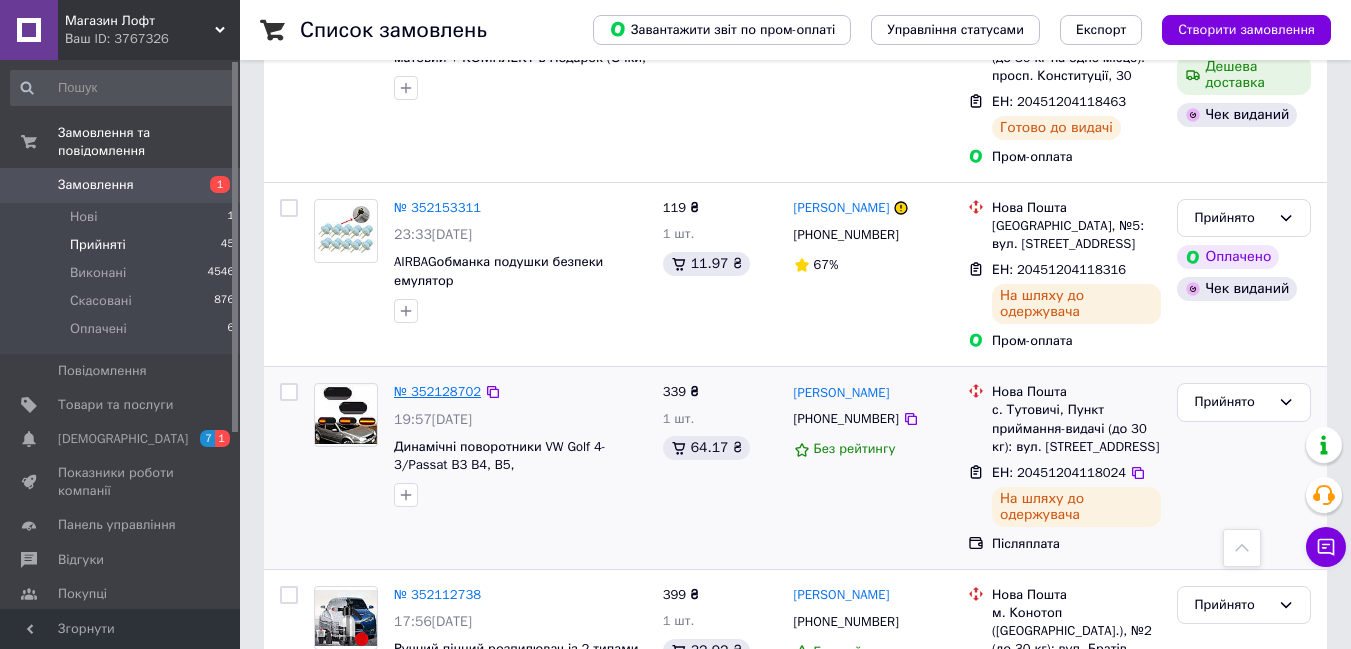 click on "№ 352128702" at bounding box center [437, 391] 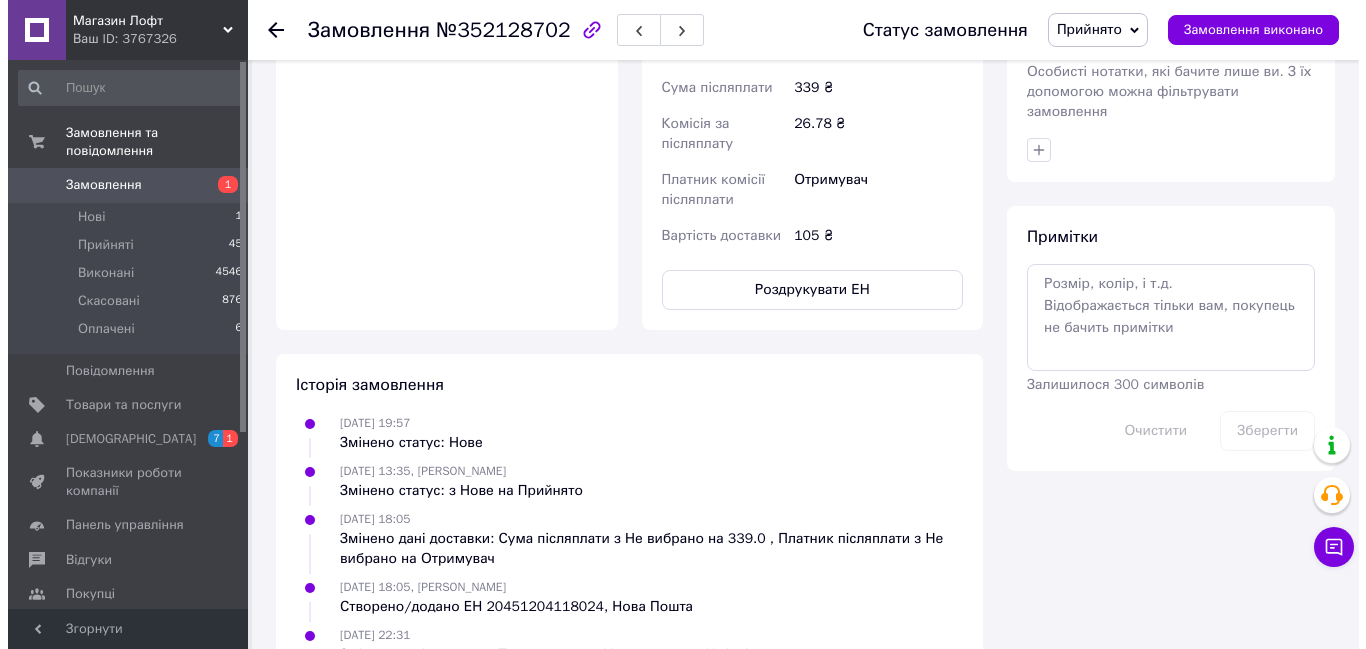 scroll, scrollTop: 353, scrollLeft: 0, axis: vertical 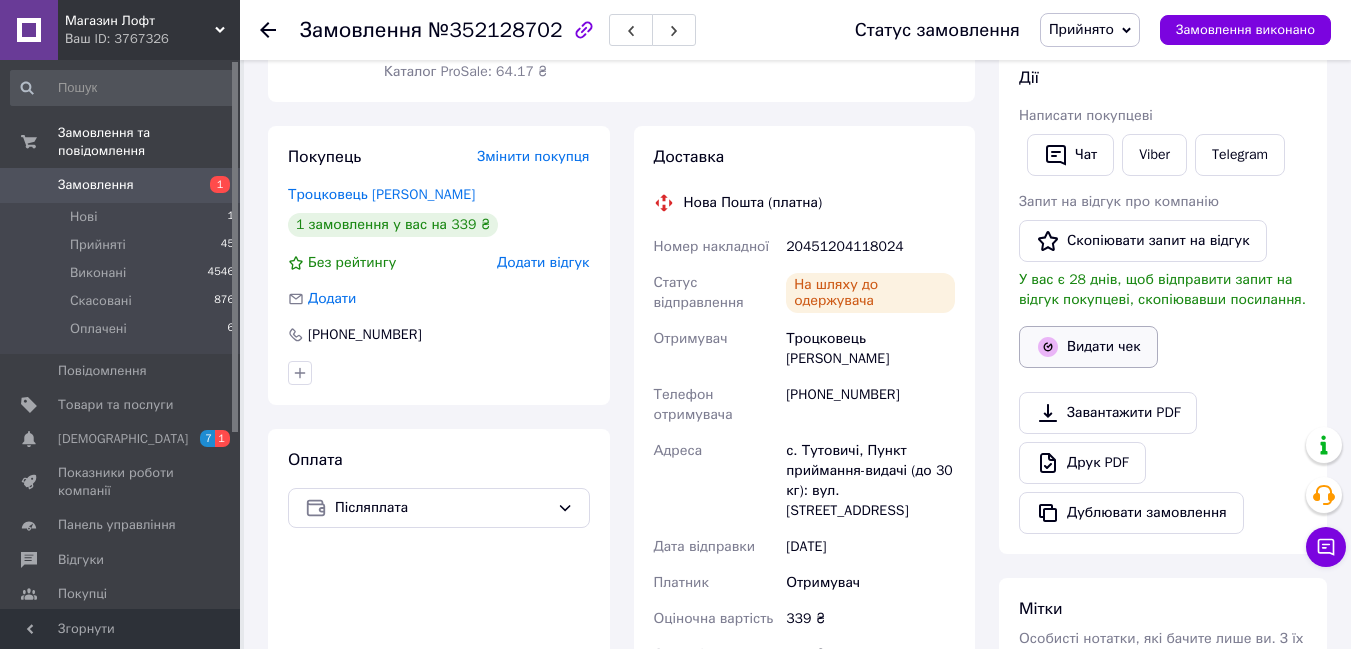 click on "Видати чек" at bounding box center [1088, 347] 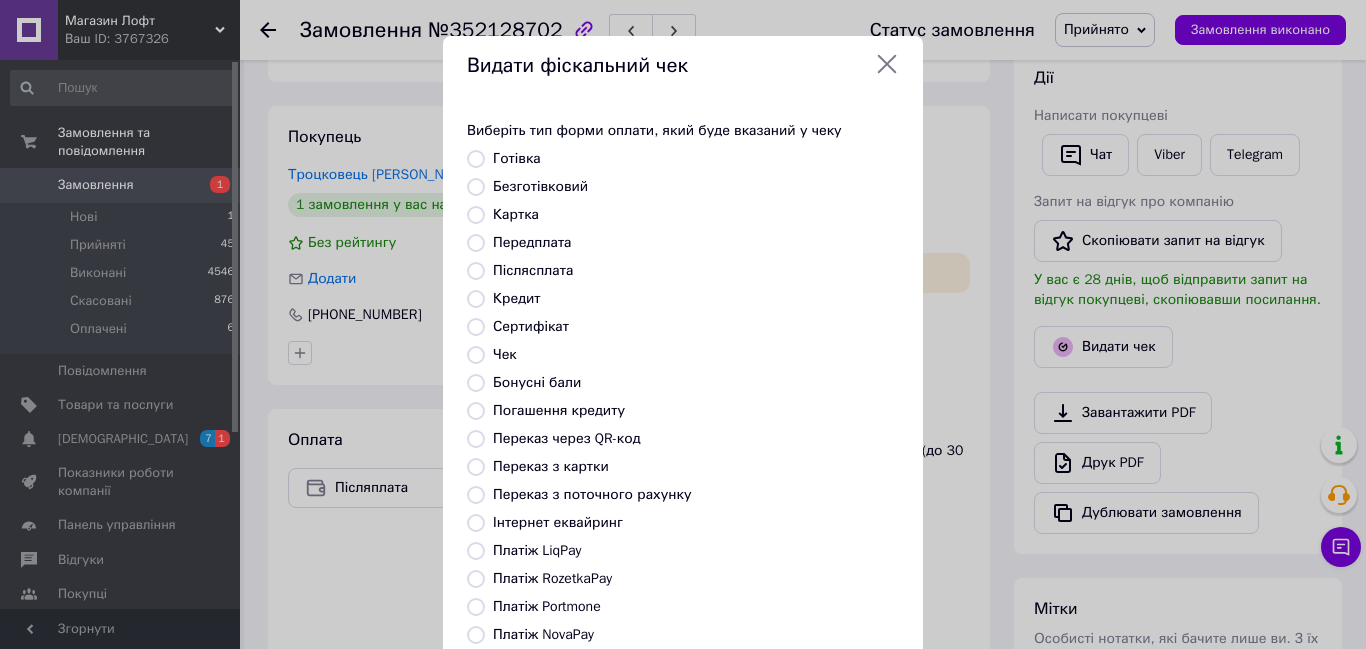 click on "Безготівковий" at bounding box center [476, 187] 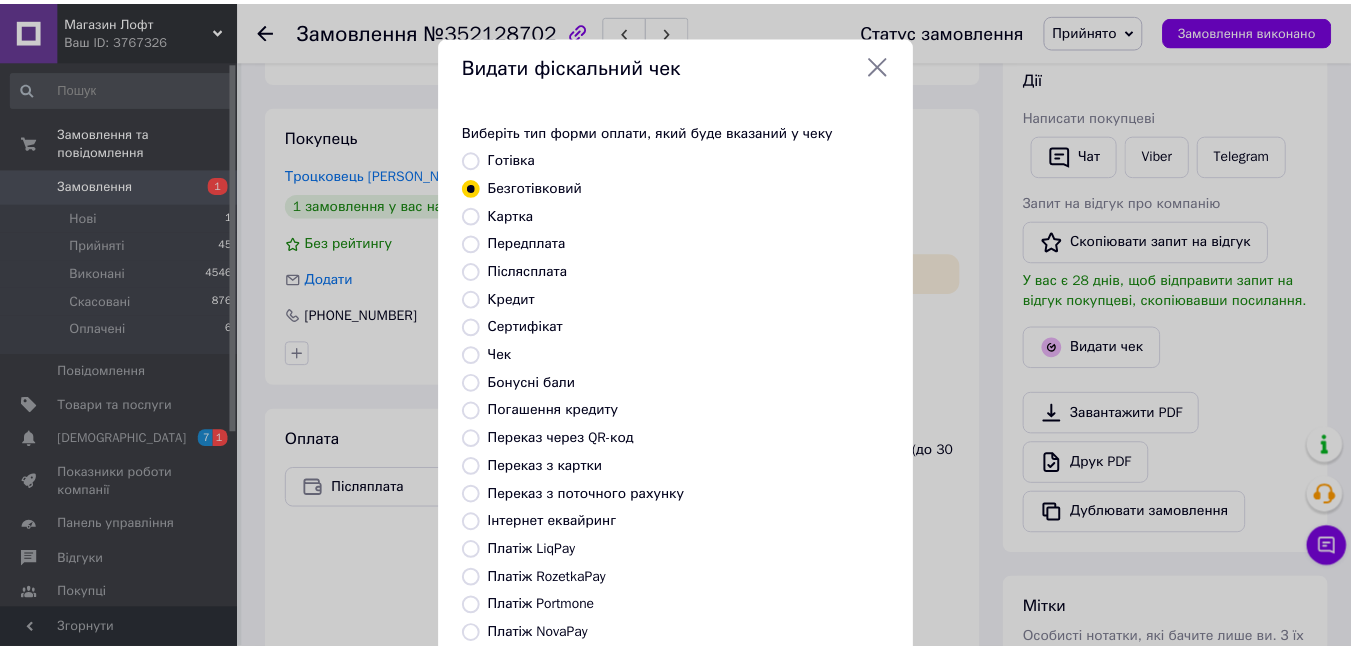 scroll, scrollTop: 210, scrollLeft: 0, axis: vertical 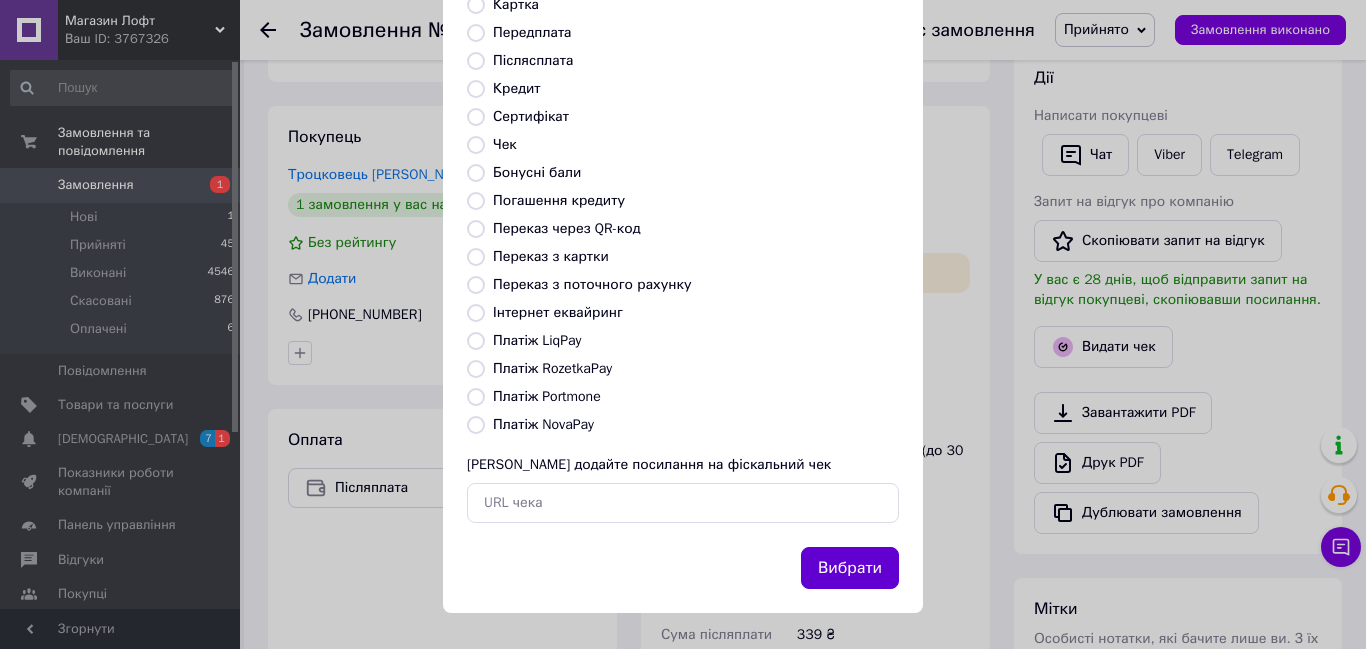 click on "Вибрати" at bounding box center [850, 568] 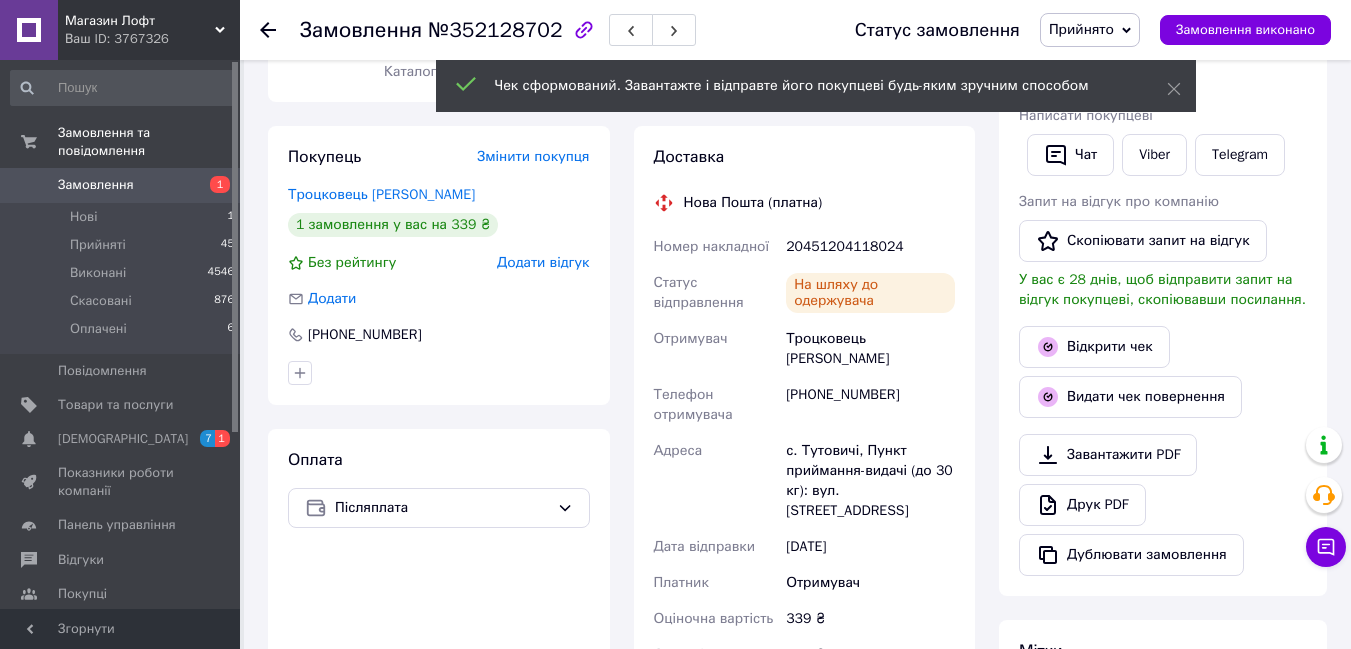 click 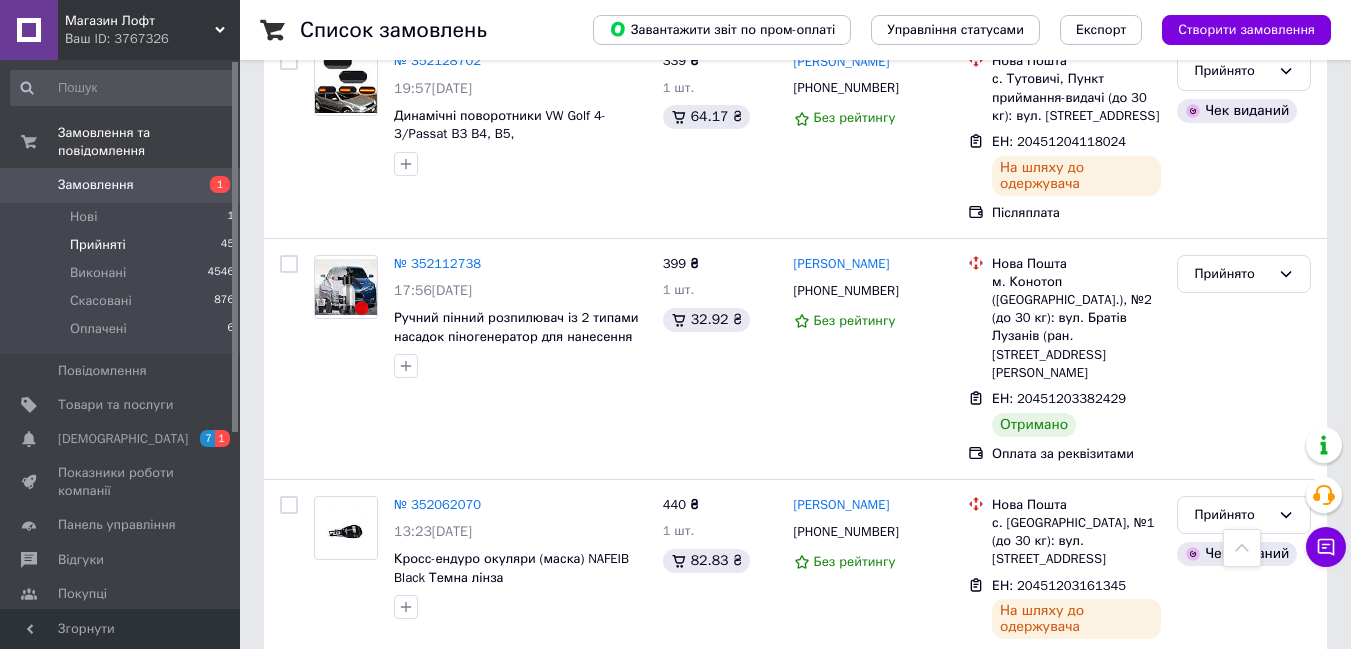 scroll, scrollTop: 3513, scrollLeft: 0, axis: vertical 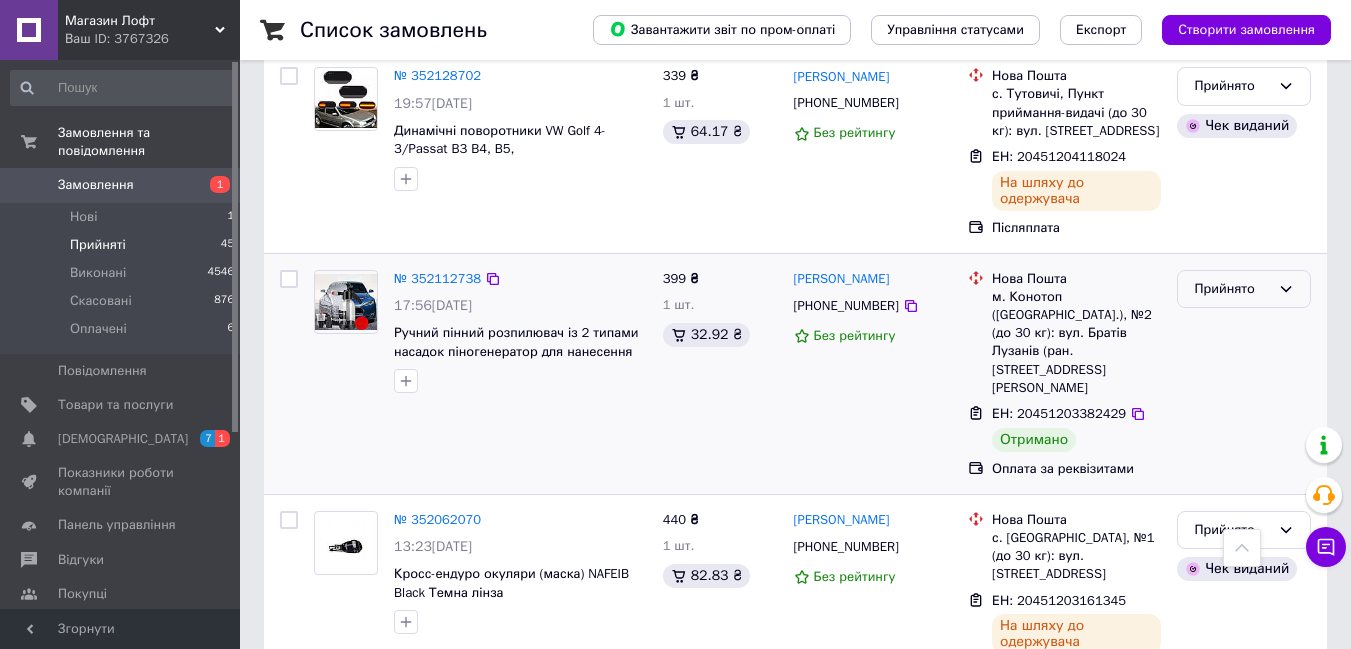 click on "Прийнято" at bounding box center [1232, 289] 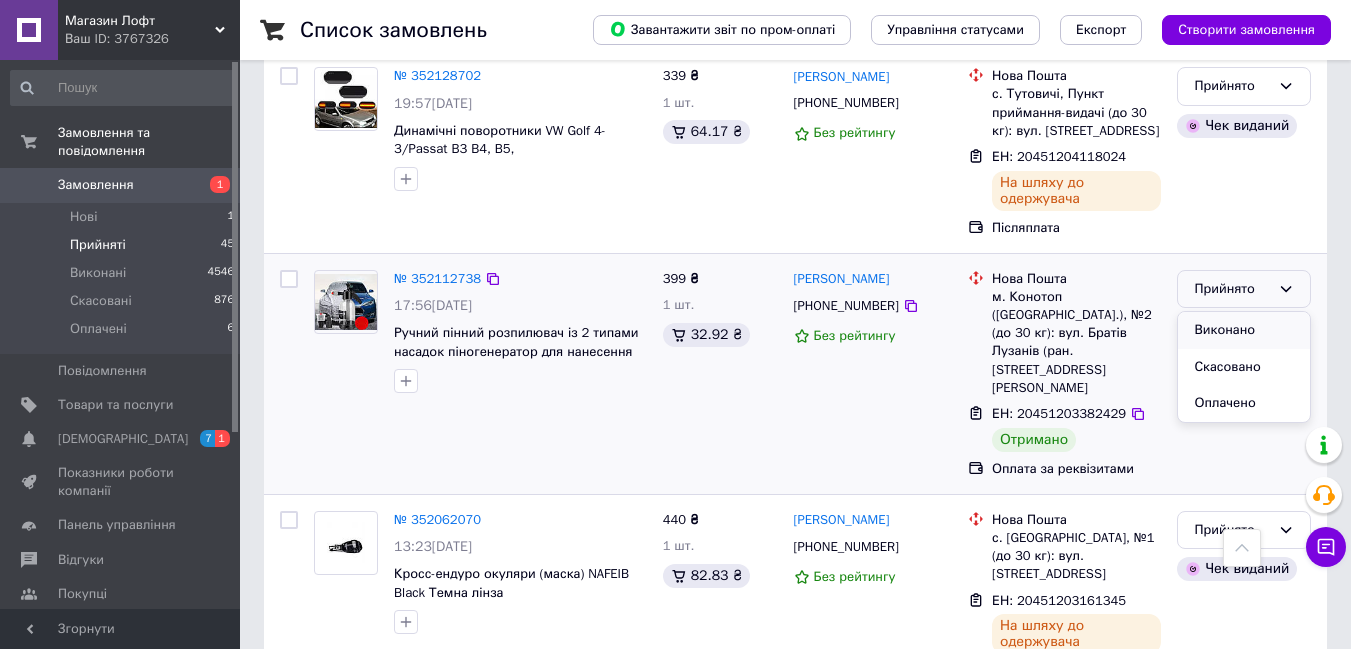 click on "Виконано" at bounding box center [1244, 330] 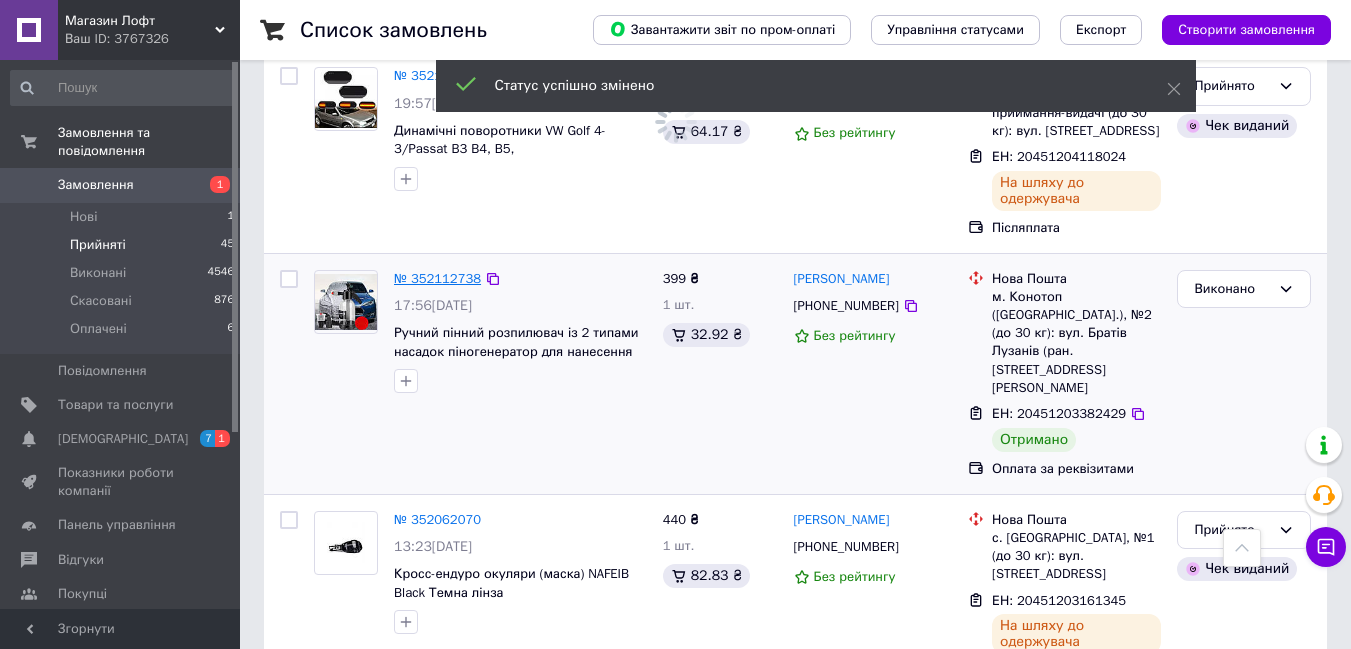 click on "№ 352112738" at bounding box center (437, 278) 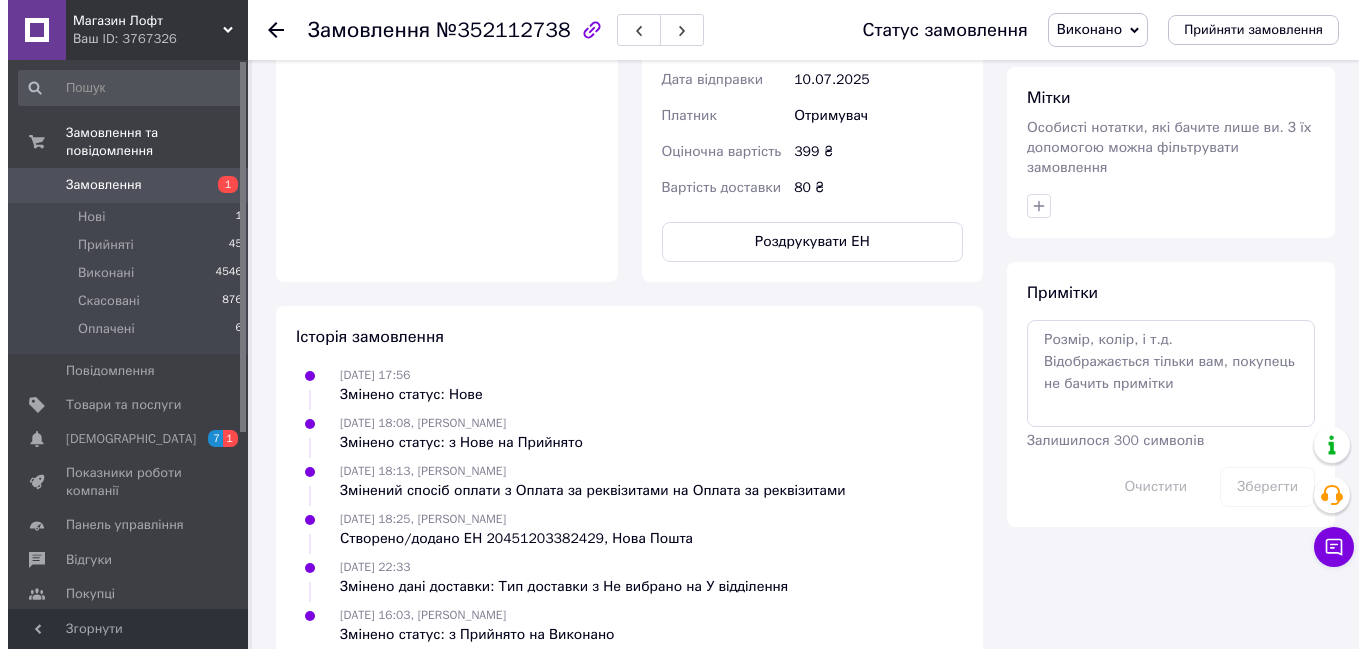 scroll, scrollTop: 261, scrollLeft: 0, axis: vertical 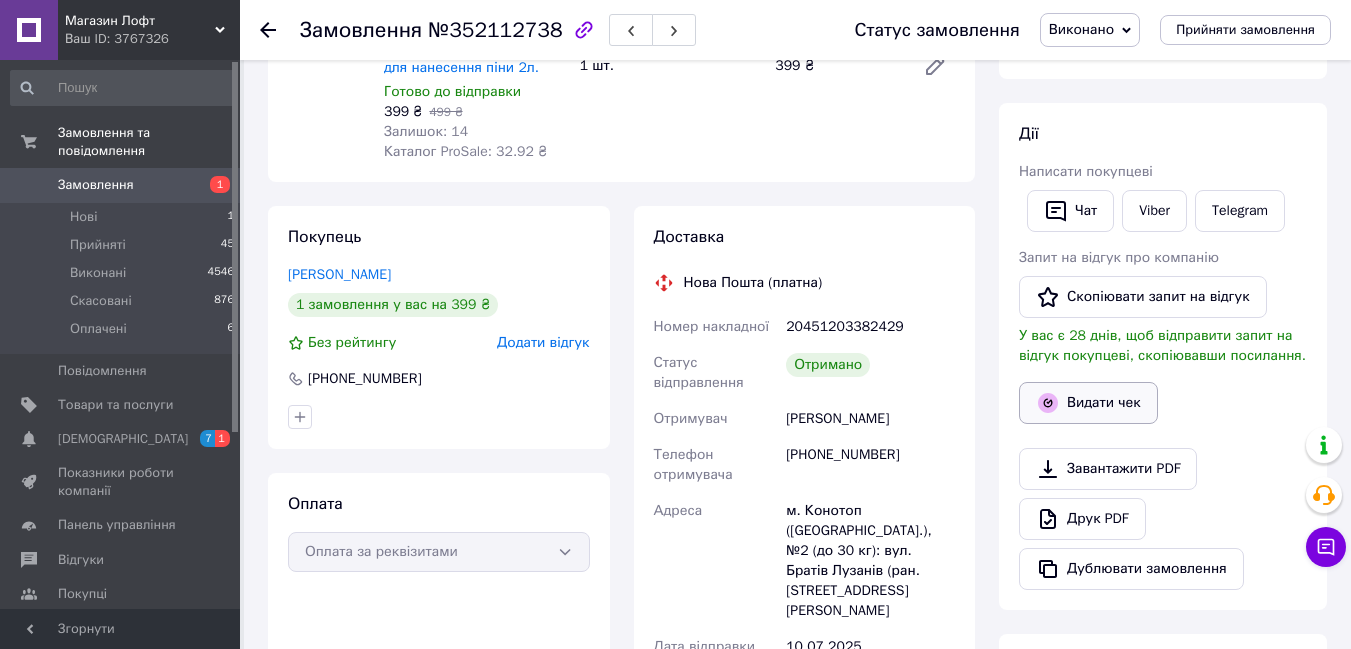 click on "Видати чек" at bounding box center (1088, 403) 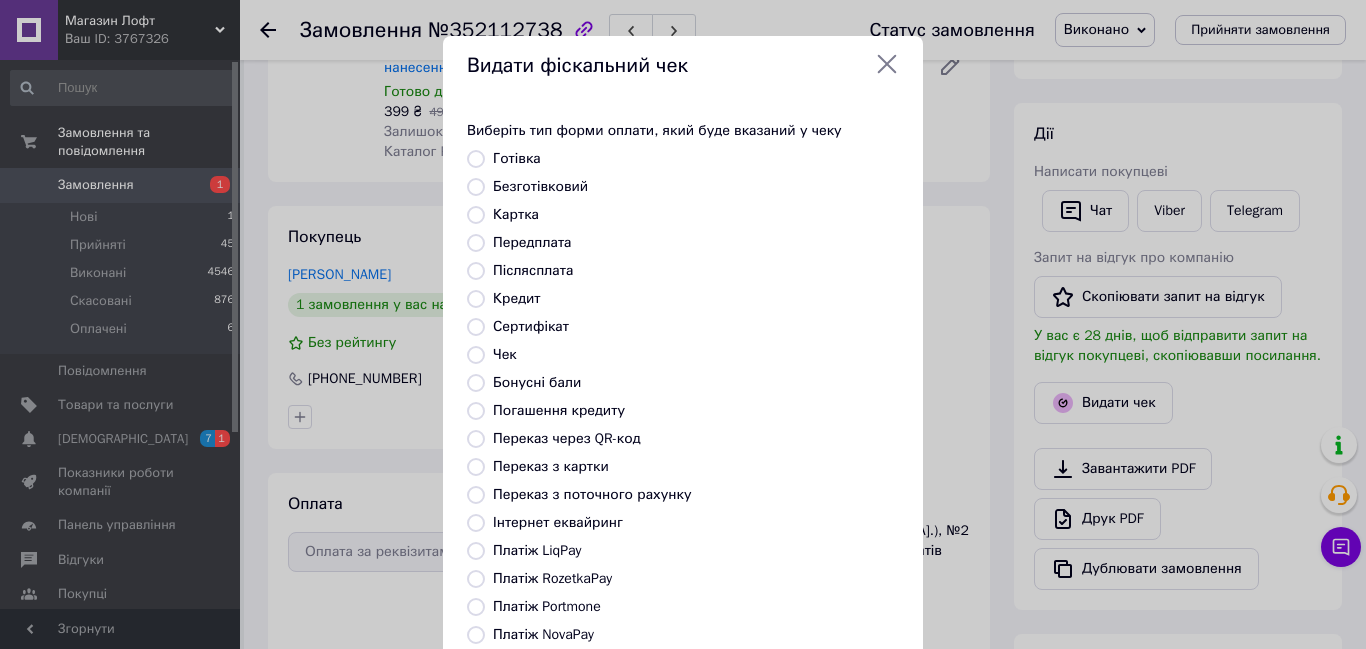 click on "Безготівковий" at bounding box center [476, 187] 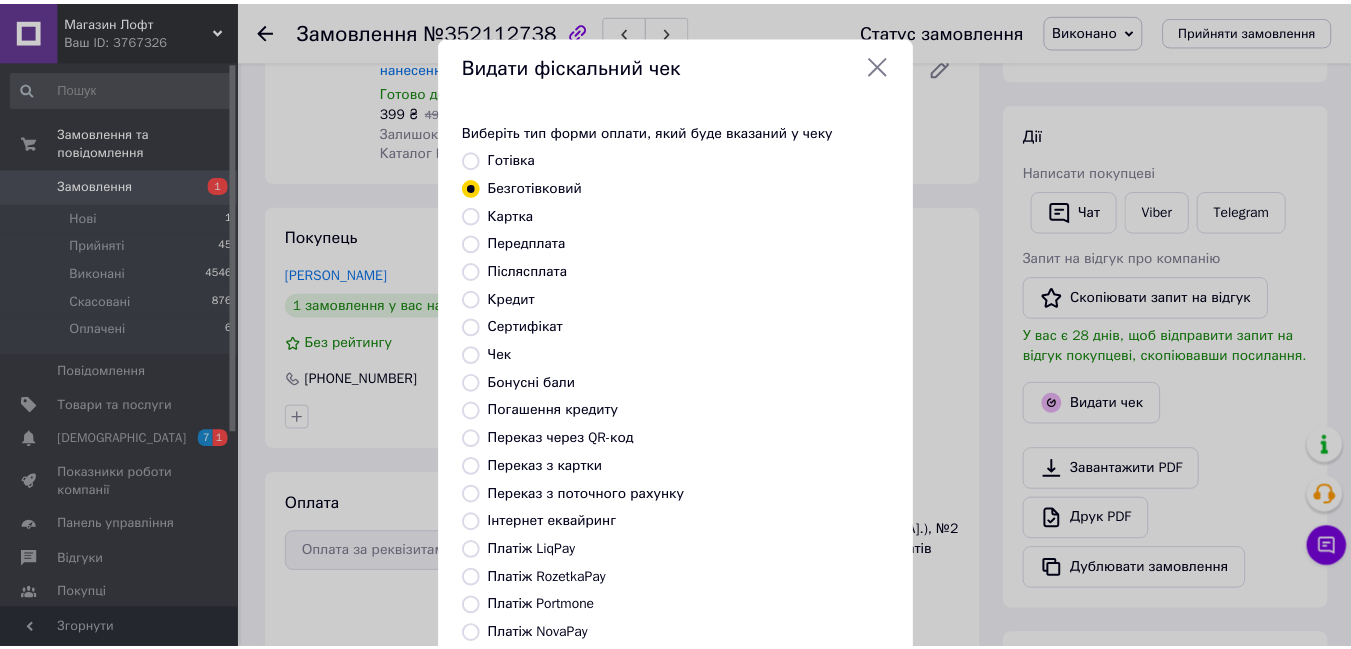 scroll, scrollTop: 210, scrollLeft: 0, axis: vertical 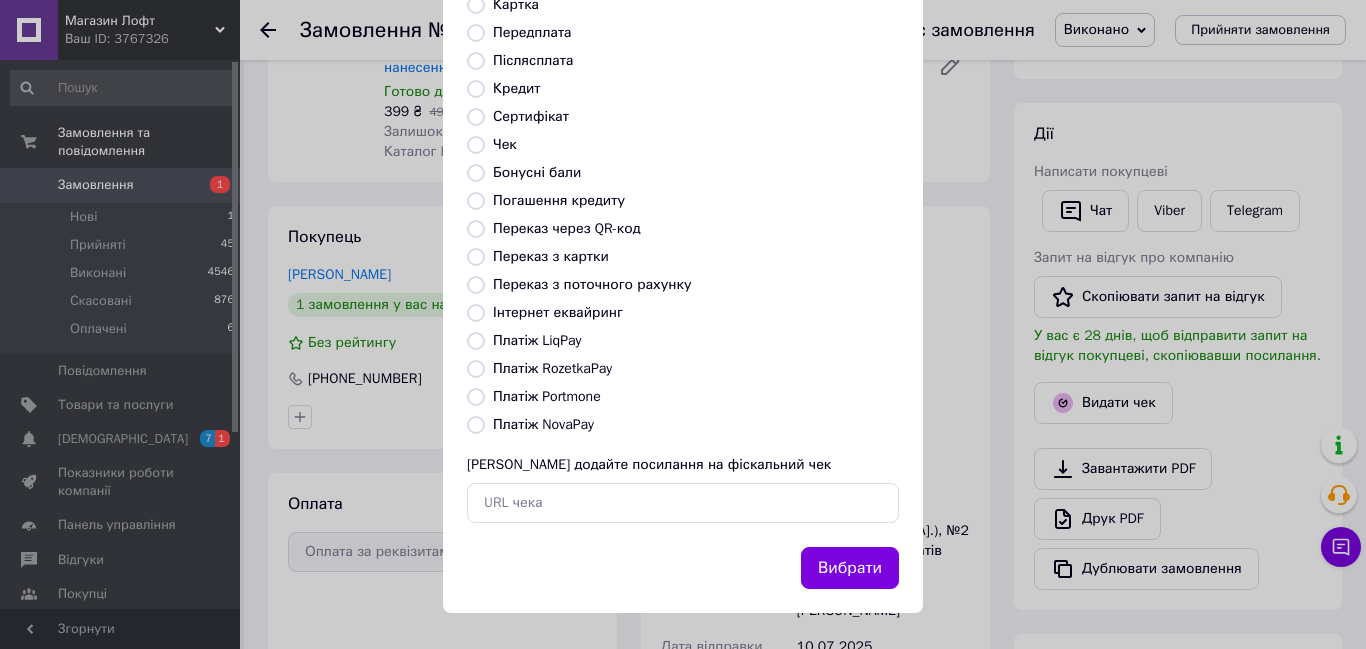 click on "Вибрати" at bounding box center (850, 568) 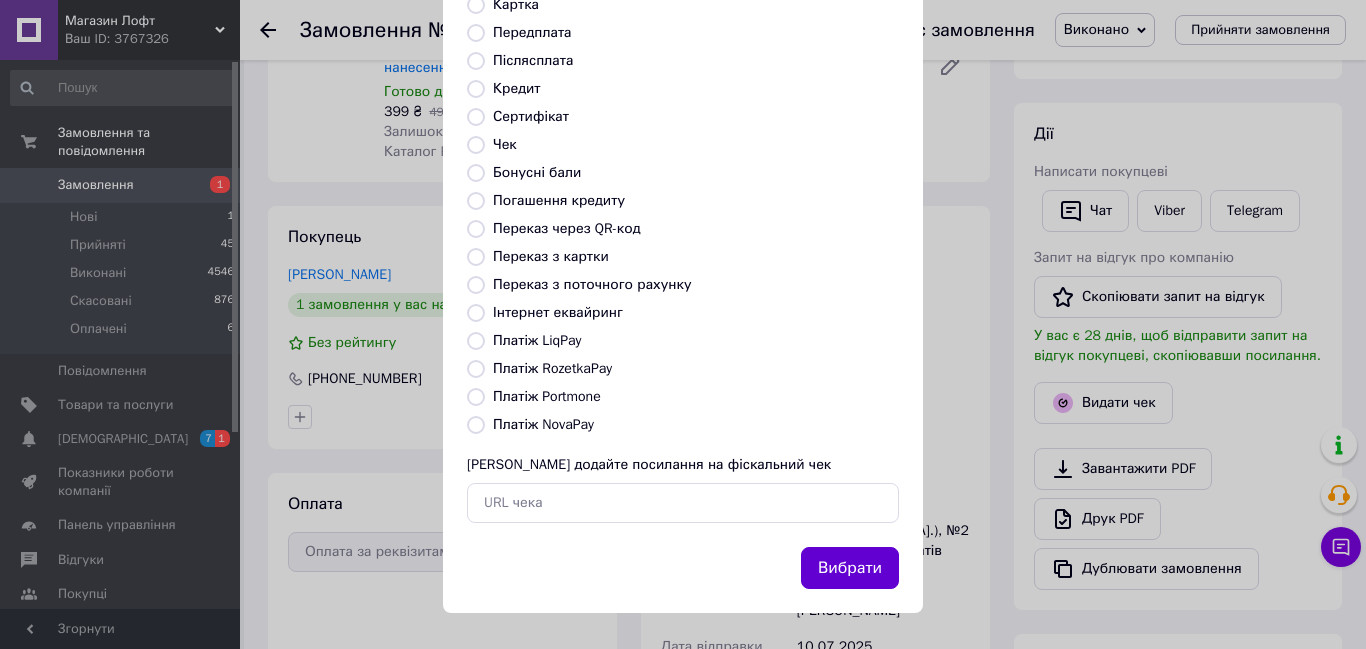click on "Вибрати" at bounding box center [850, 568] 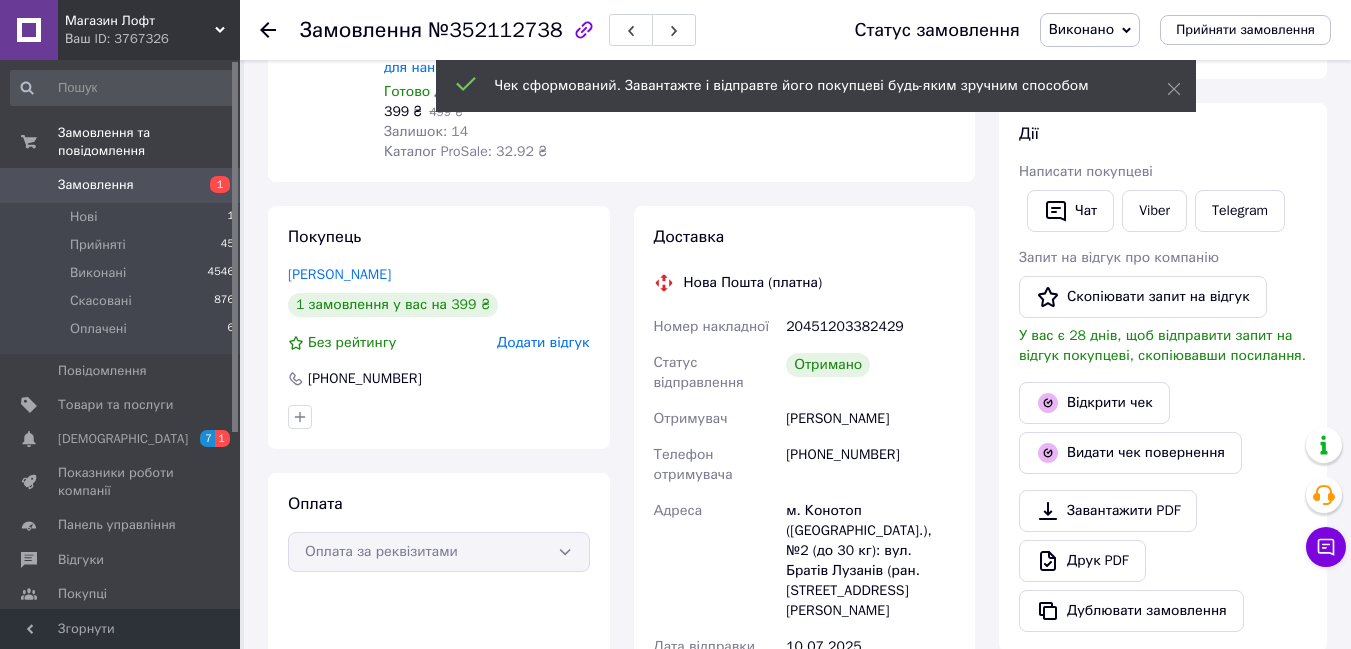 click 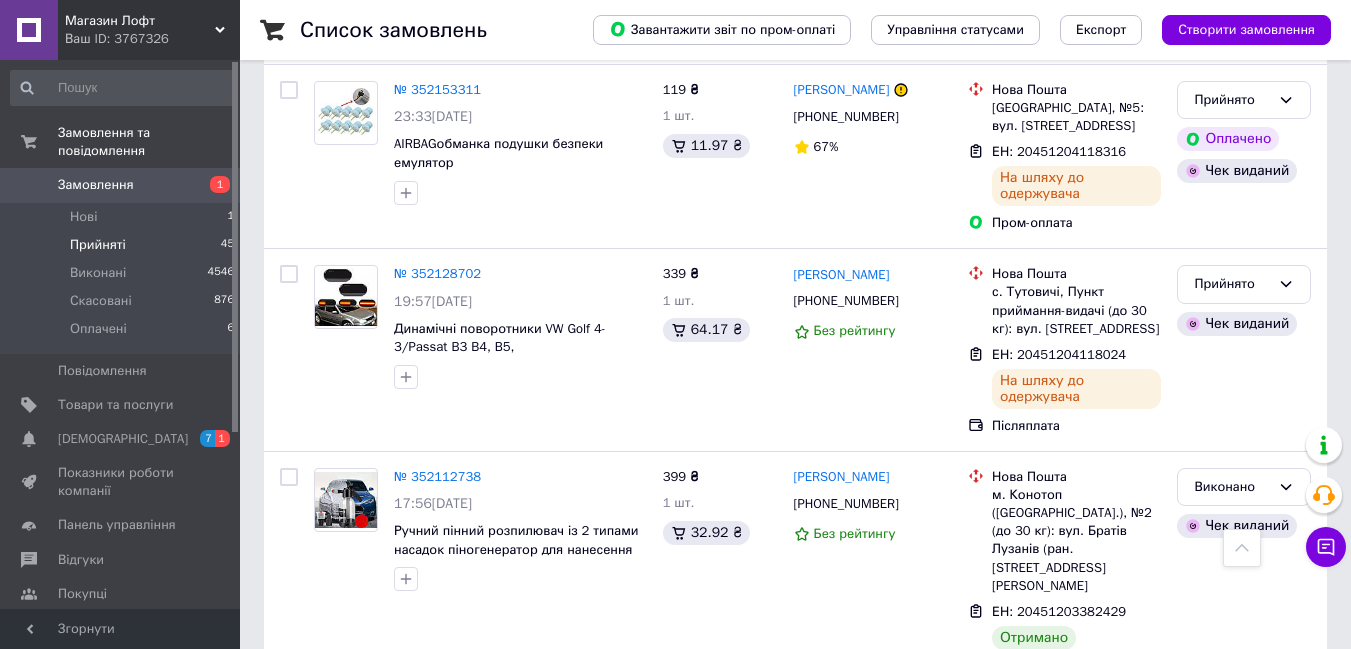 scroll, scrollTop: 3761, scrollLeft: 0, axis: vertical 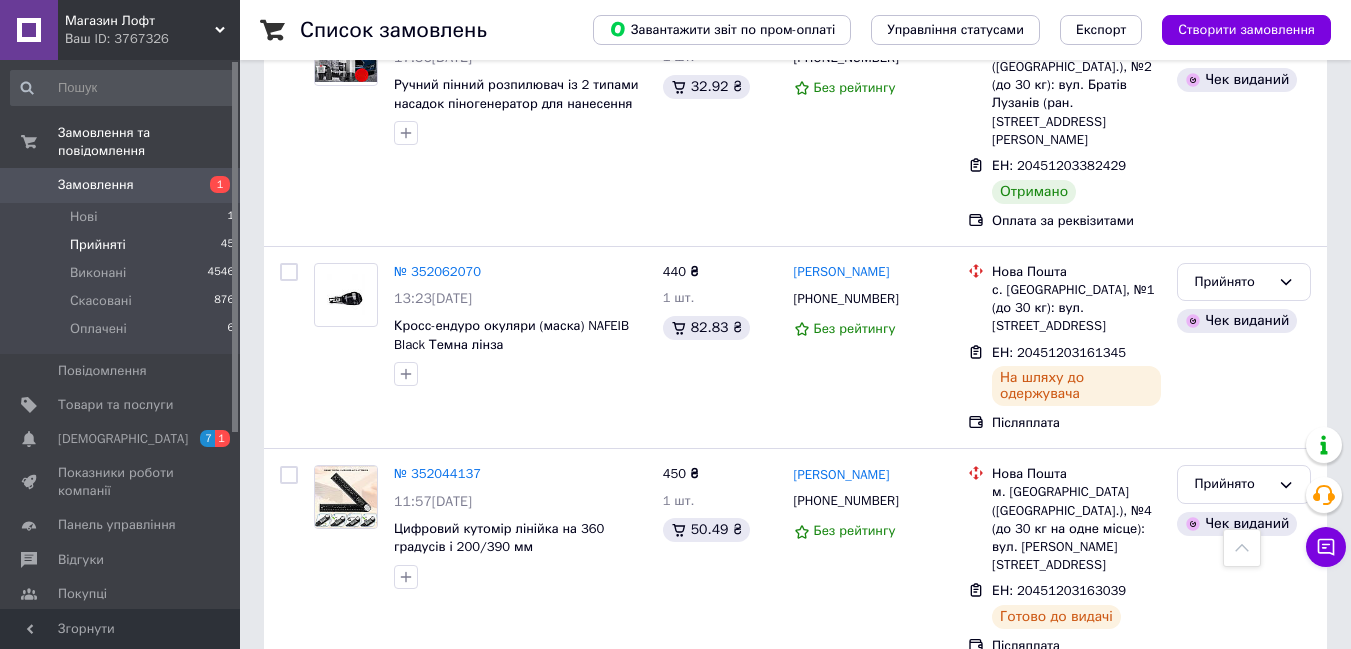 click on "2" at bounding box center [327, 716] 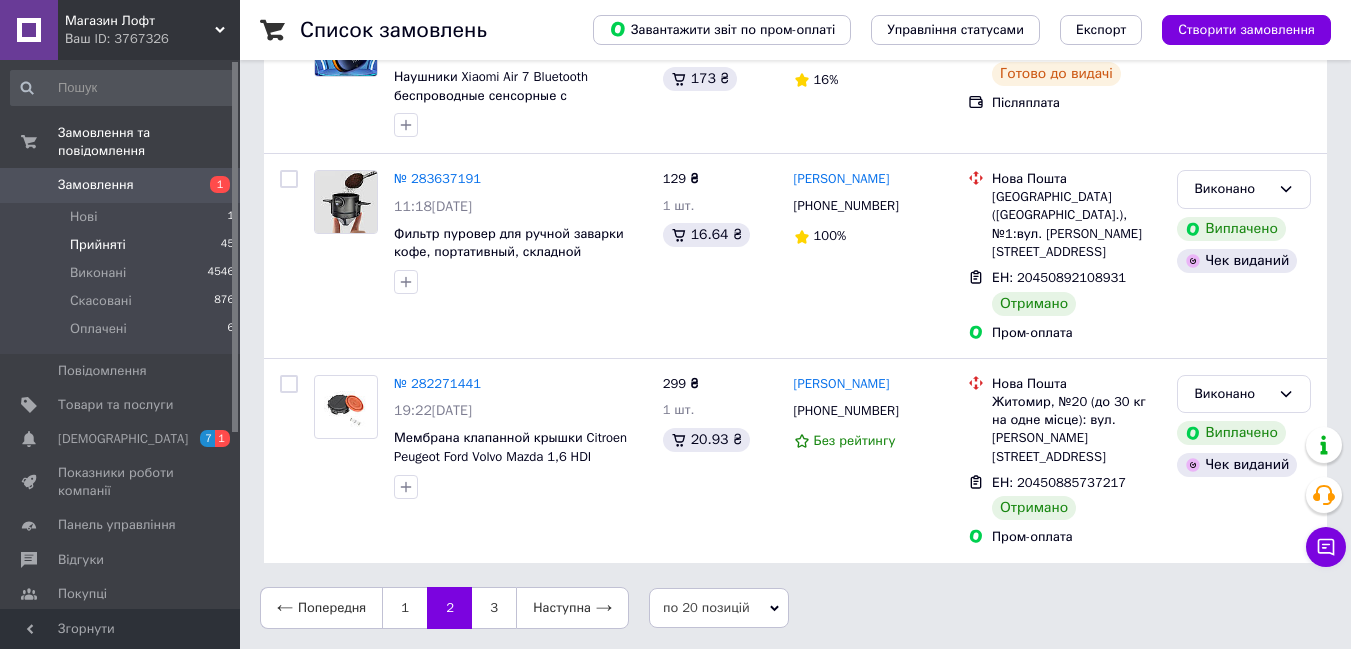 scroll, scrollTop: 0, scrollLeft: 0, axis: both 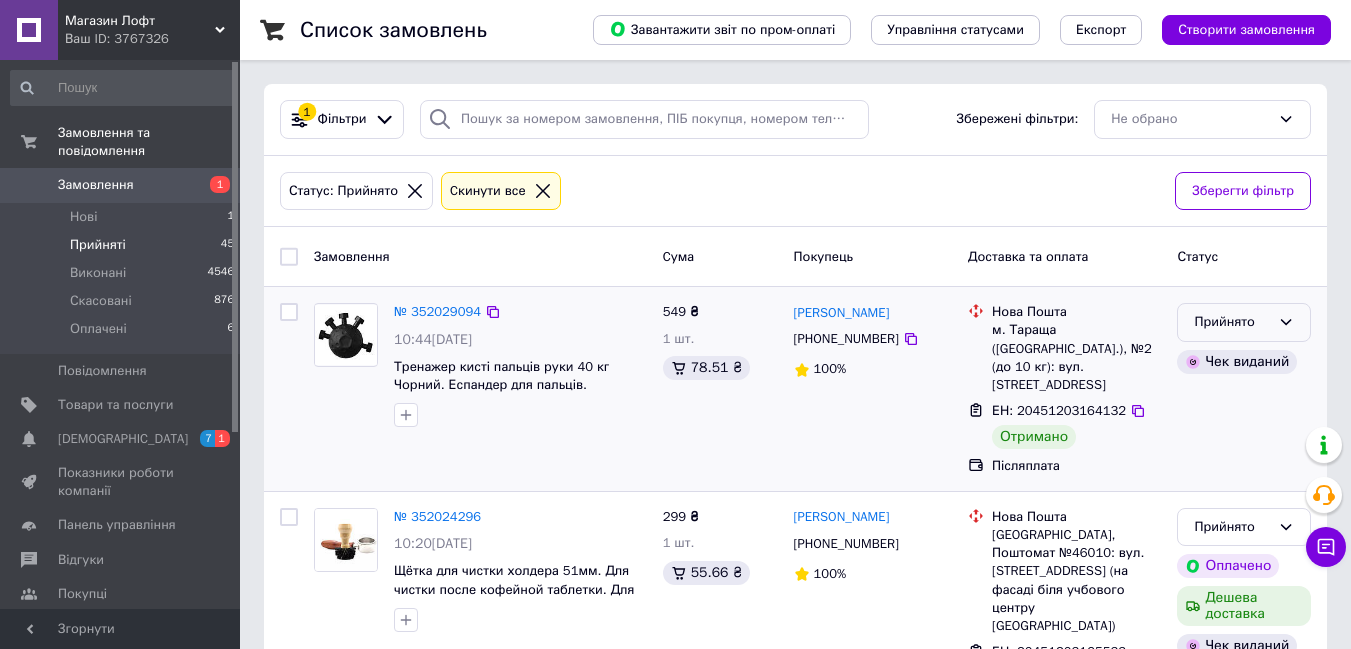 click on "Прийнято" at bounding box center [1244, 322] 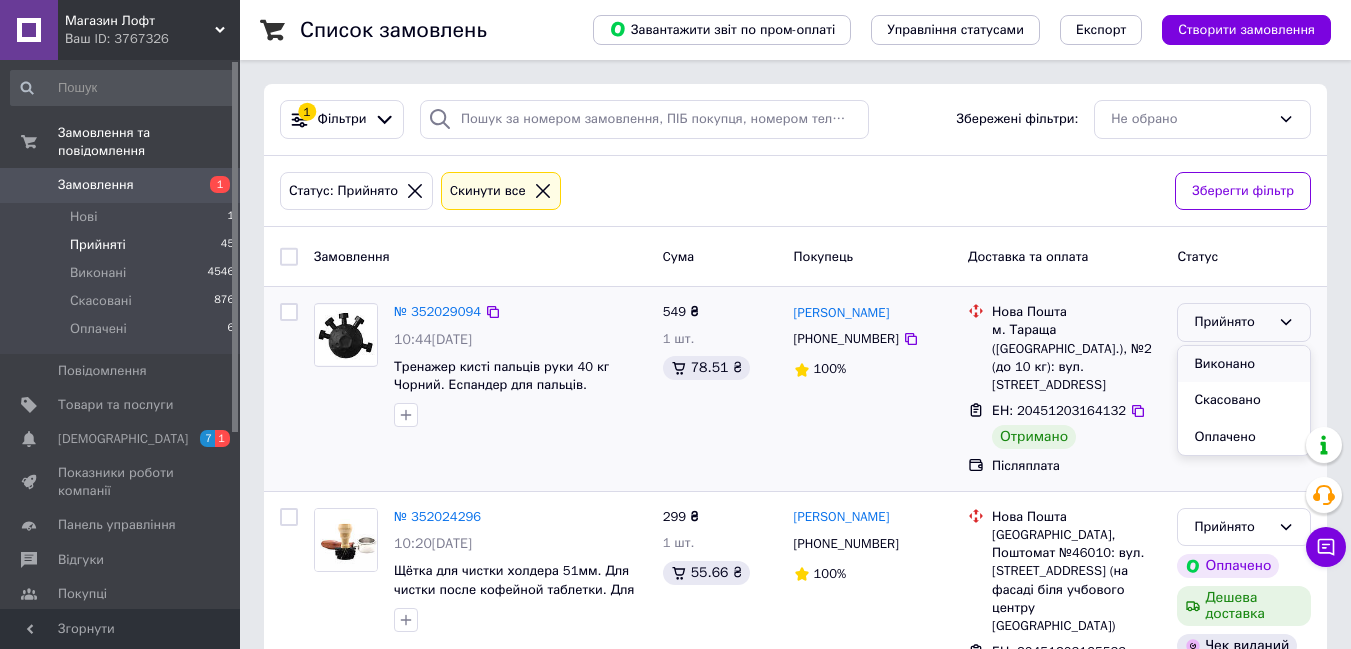 click on "Виконано" at bounding box center [1244, 364] 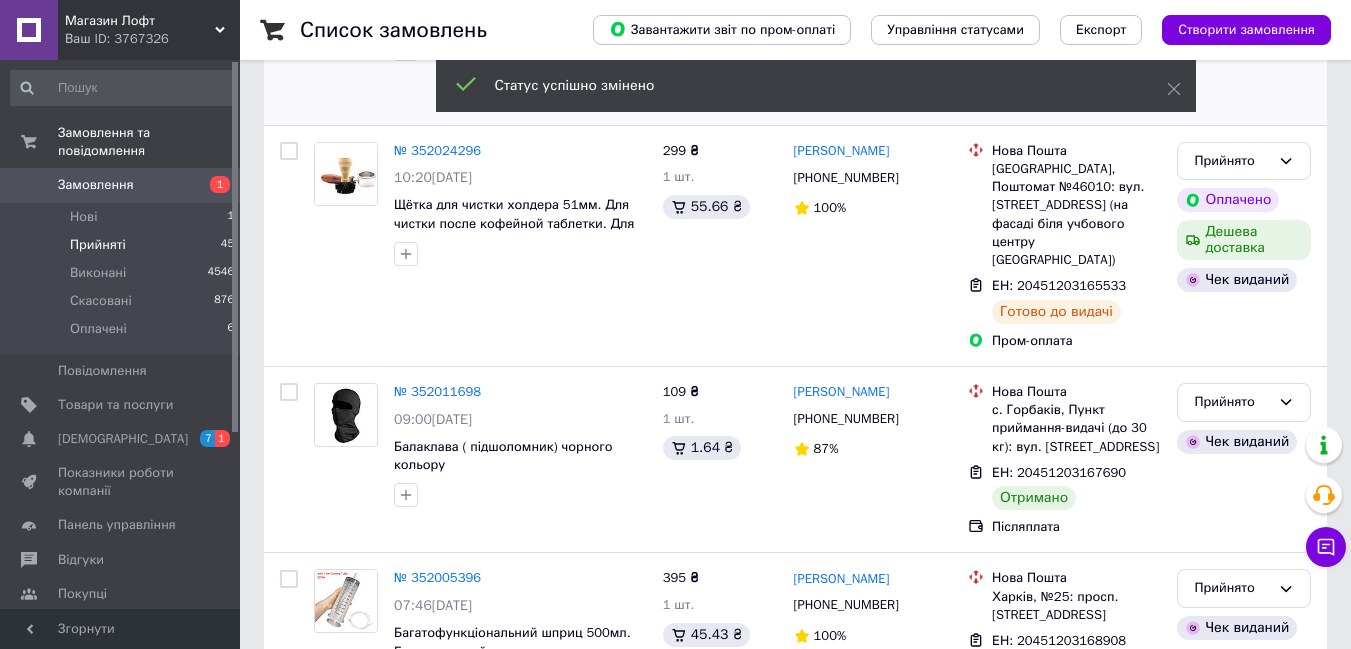 scroll, scrollTop: 373, scrollLeft: 0, axis: vertical 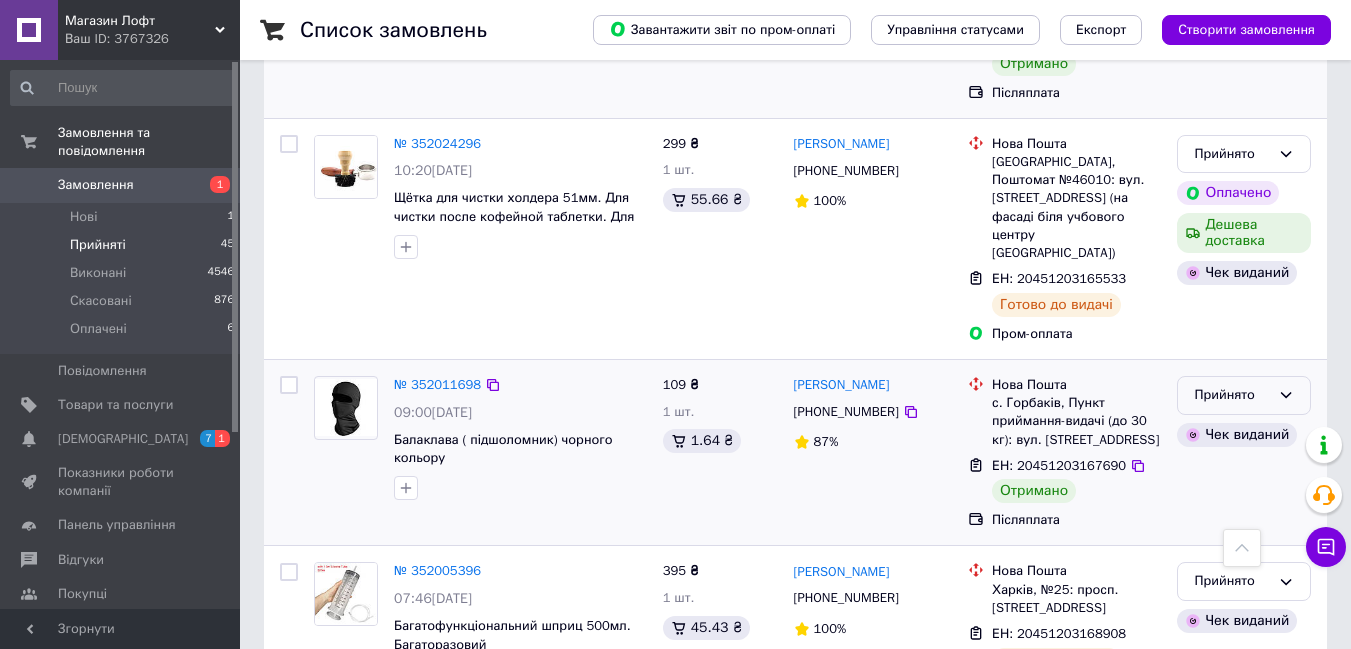 click on "Прийнято" at bounding box center (1232, 395) 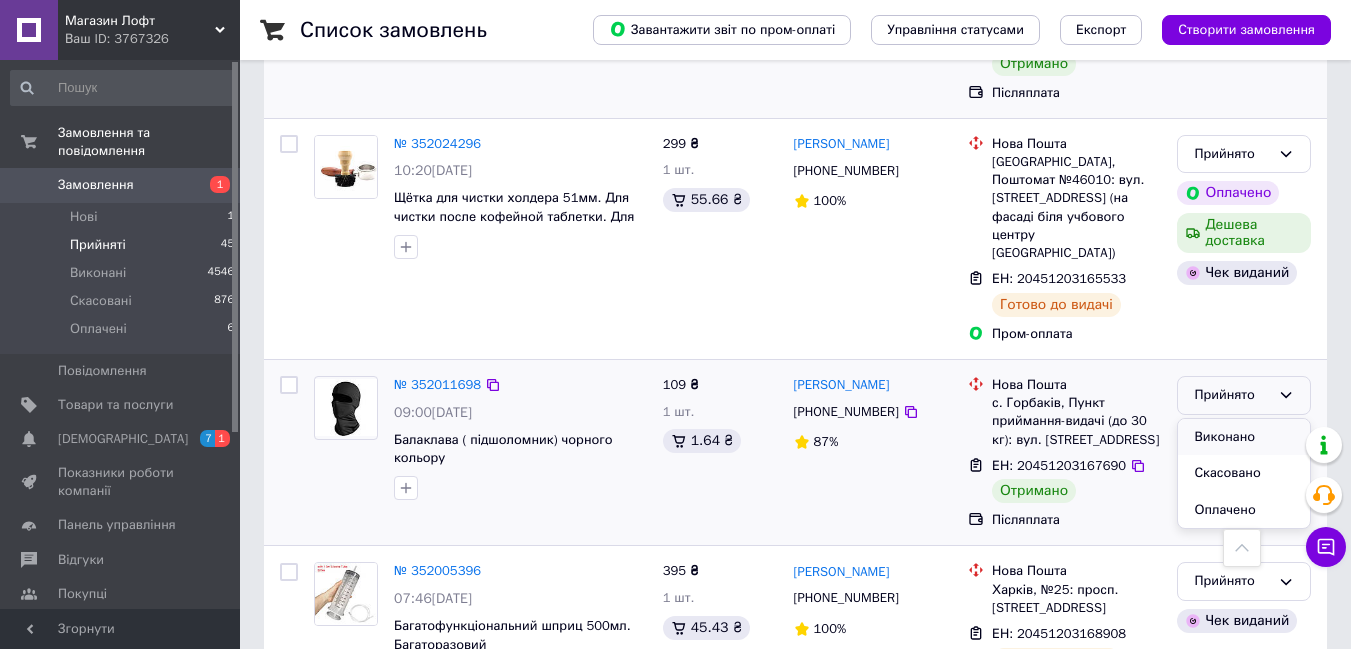 click on "Виконано" at bounding box center [1244, 437] 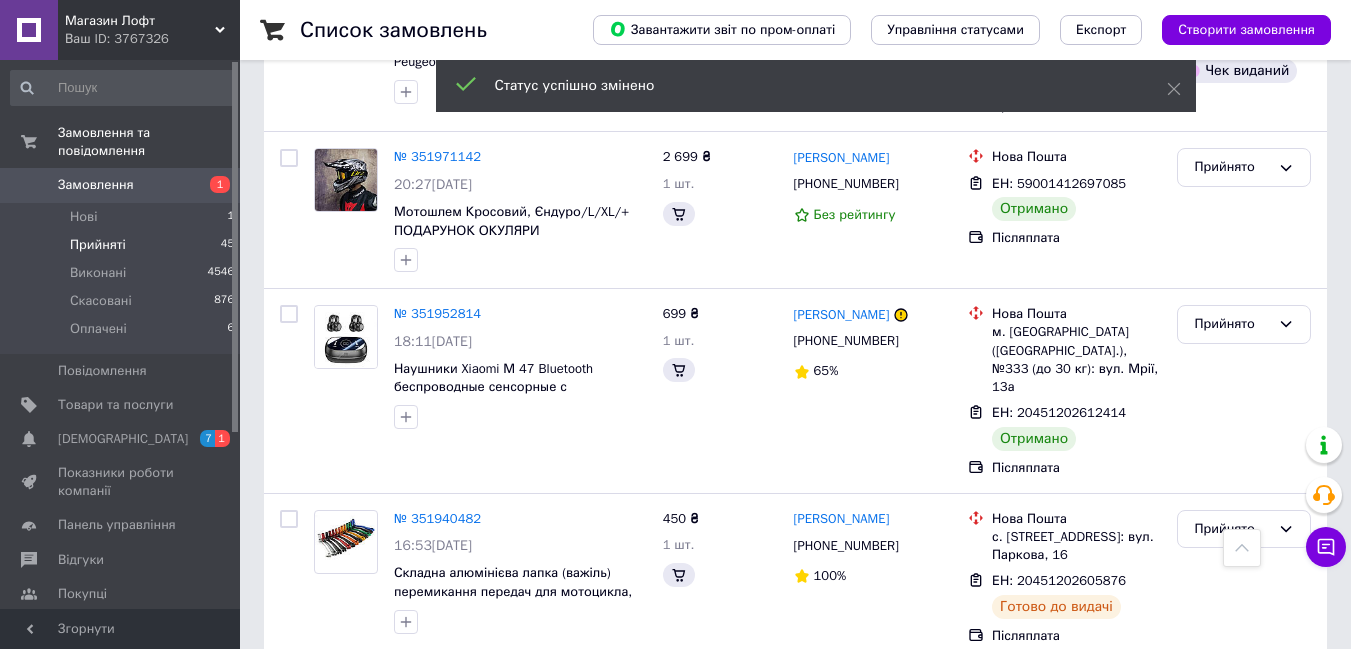 scroll, scrollTop: 732, scrollLeft: 0, axis: vertical 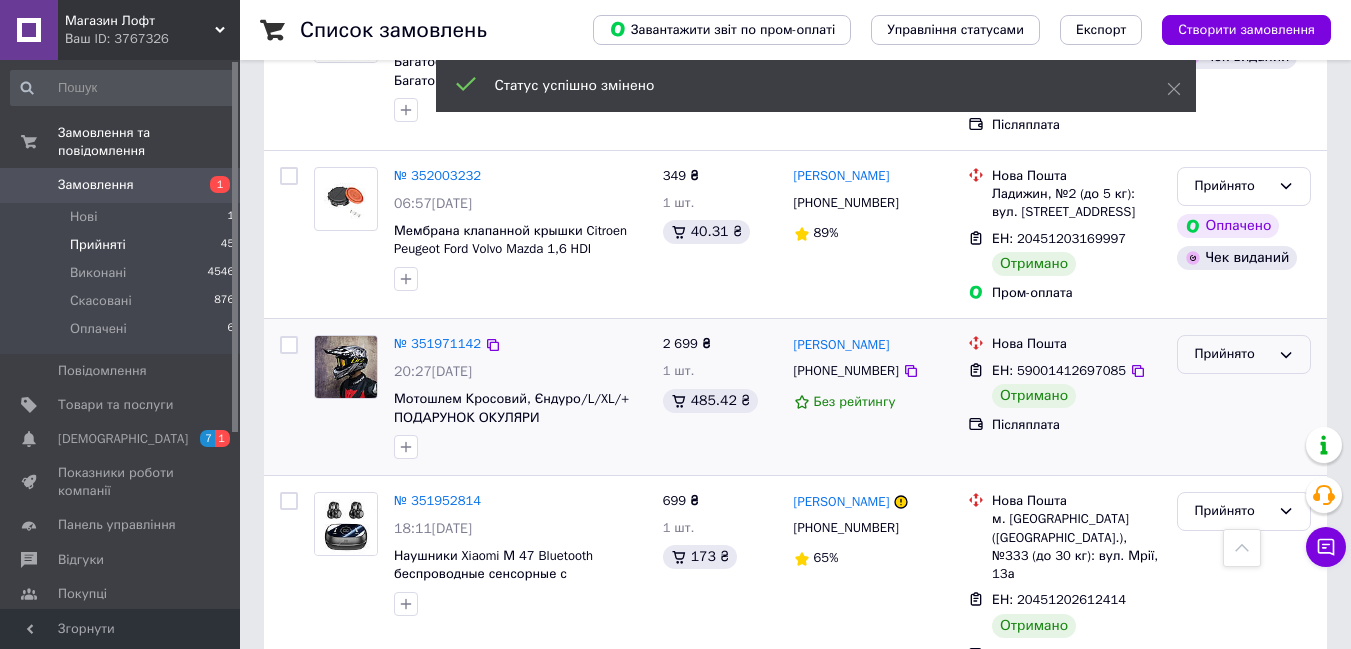 click on "Прийнято" at bounding box center (1244, 354) 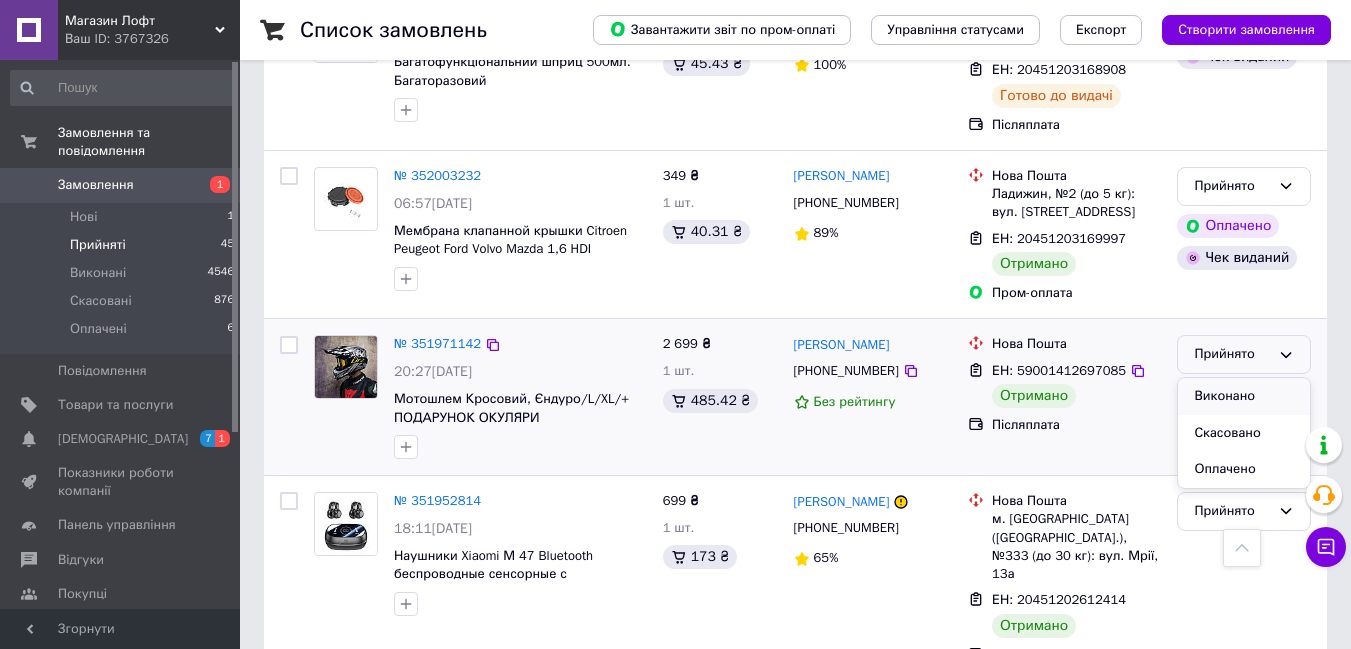 click on "Виконано" at bounding box center (1244, 396) 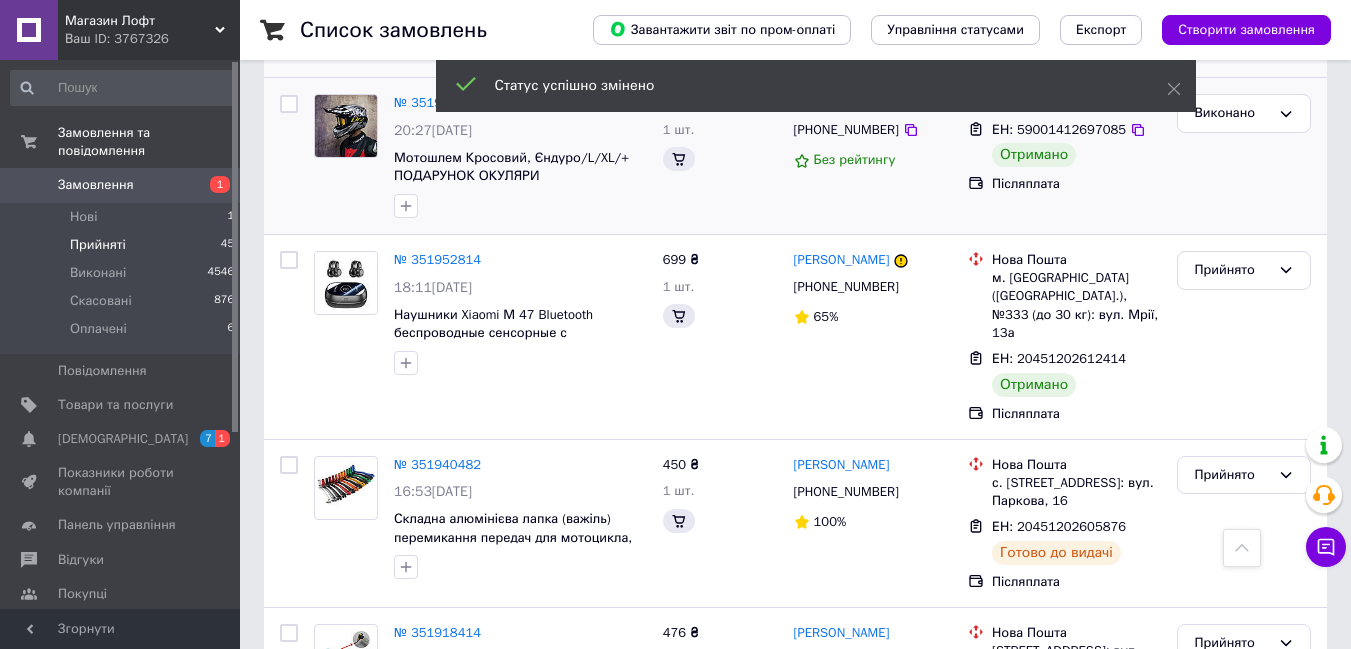 scroll, scrollTop: 528, scrollLeft: 0, axis: vertical 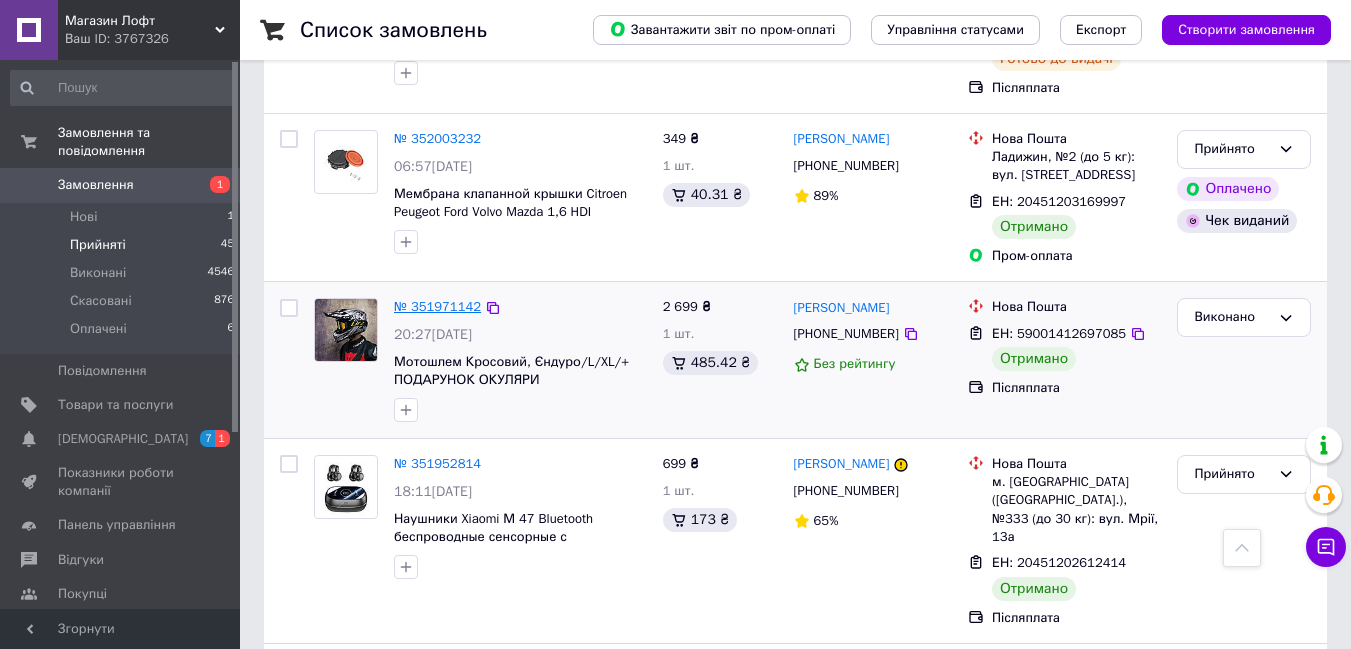 click on "№ 351971142" at bounding box center [437, 306] 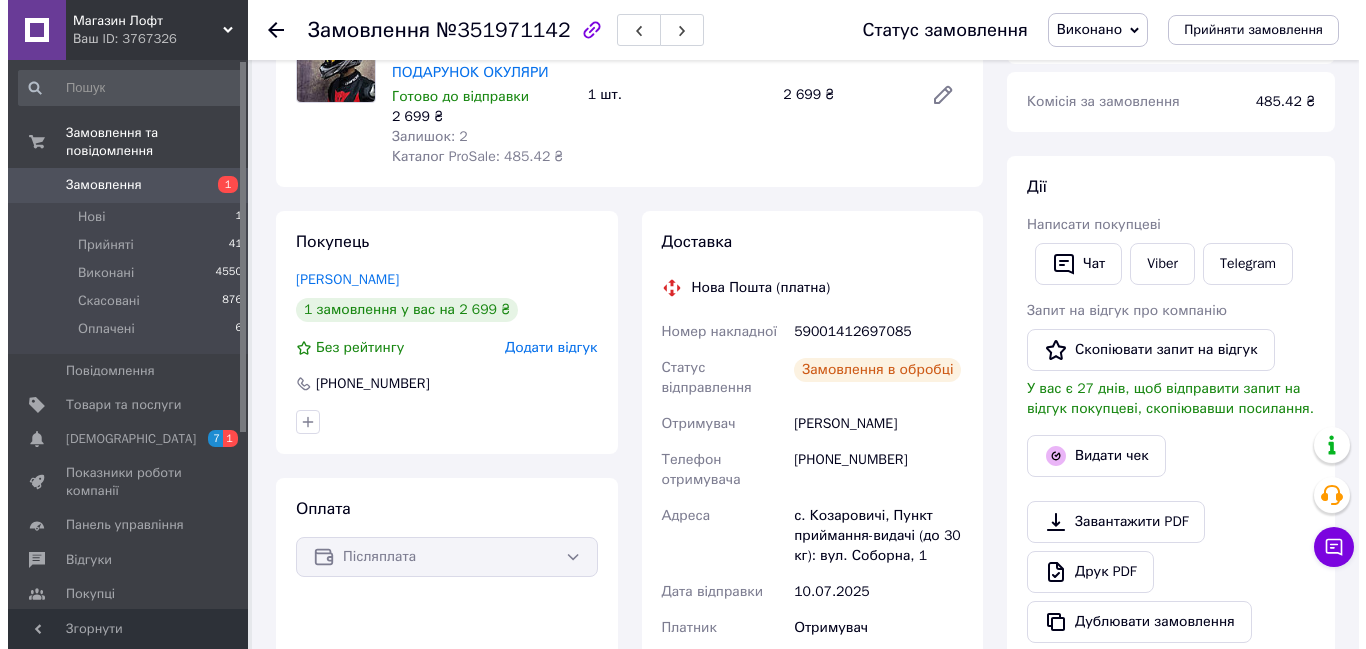 scroll, scrollTop: 528, scrollLeft: 0, axis: vertical 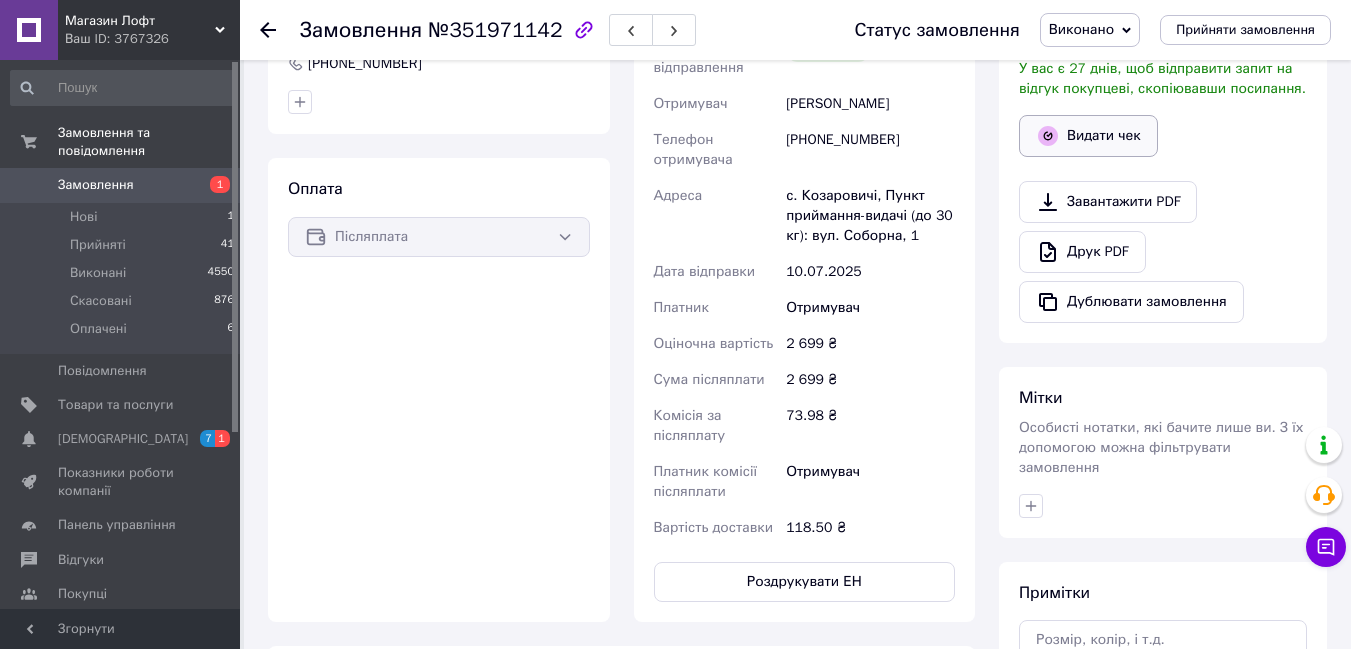 click on "Видати чек" at bounding box center (1088, 136) 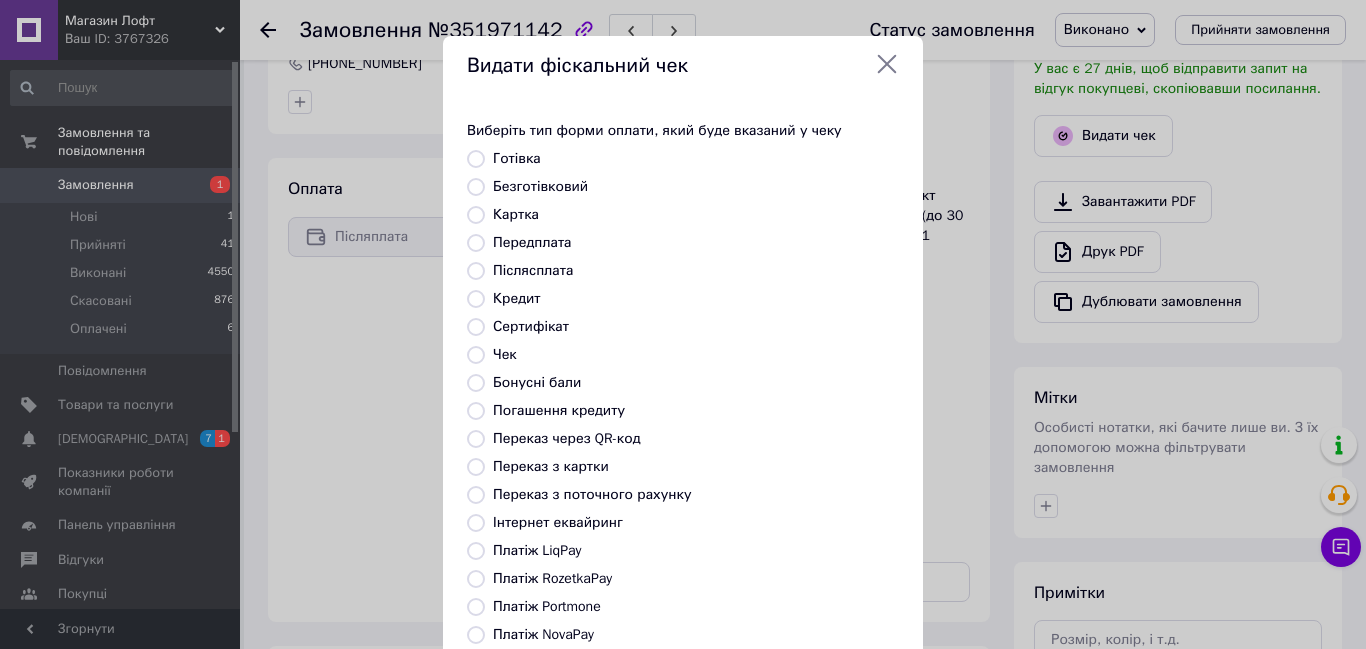 click on "Безготівковий" at bounding box center (476, 187) 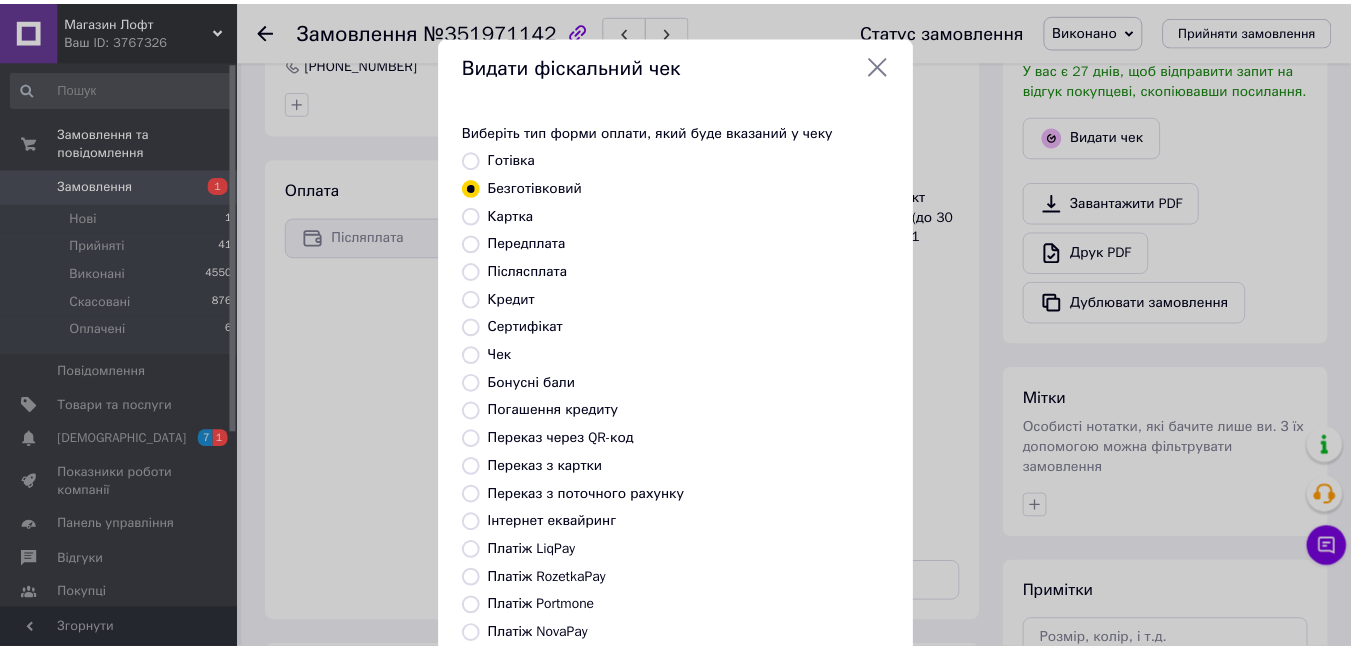 scroll, scrollTop: 210, scrollLeft: 0, axis: vertical 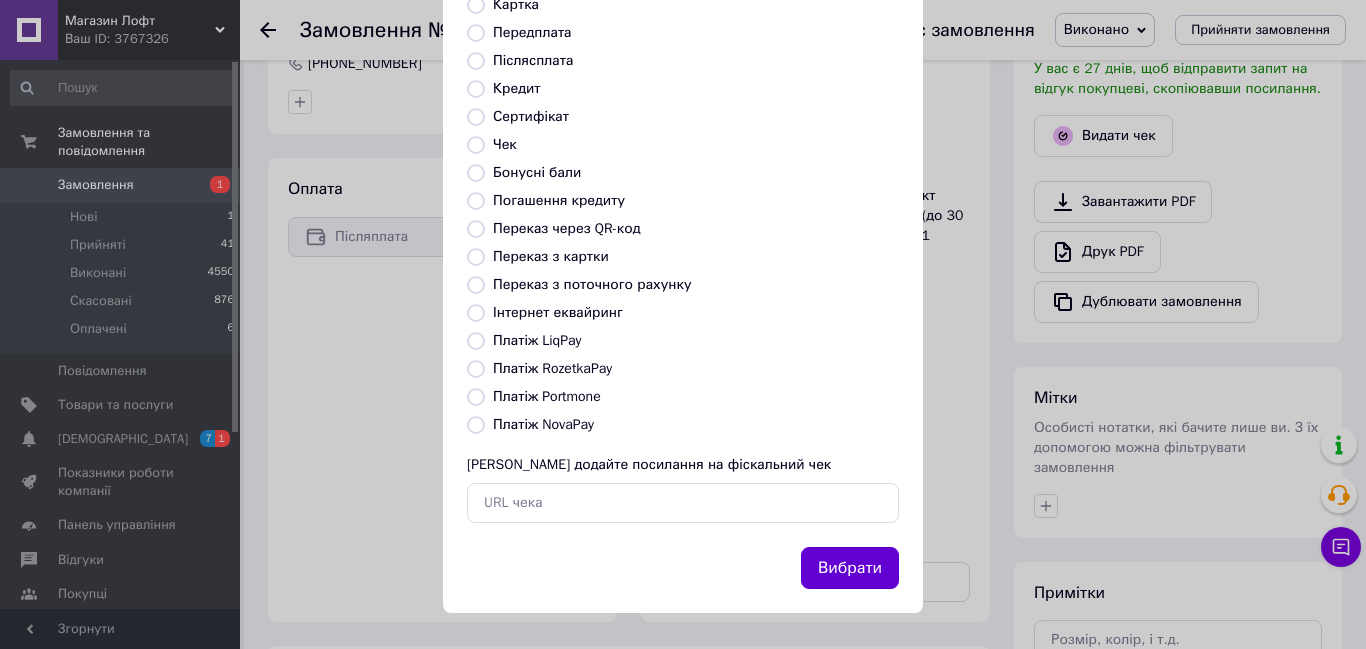 click on "Вибрати" at bounding box center (850, 568) 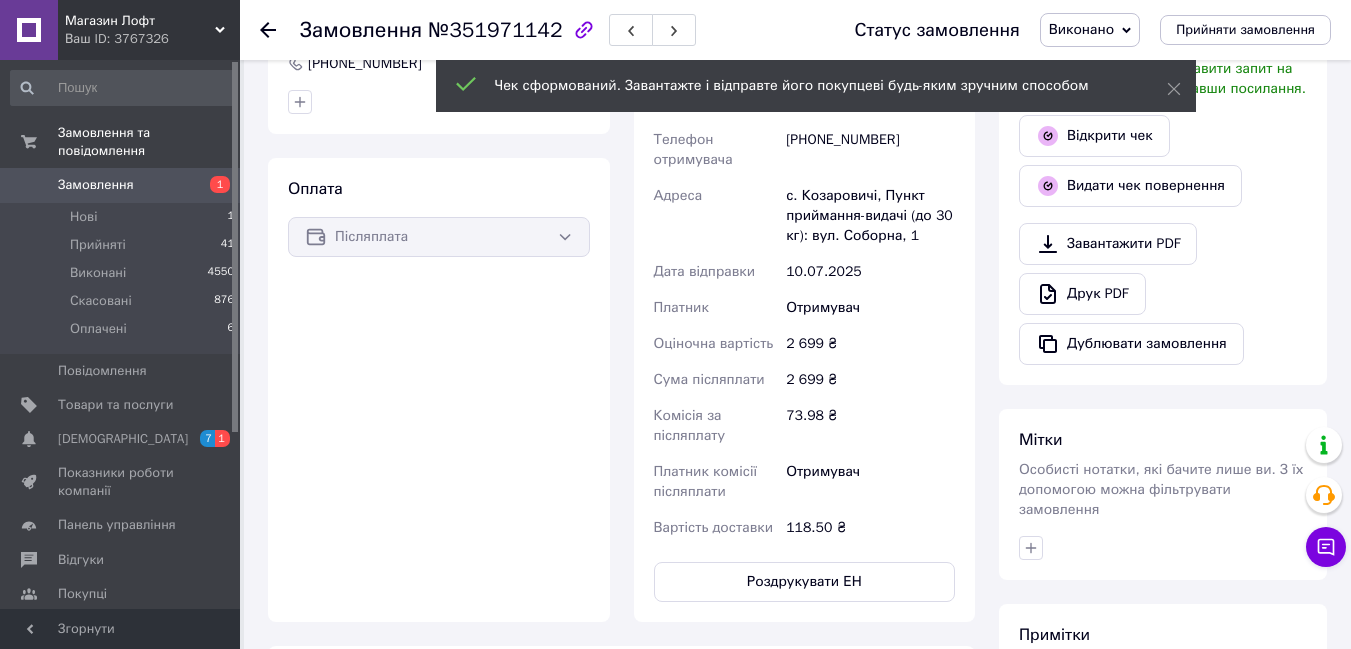 click 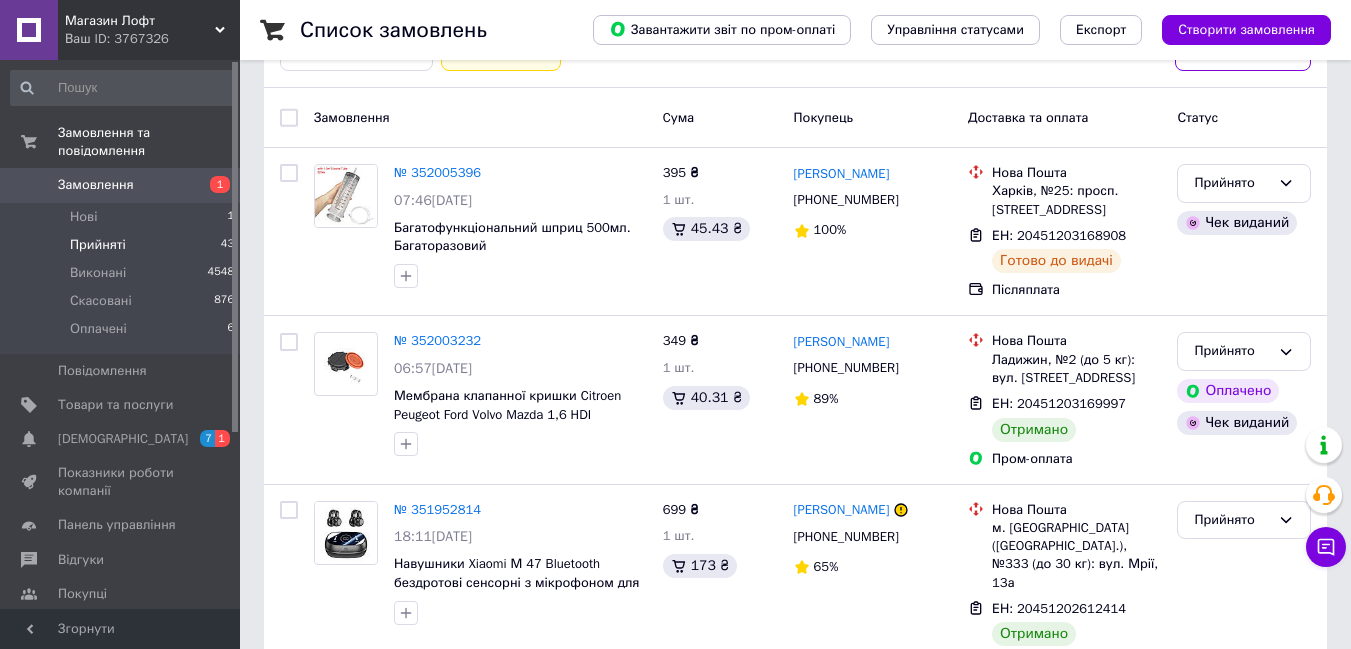 scroll, scrollTop: 159, scrollLeft: 0, axis: vertical 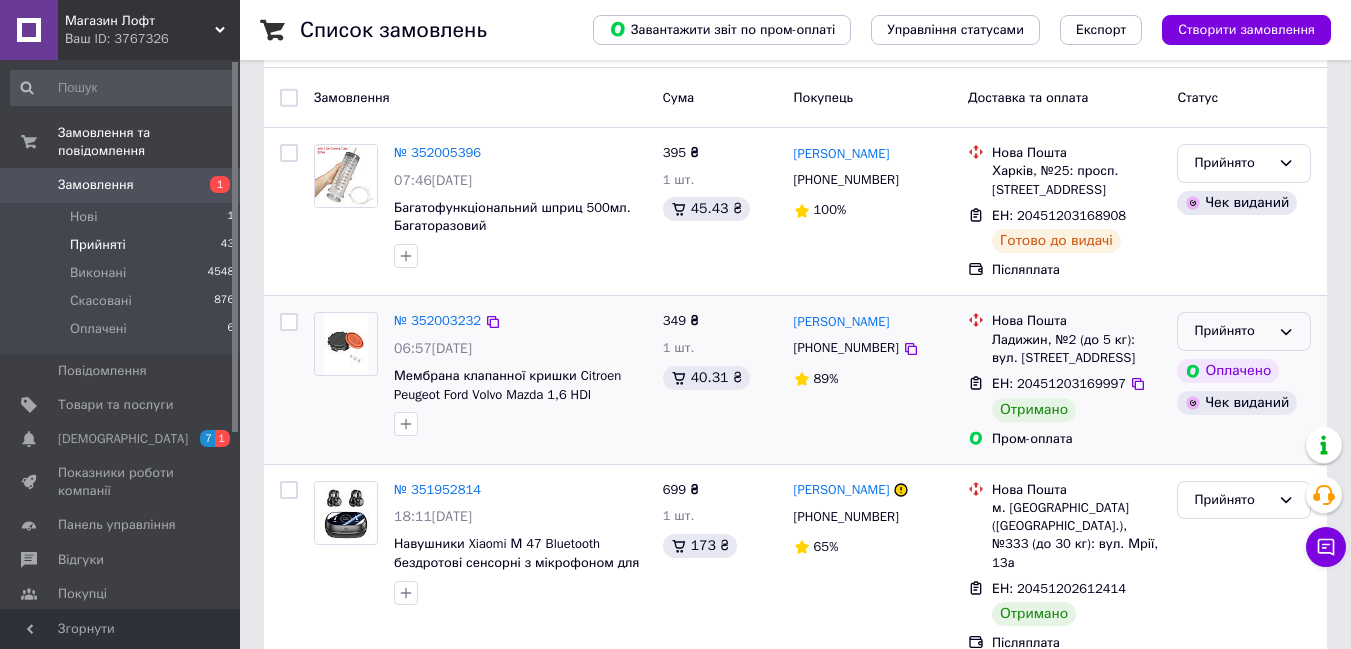 click on "Прийнято" at bounding box center (1232, 331) 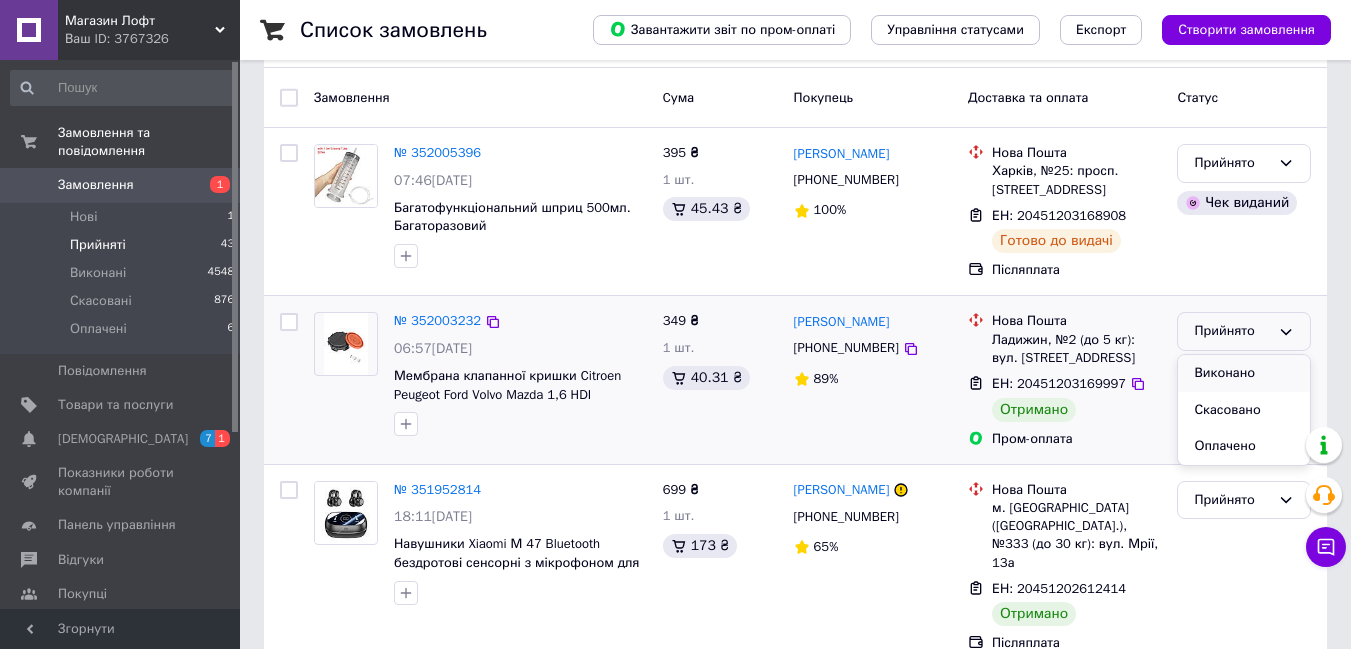 click on "Виконано" at bounding box center (1244, 373) 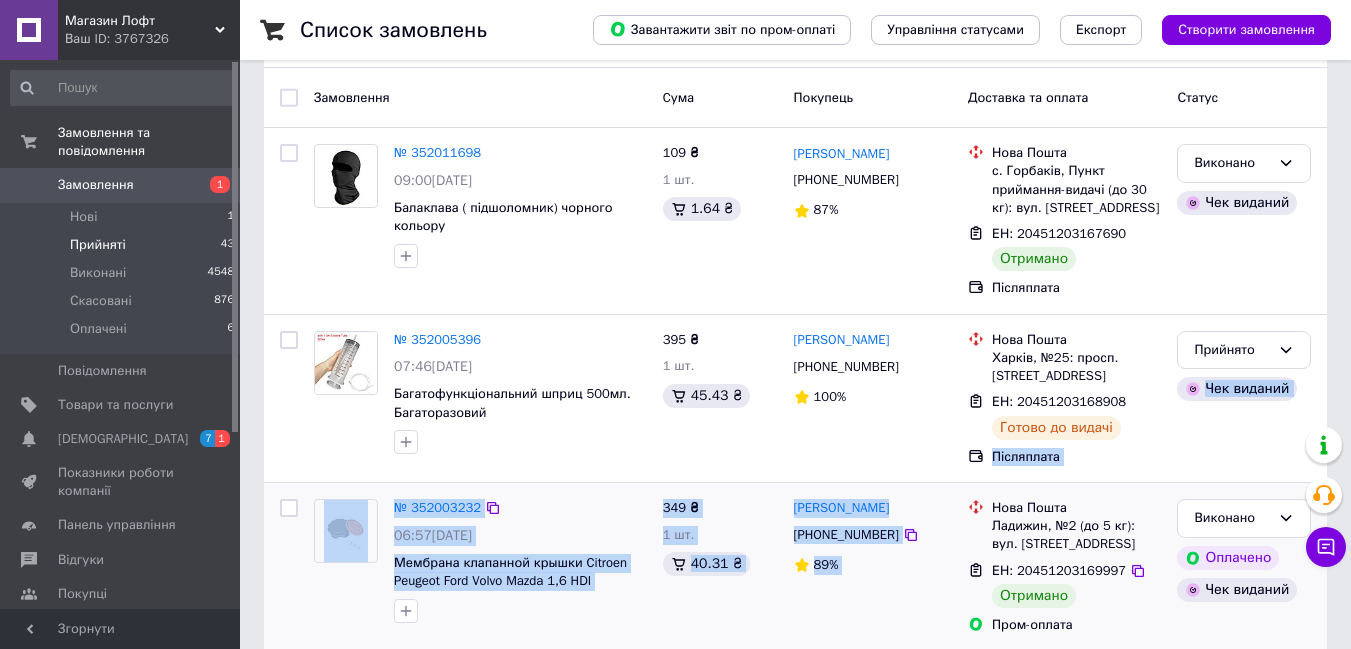 click on "Замовлення Cума Покупець Доставка та оплата Статус № 352011698 09:00[DATE] Балаклава ( підшоломник) чорного кольору 109 ₴ 1 шт. 1.64 ₴ [PERSON_NAME] [PHONE_NUMBER] 87% Нова Пошта с. Горбаків, Пункт приймання-видачі (до 30 кг): вул. [STREET_ADDRESS] ЕН: 20451203167690 Отримано Післяплата Виконано Чек виданий № 352005396 07:46[DATE] Багатофункціональний шприц 500мл. Багаторазовий 395 ₴ 1 шт. 45.43 ₴ [PERSON_NAME] [PHONE_NUMBER] 100% Нова Пошта Харків, №25: просп. [STREET_ADDRESS] ЕН: 20451203168908 Готово до видачі Післяплата Прийнято Чек виданий № 352003232 06:57[DATE] 349 ₴ 1 шт. 40.31 ₴ [PERSON_NAME] [PHONE_NUMBER] 89% № 351971142" at bounding box center (795, 2032) 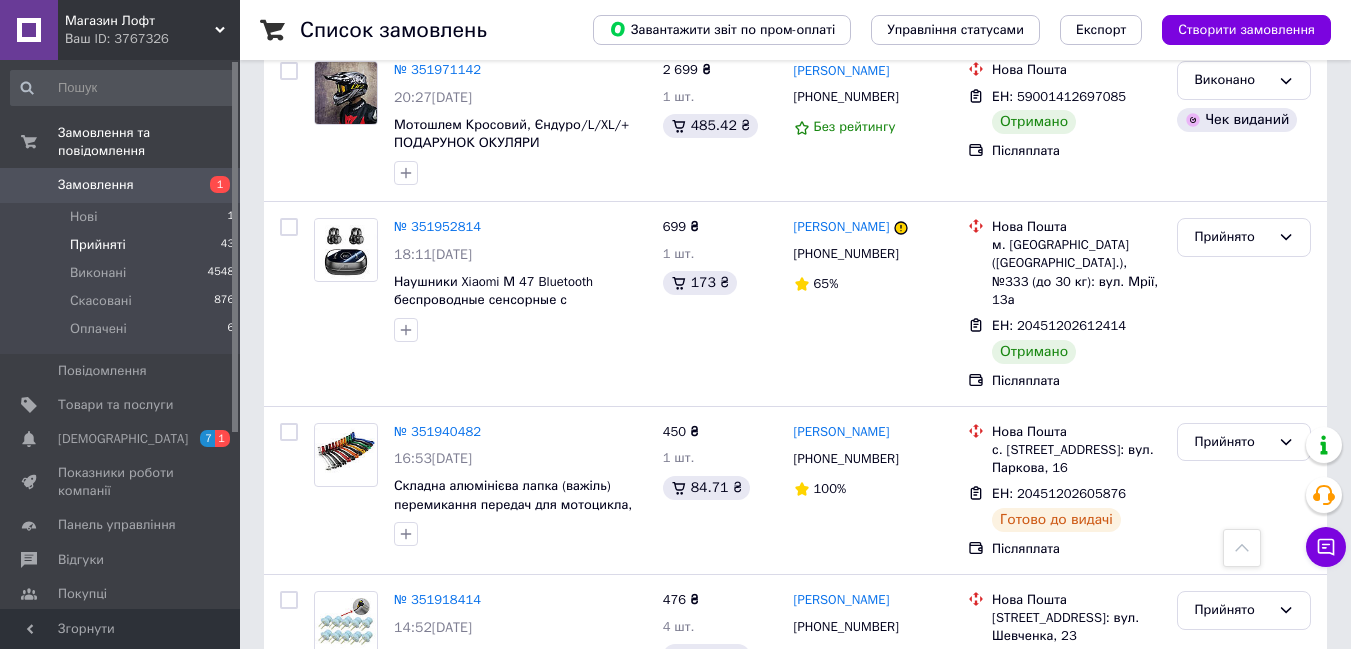 scroll, scrollTop: 804, scrollLeft: 0, axis: vertical 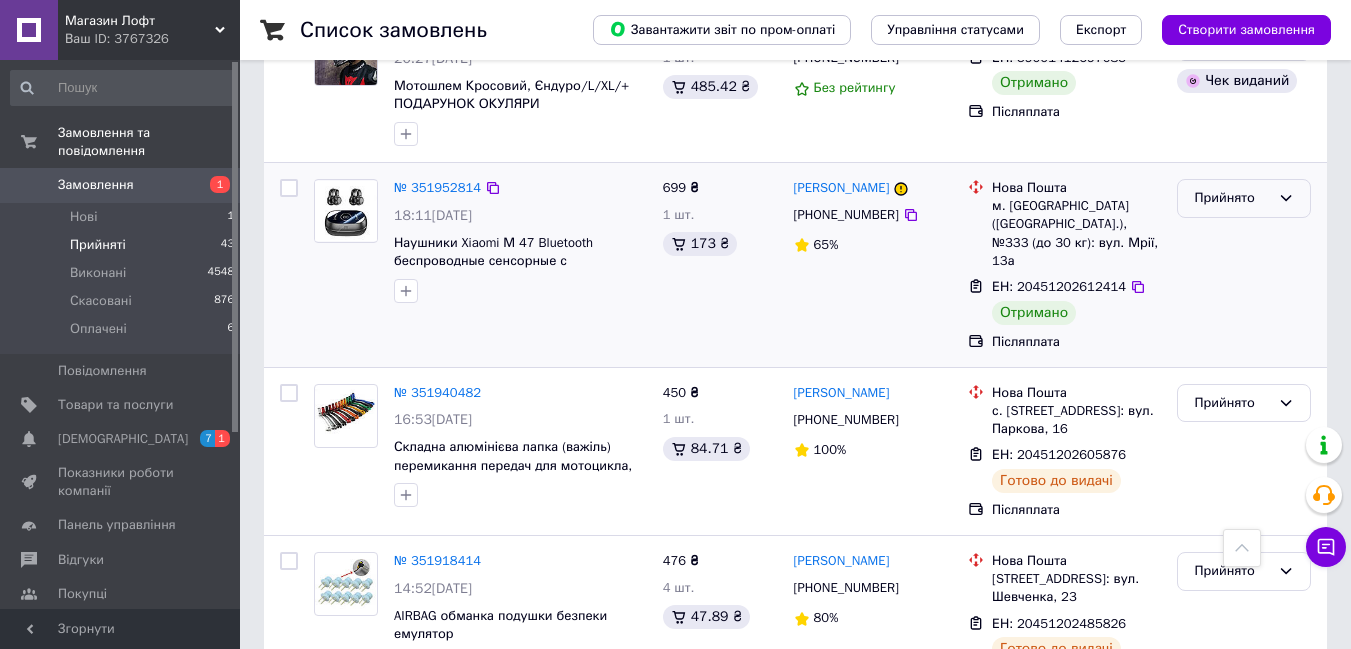 click on "Прийнято" at bounding box center (1232, 198) 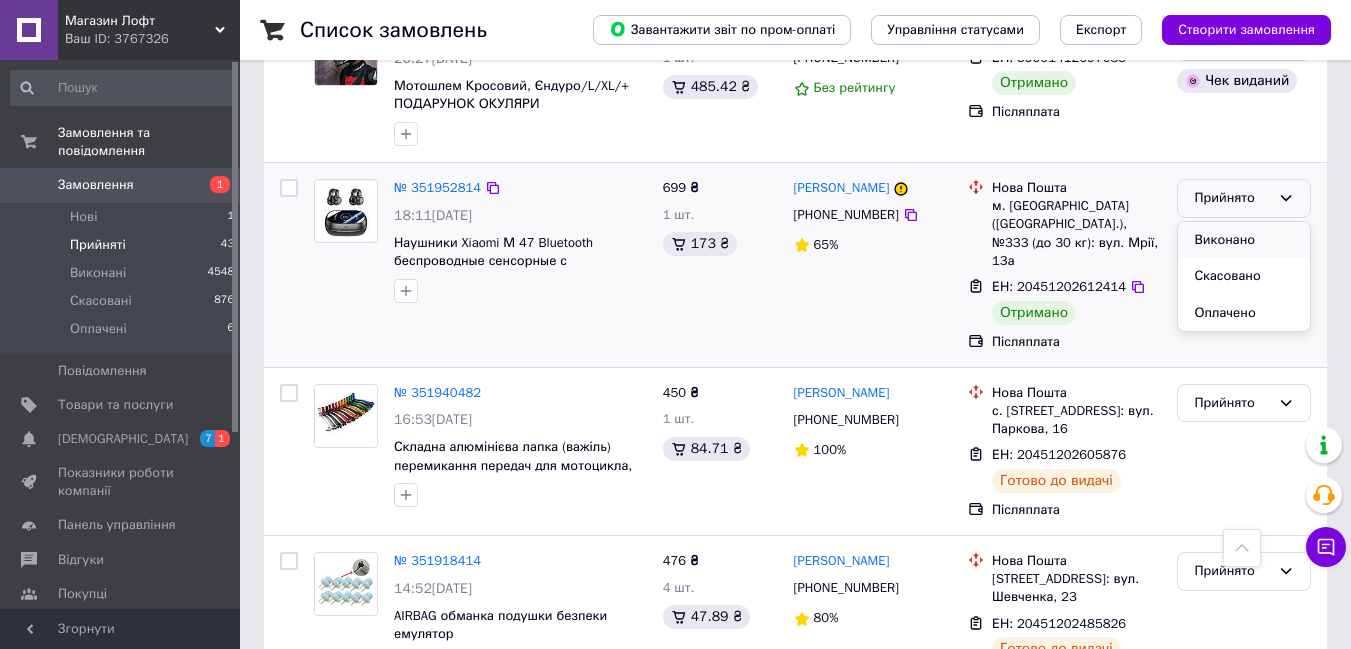 click on "Виконано" at bounding box center [1244, 240] 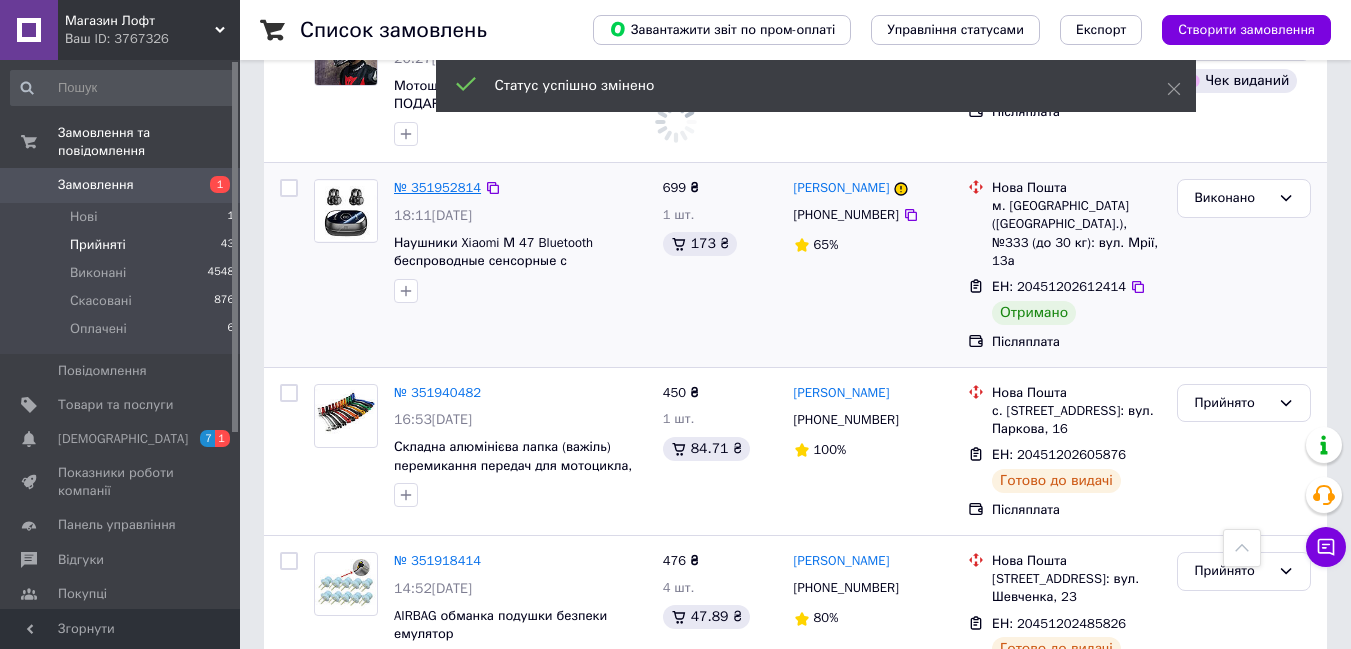 click on "№ 351952814 18:11[DATE] Наушники Xiaomi М 47  Bluetooth беспроводные сенсорные с микрофоном для Android и IOS" at bounding box center (480, 265) 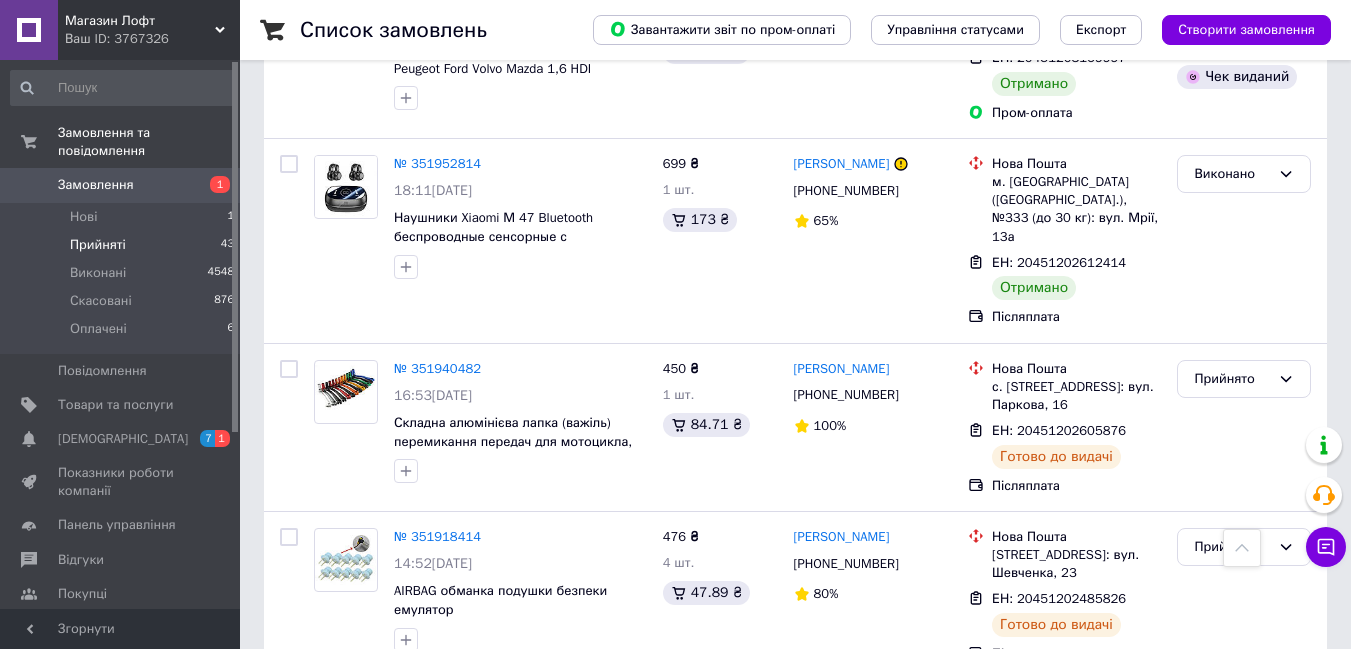scroll, scrollTop: 379, scrollLeft: 0, axis: vertical 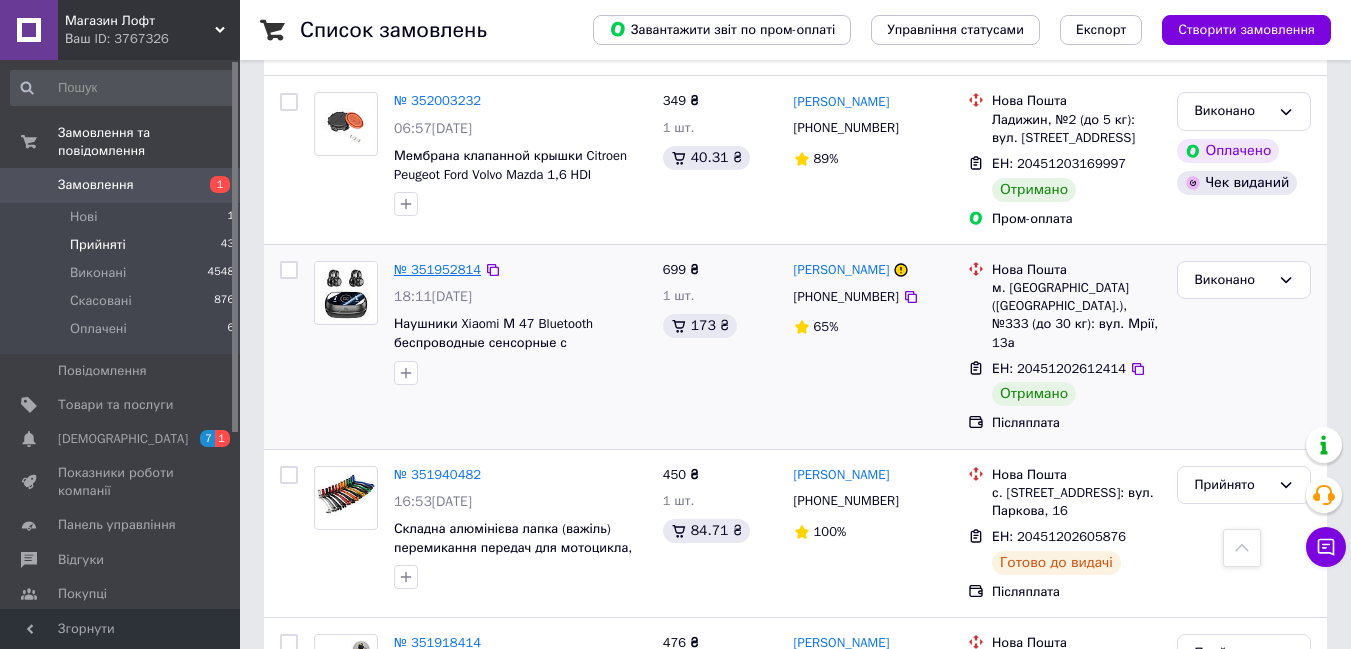 click on "№ 351952814" at bounding box center (437, 269) 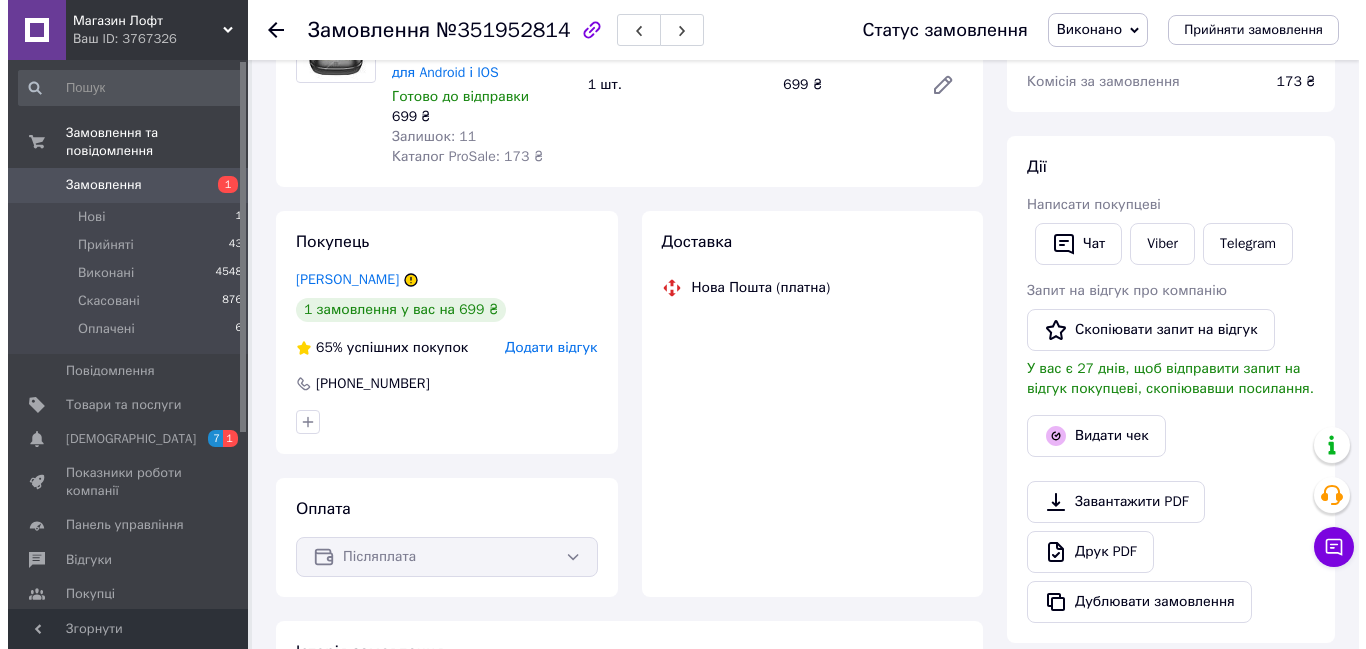 scroll, scrollTop: 379, scrollLeft: 0, axis: vertical 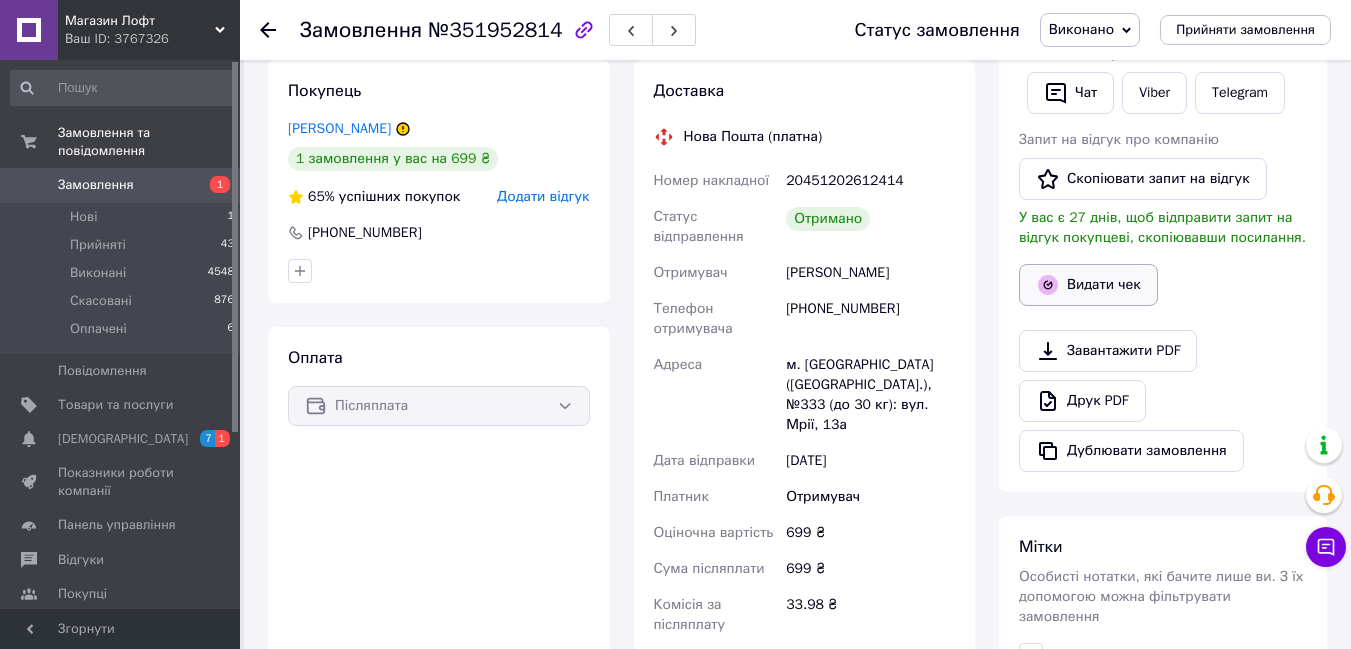 click on "Видати чек" at bounding box center [1088, 285] 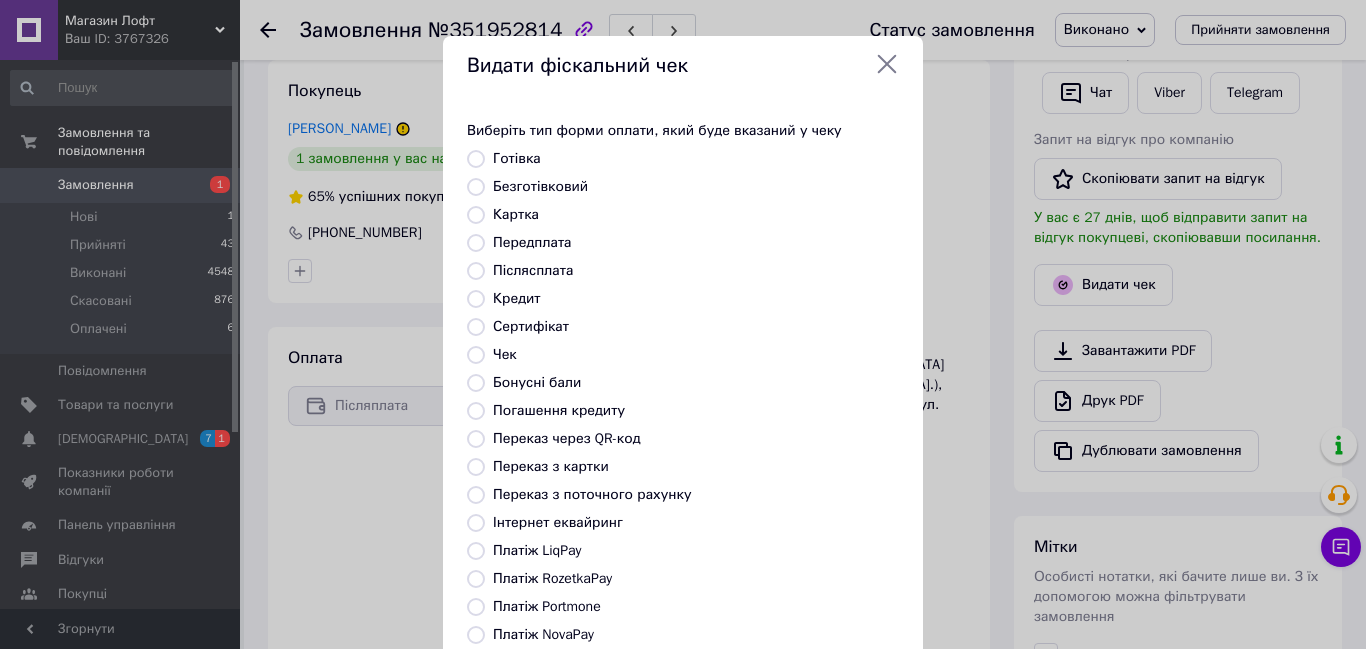 click on "Безготівковий" at bounding box center [476, 187] 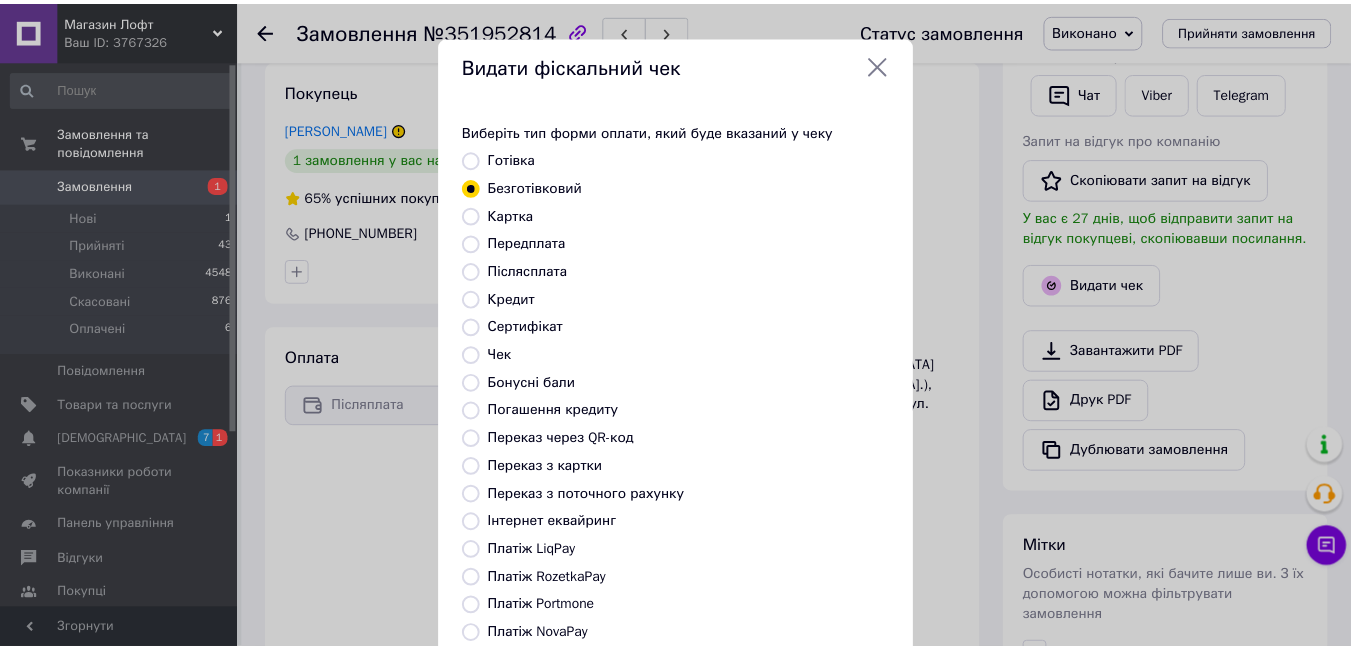 scroll, scrollTop: 210, scrollLeft: 0, axis: vertical 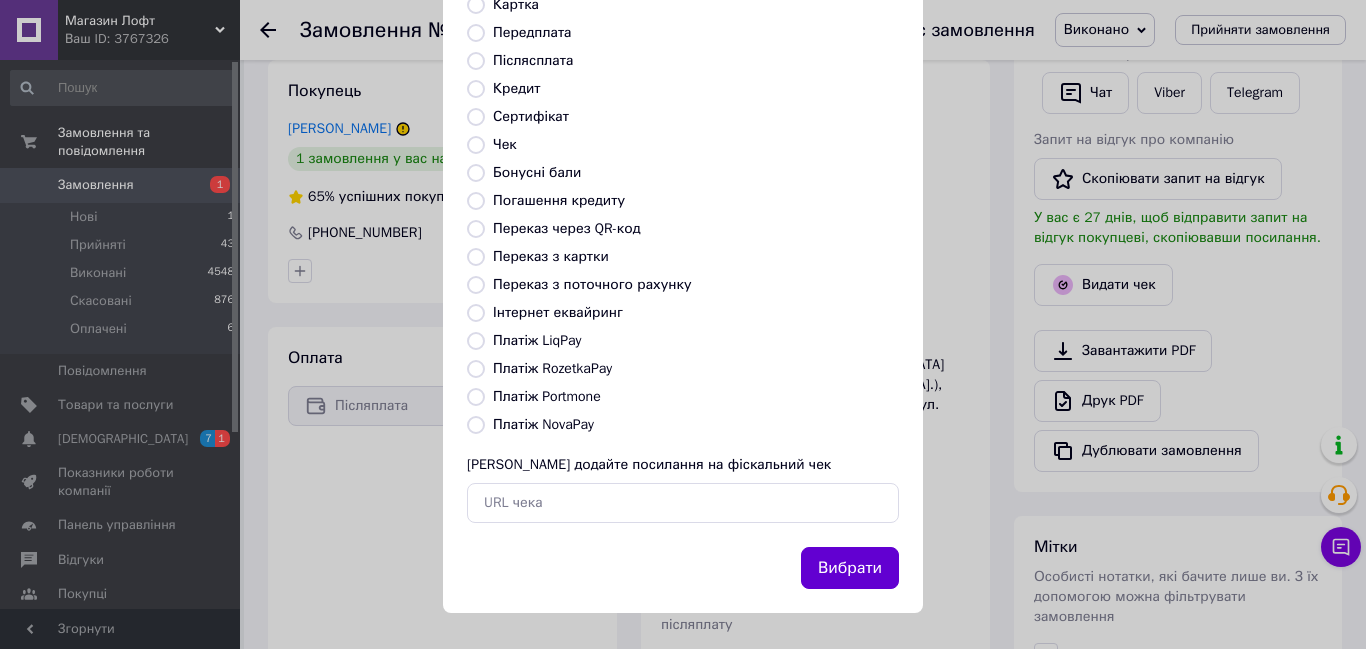click on "Вибрати" at bounding box center [850, 568] 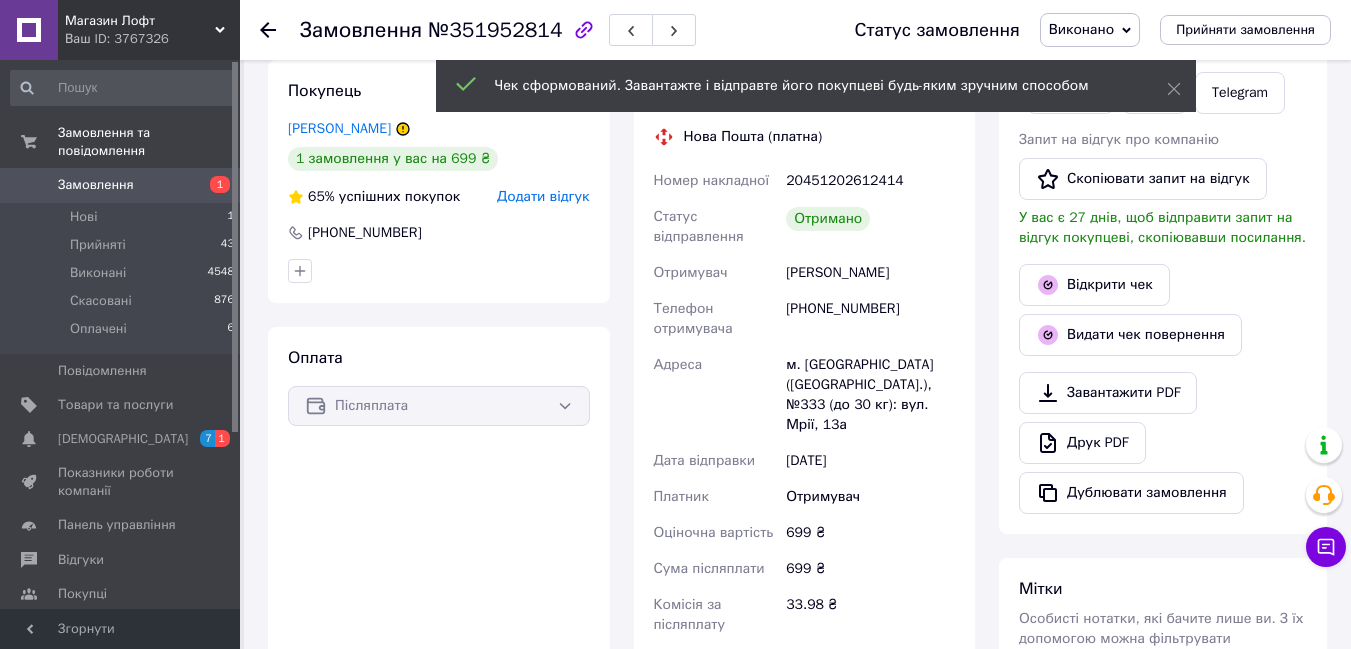 click 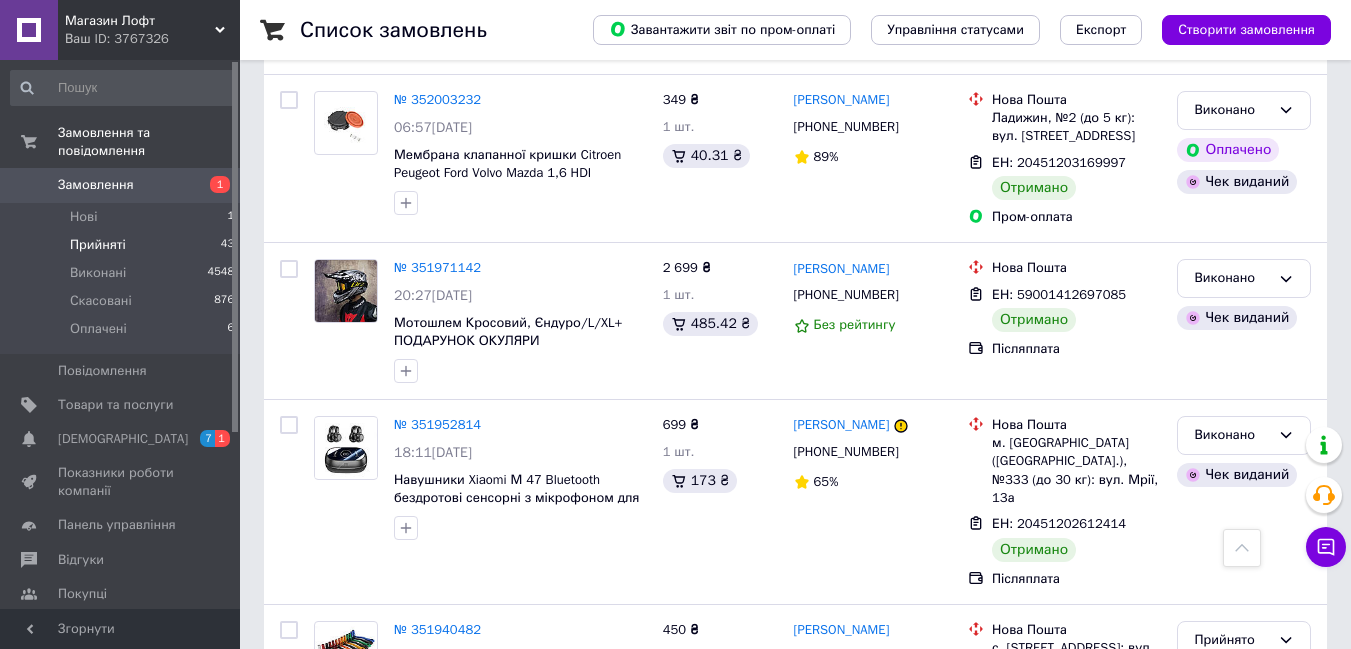 scroll, scrollTop: 1134, scrollLeft: 0, axis: vertical 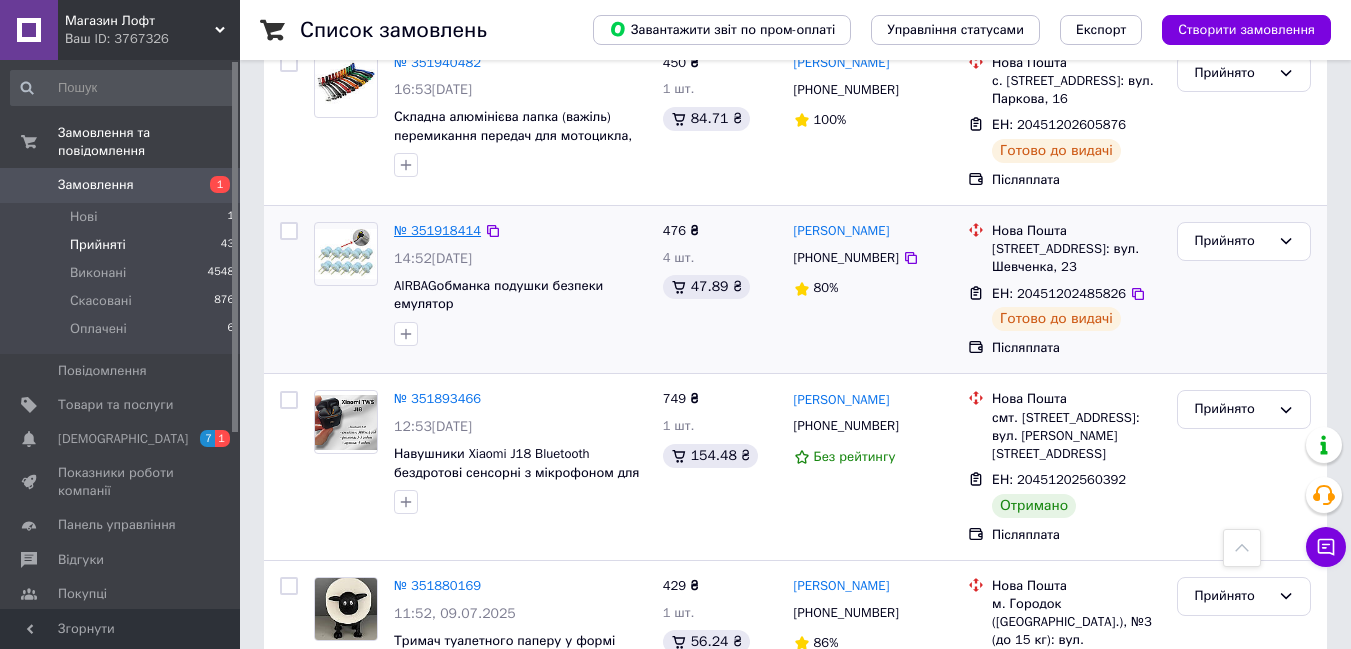 click on "№ 351918414" at bounding box center [437, 230] 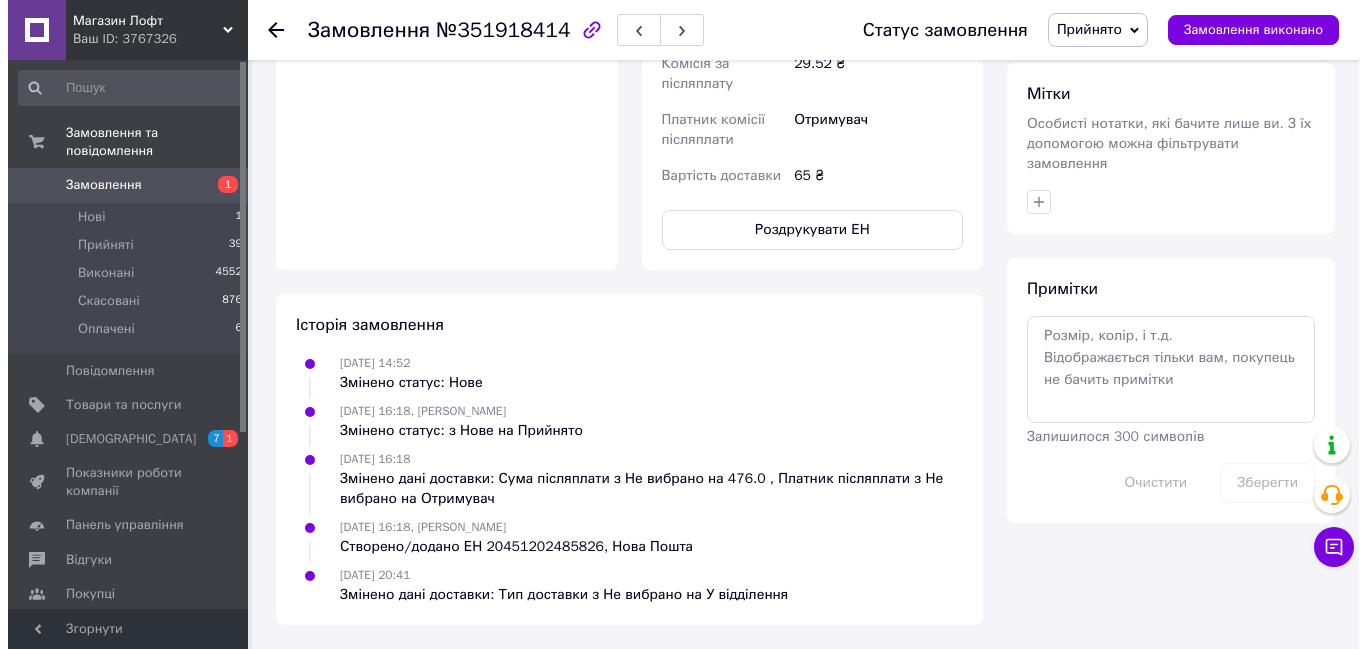 scroll, scrollTop: 301, scrollLeft: 0, axis: vertical 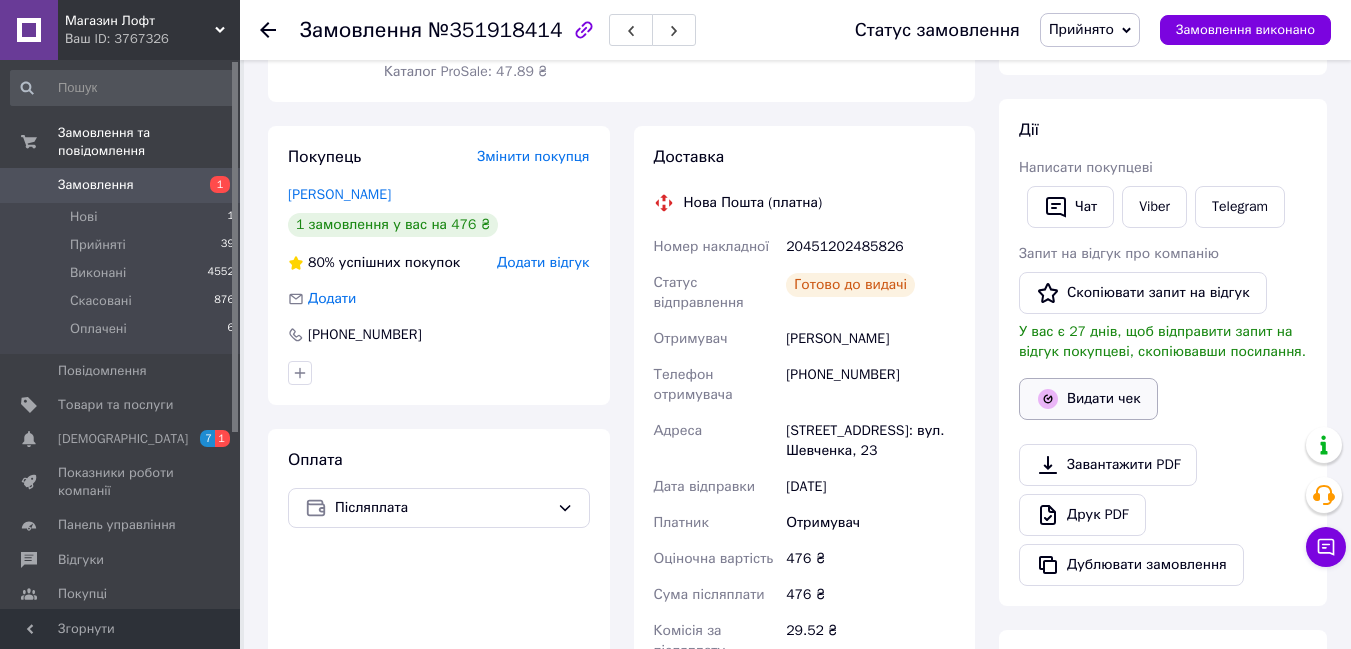 click on "Видати чек" at bounding box center (1088, 399) 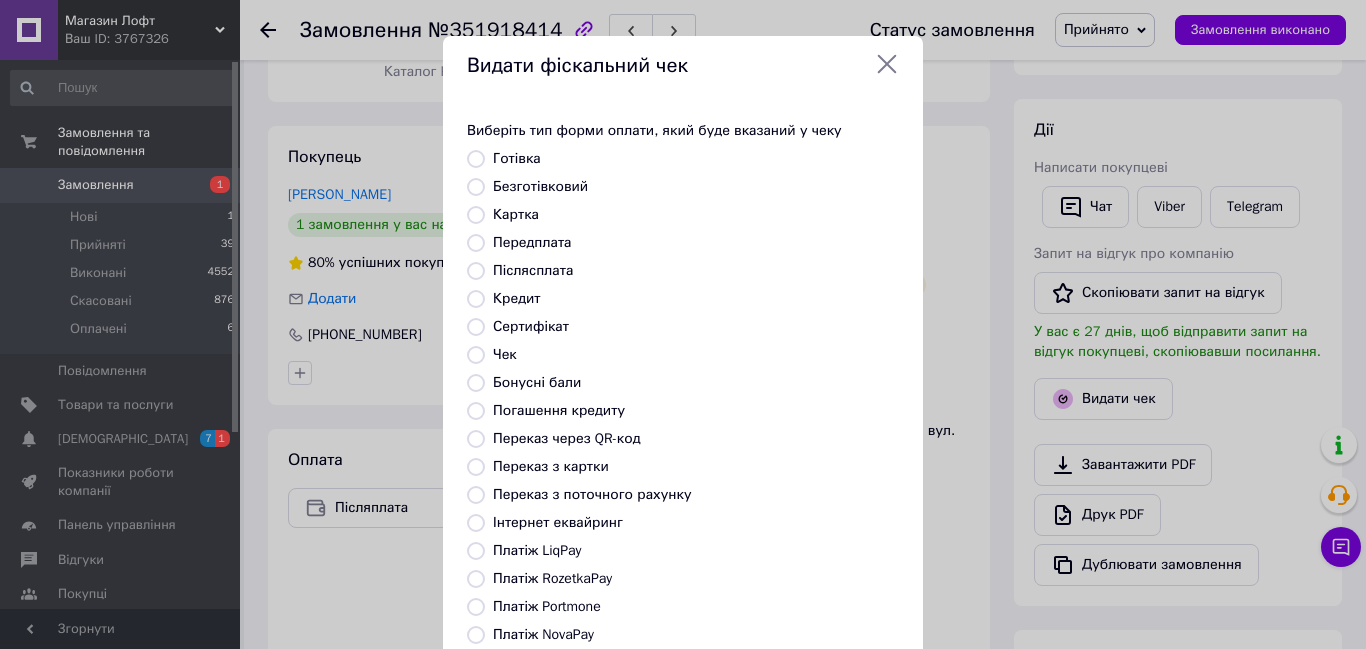 click on "Безготівковий" at bounding box center (476, 187) 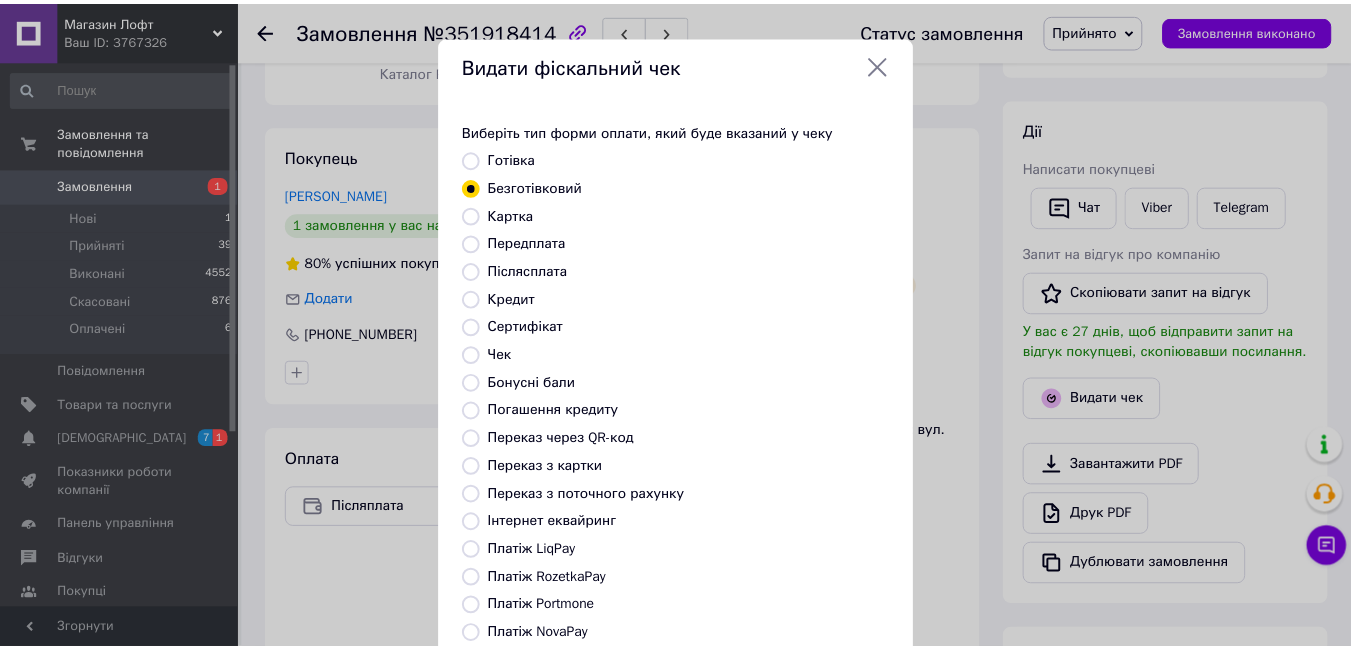 scroll, scrollTop: 210, scrollLeft: 0, axis: vertical 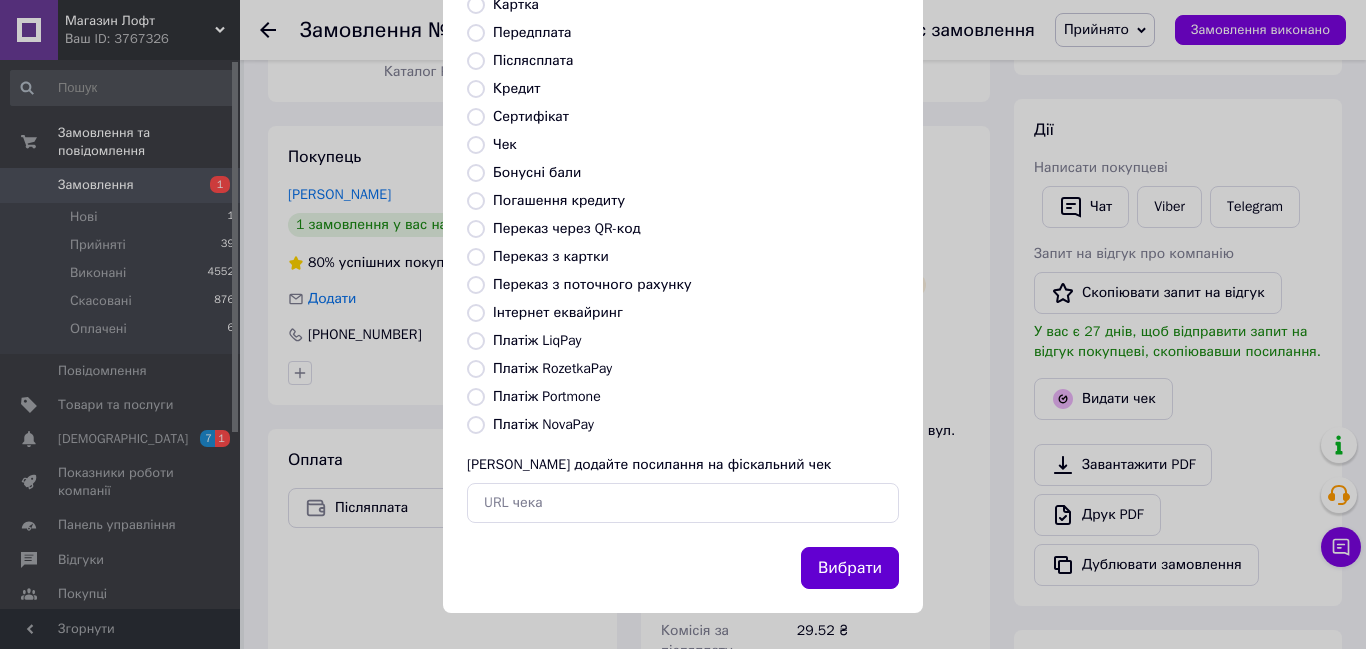 click on "Вибрати" at bounding box center [850, 568] 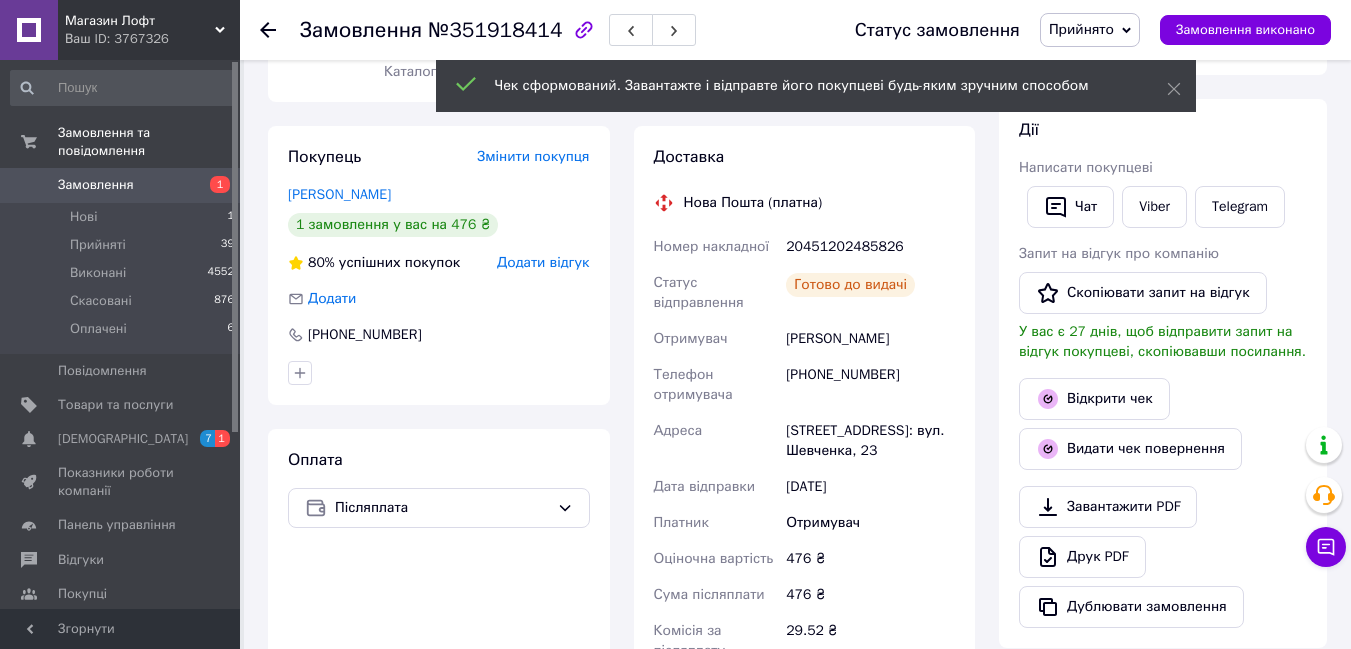 click 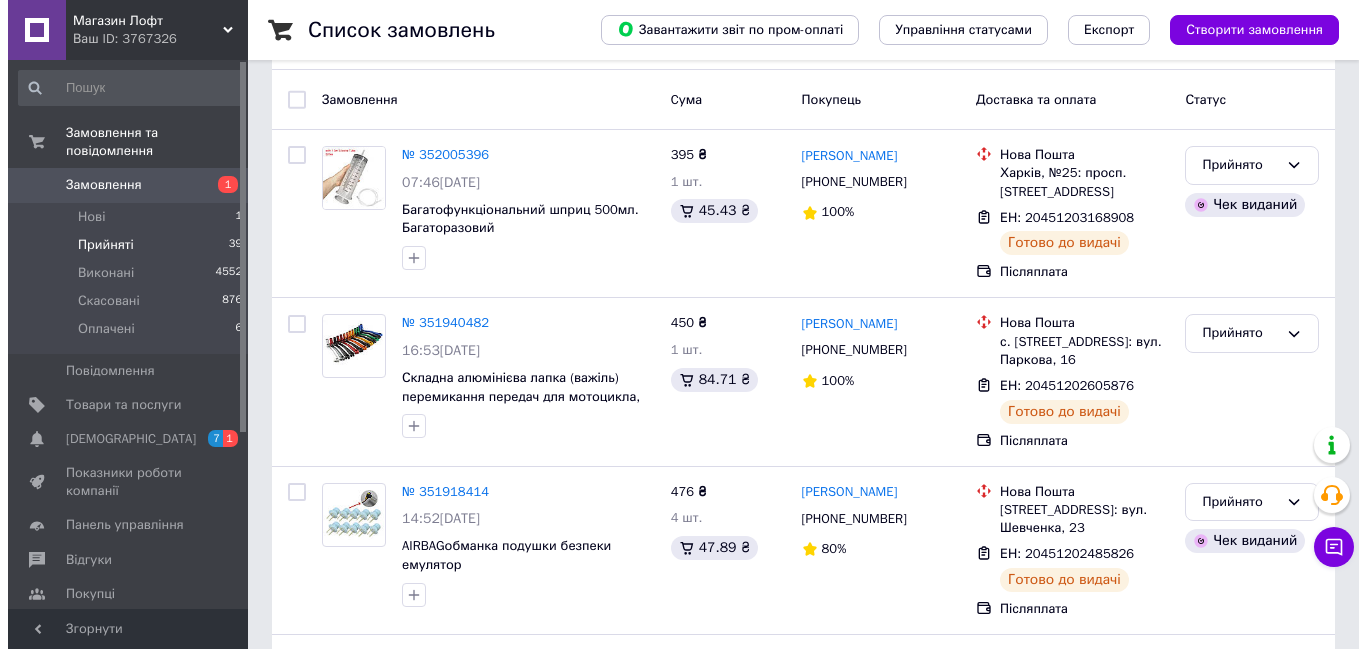 scroll, scrollTop: 188, scrollLeft: 0, axis: vertical 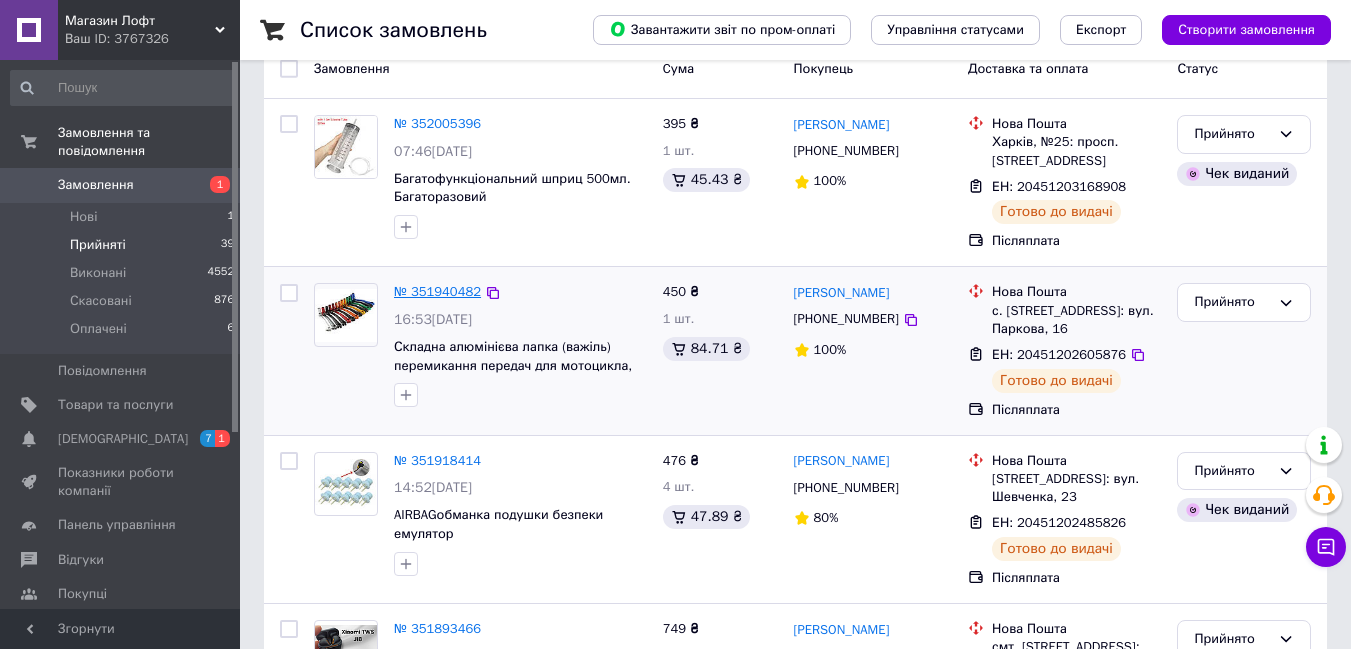click on "№ 351940482" at bounding box center [437, 291] 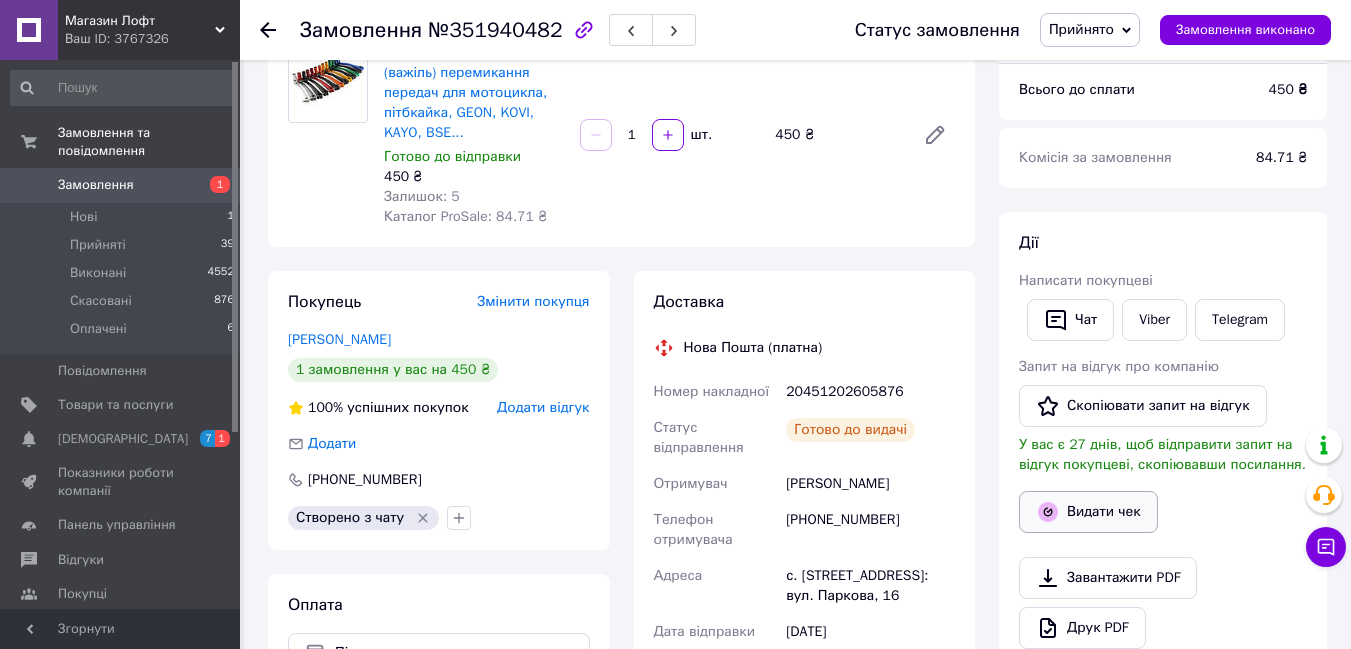 click on "Видати чек" at bounding box center (1088, 512) 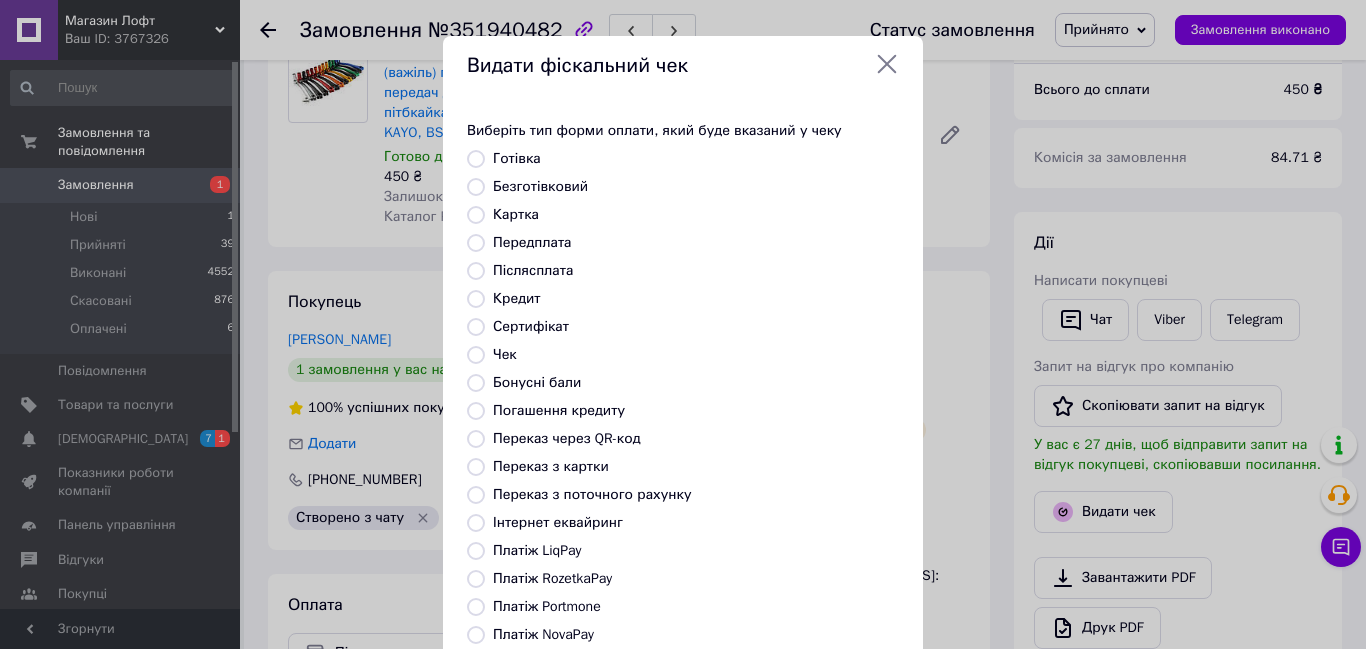 click on "Безготівковий" at bounding box center (476, 187) 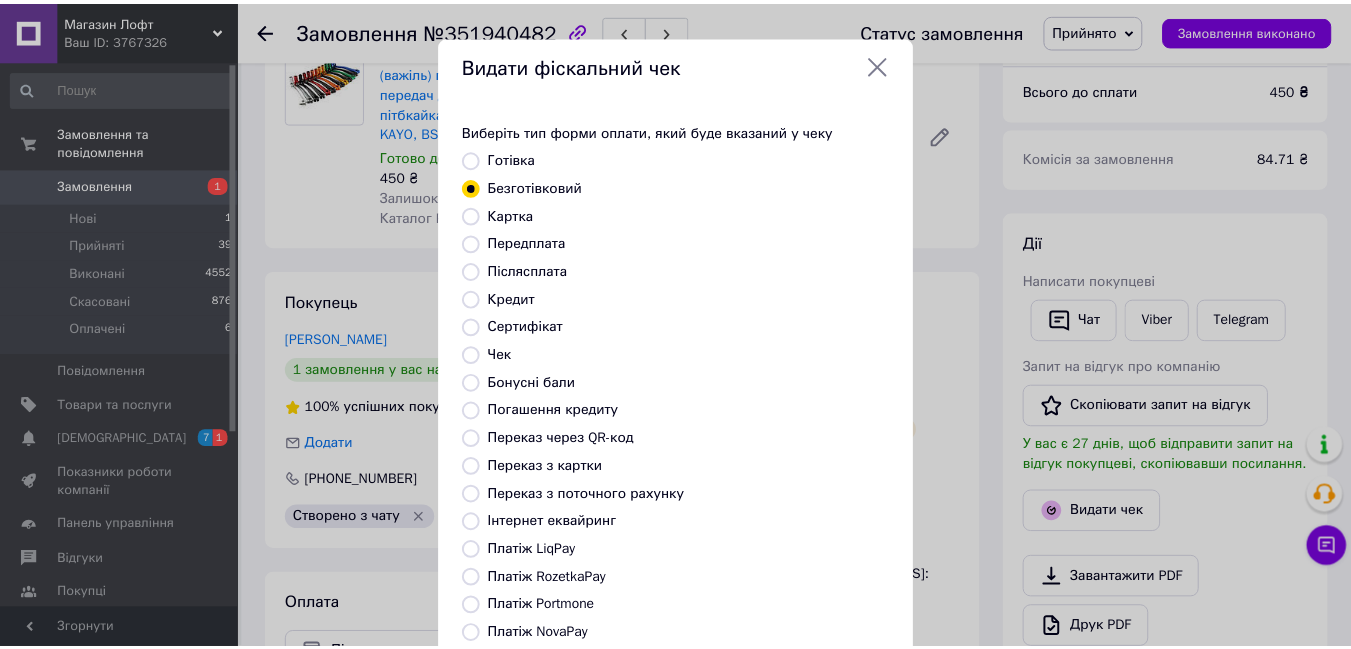 scroll, scrollTop: 210, scrollLeft: 0, axis: vertical 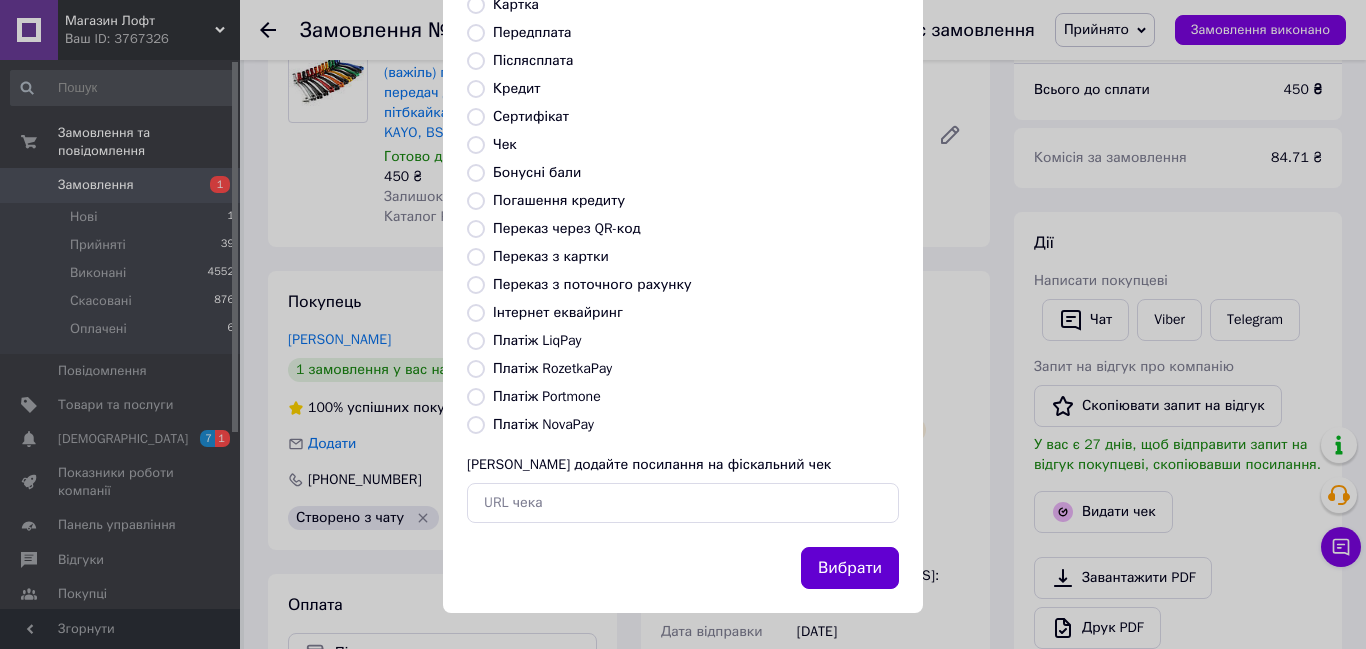 click on "Вибрати" at bounding box center (850, 568) 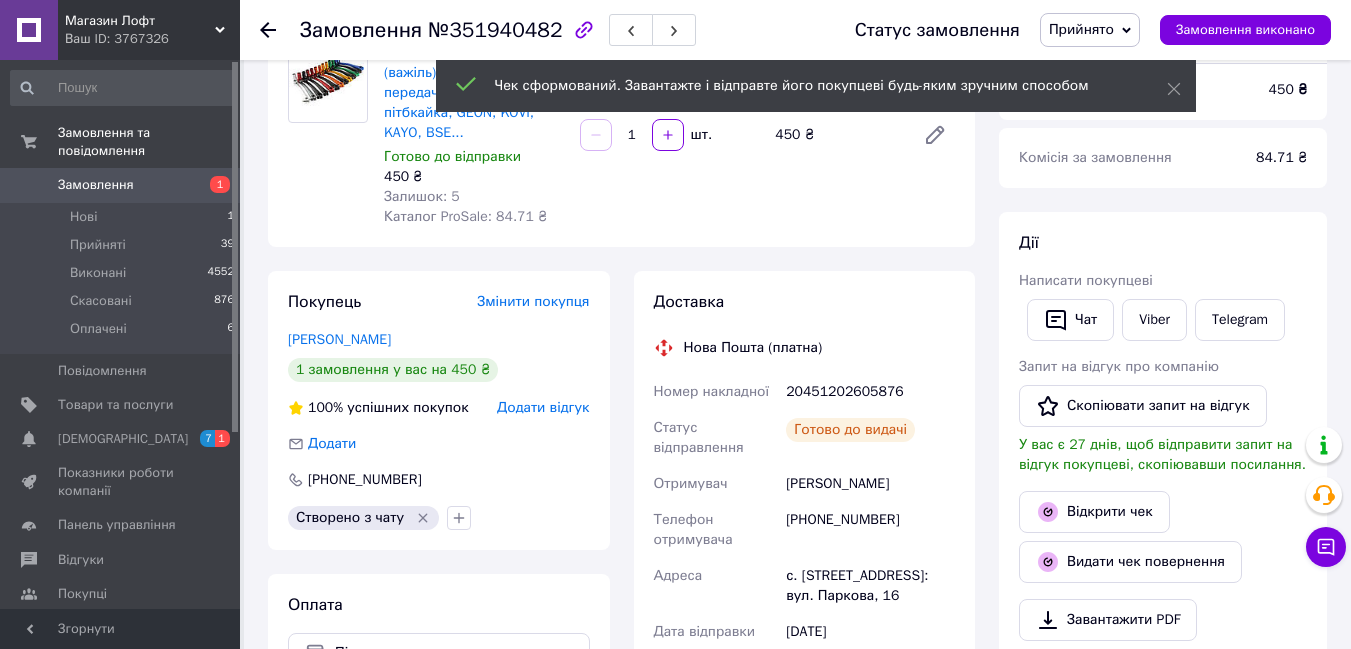 click 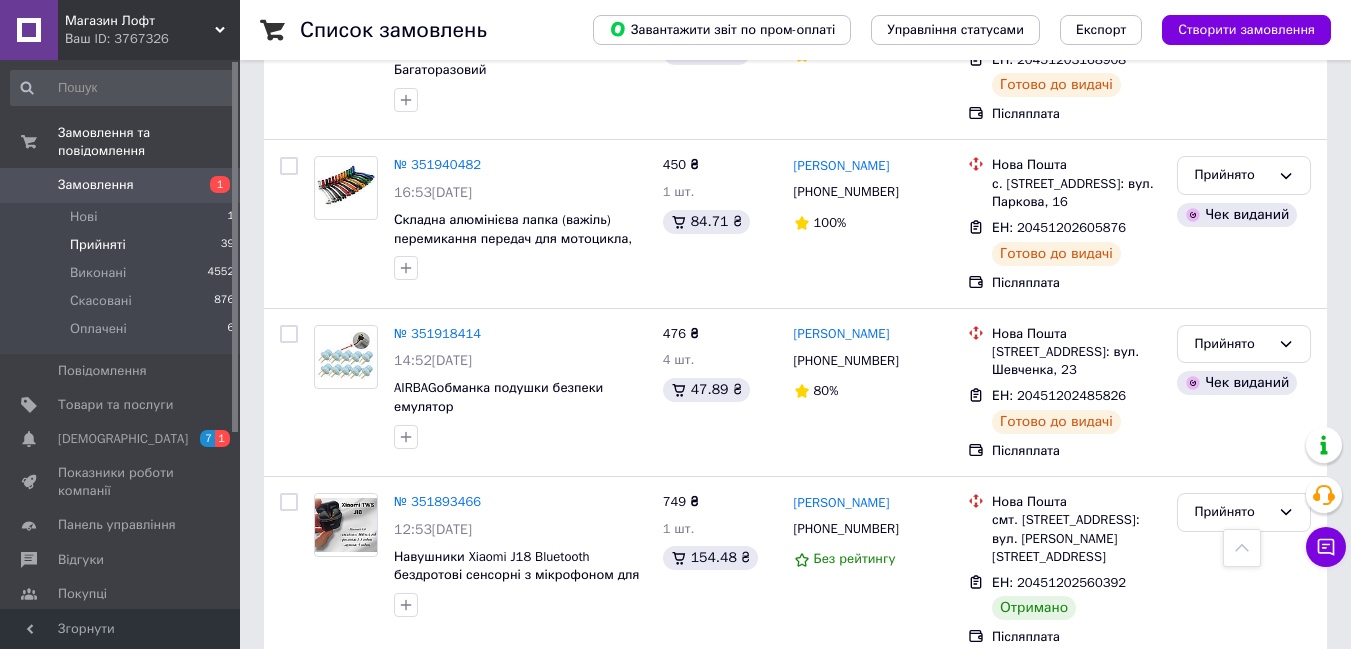 scroll, scrollTop: 297, scrollLeft: 0, axis: vertical 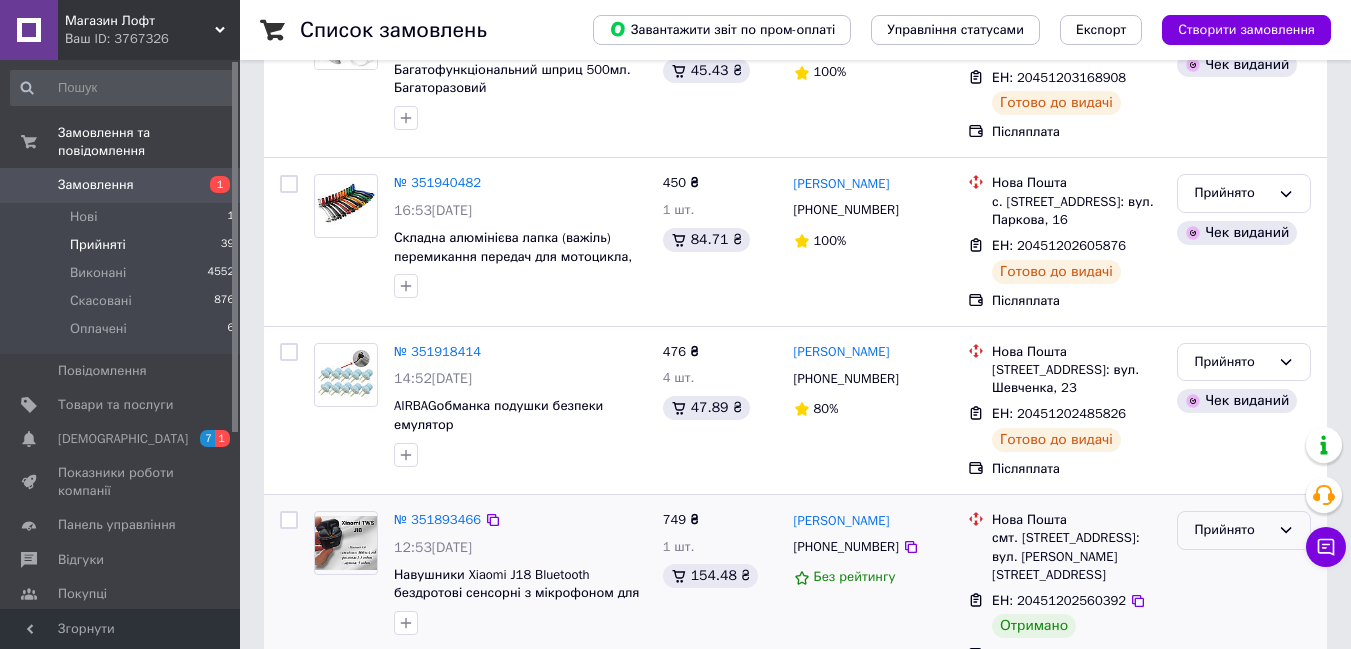 click on "Прийнято" at bounding box center (1244, 530) 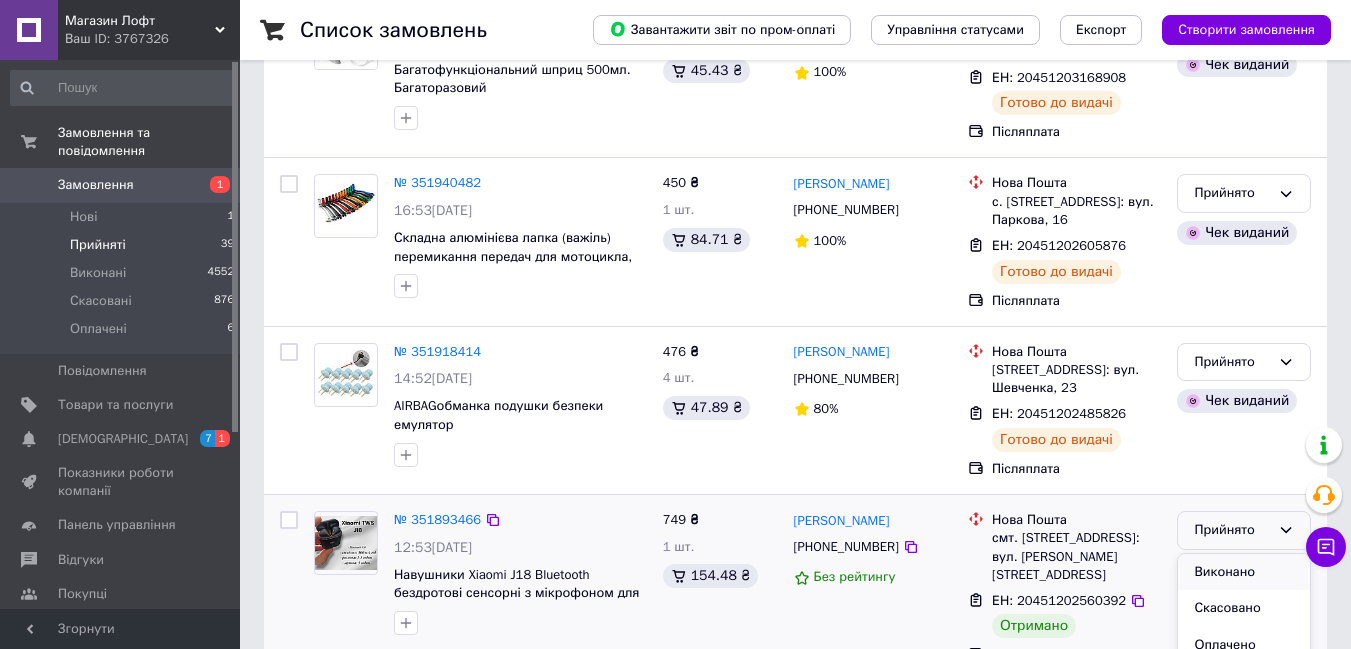 click on "Виконано" at bounding box center (1244, 572) 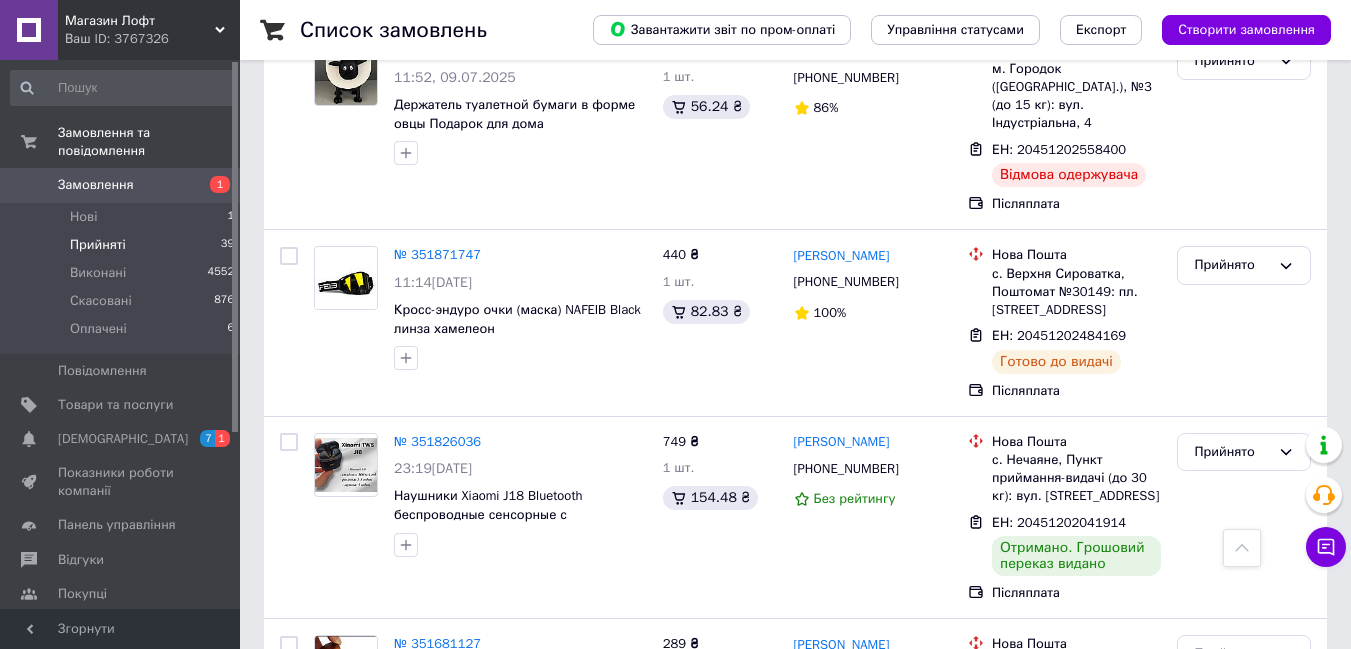 scroll, scrollTop: 1028, scrollLeft: 0, axis: vertical 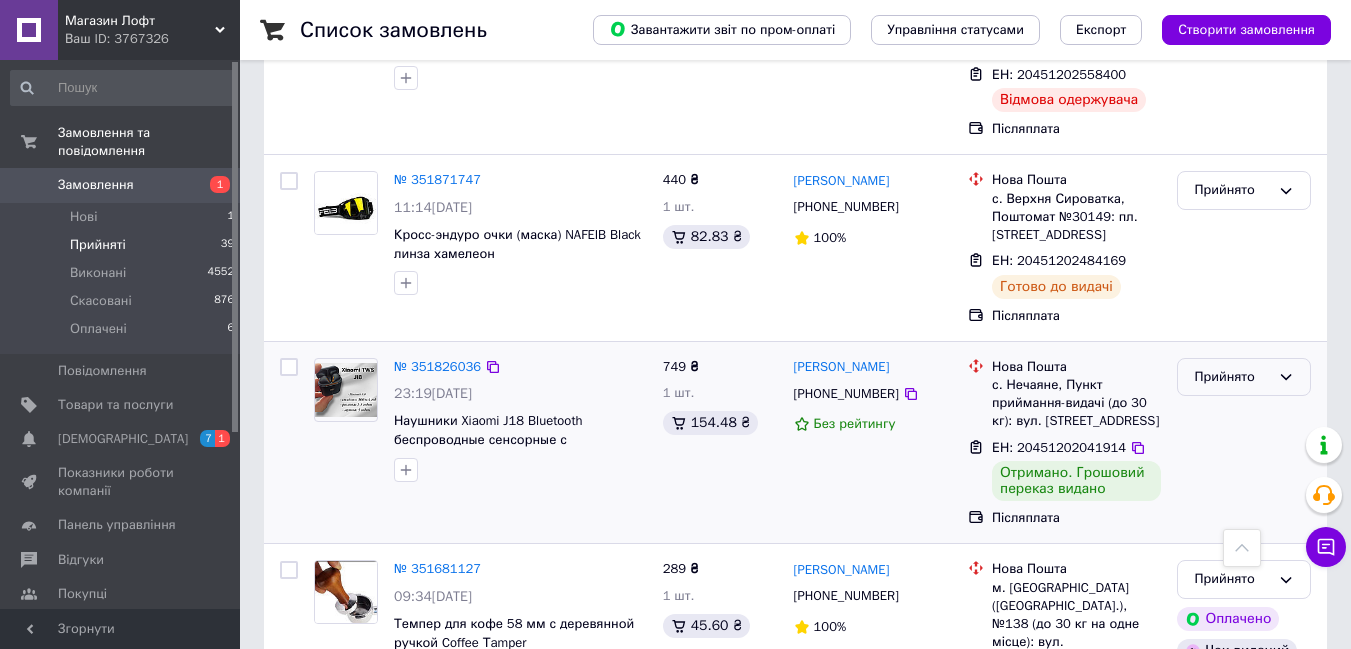 click on "Прийнято" at bounding box center [1232, 377] 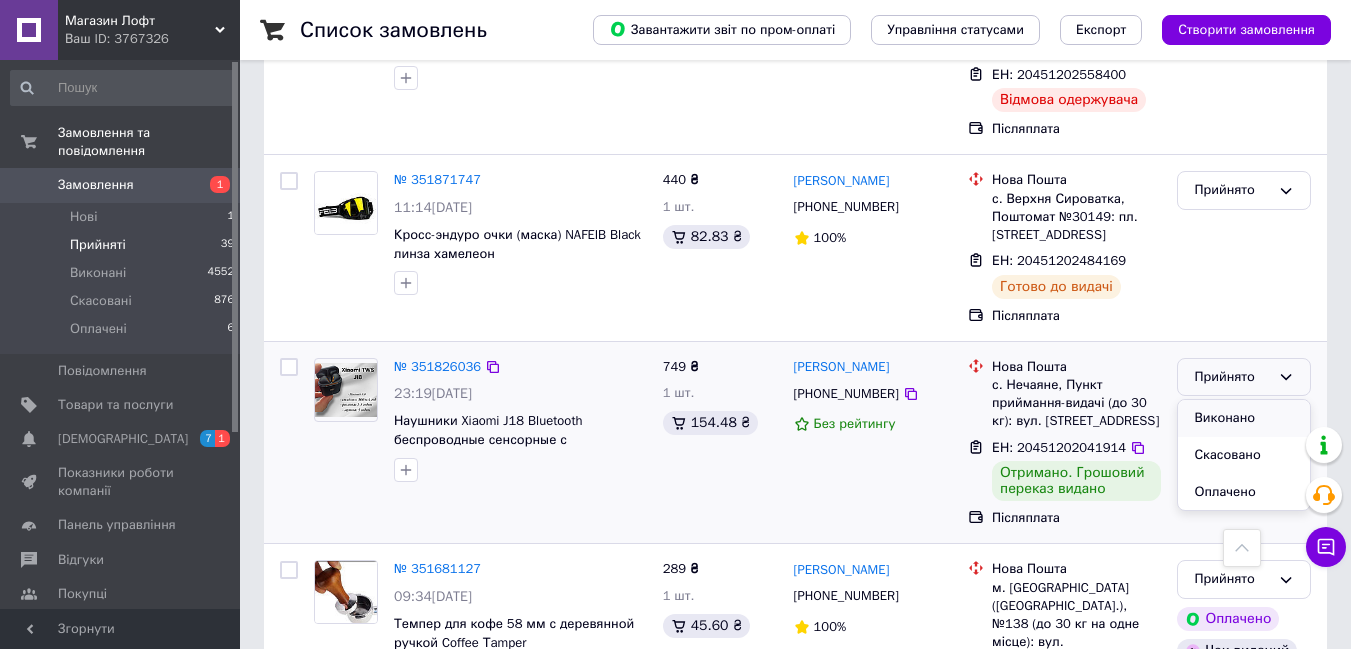 click on "Виконано" at bounding box center (1244, 418) 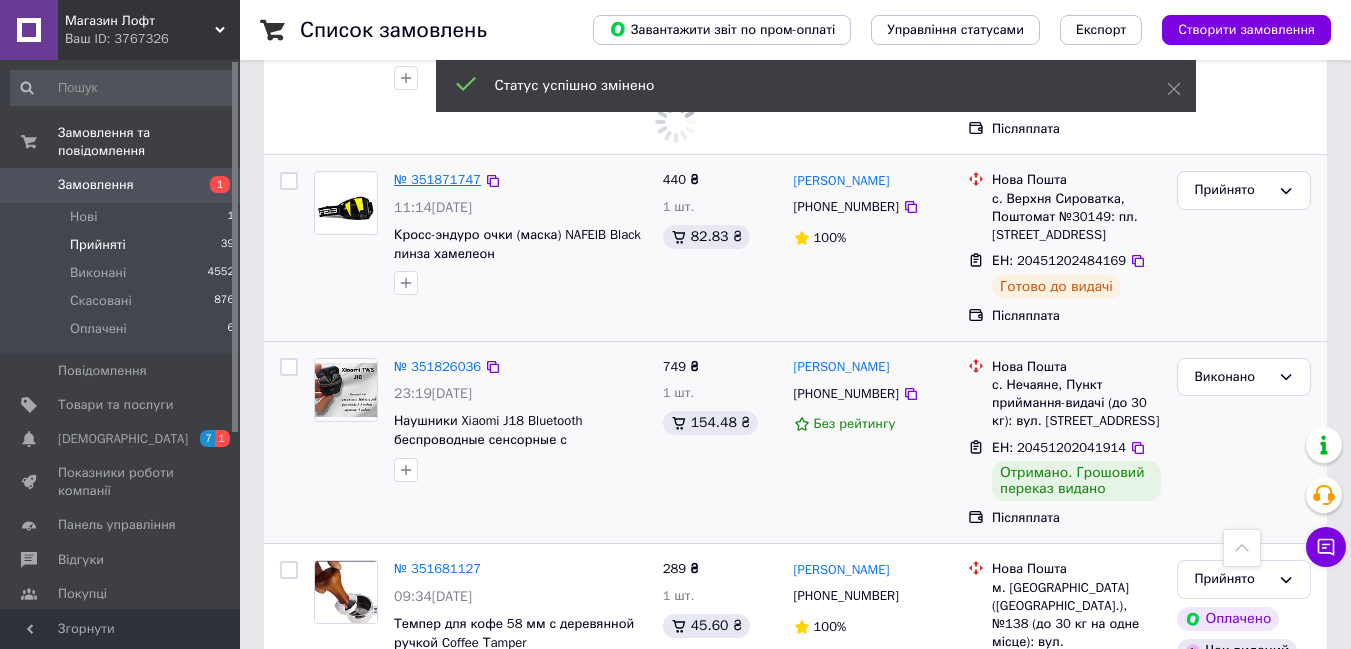 click on "№ 351871747" at bounding box center [437, 179] 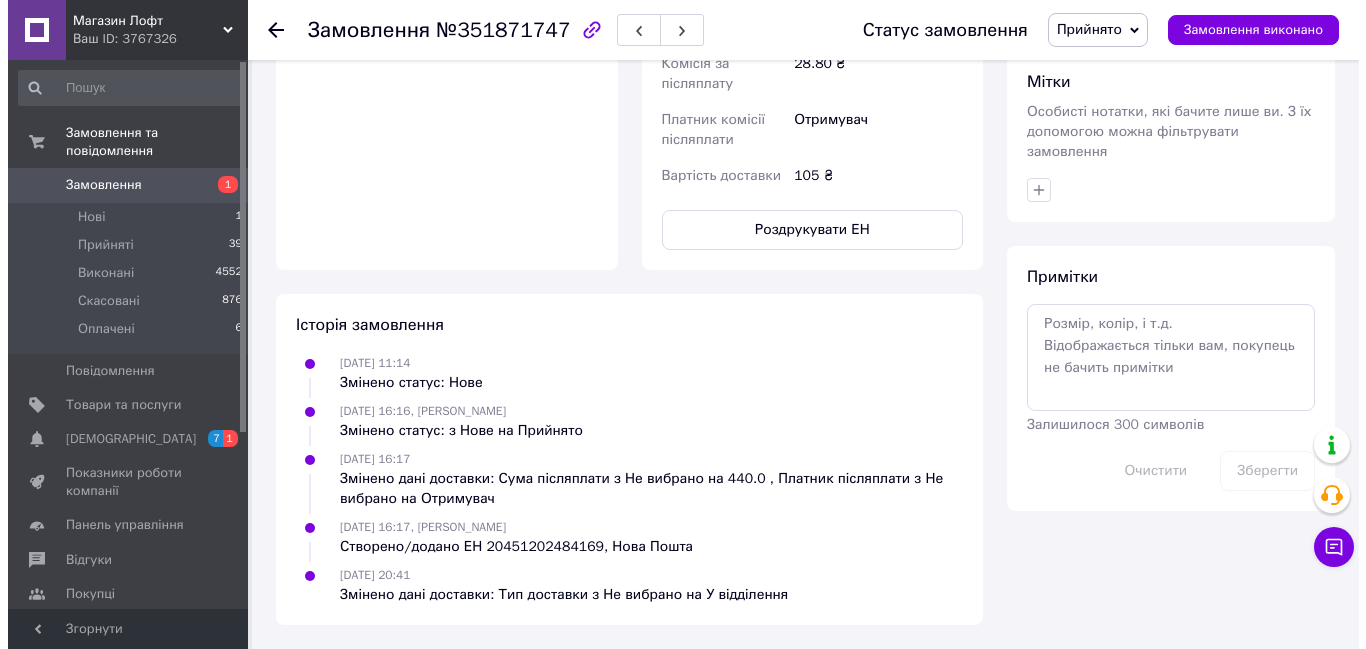 scroll, scrollTop: 333, scrollLeft: 0, axis: vertical 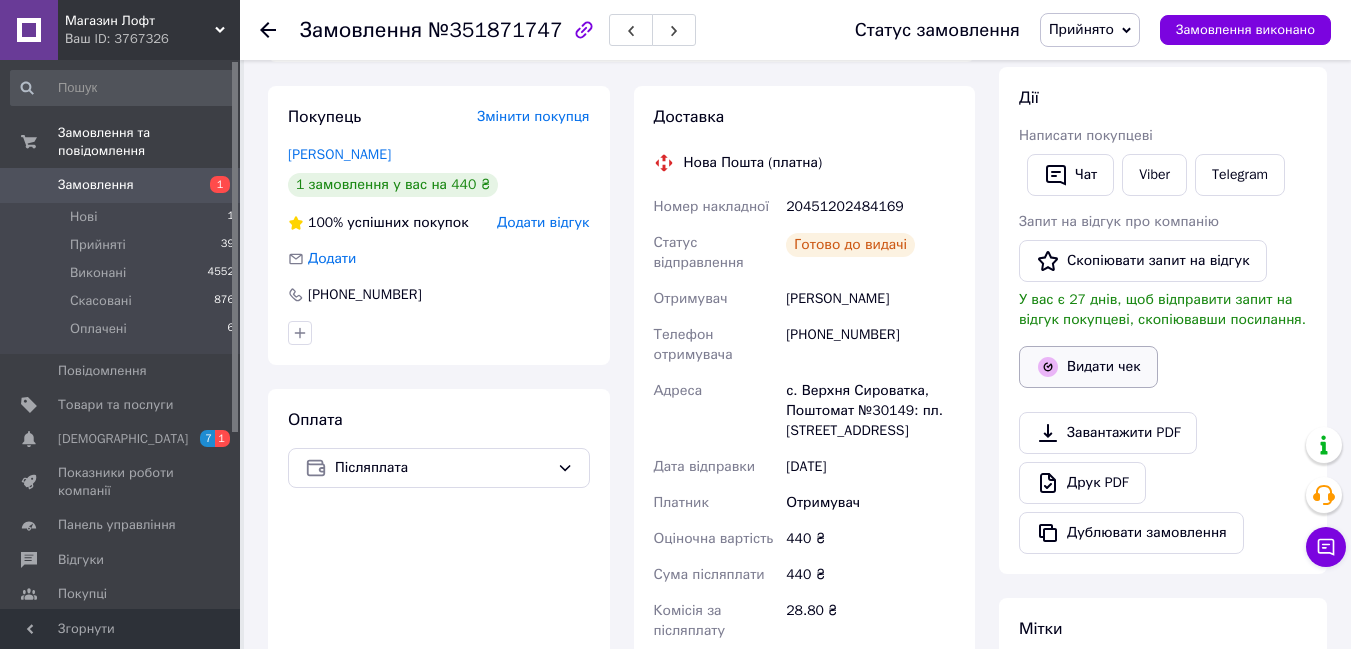 click on "Видати чек" at bounding box center [1088, 367] 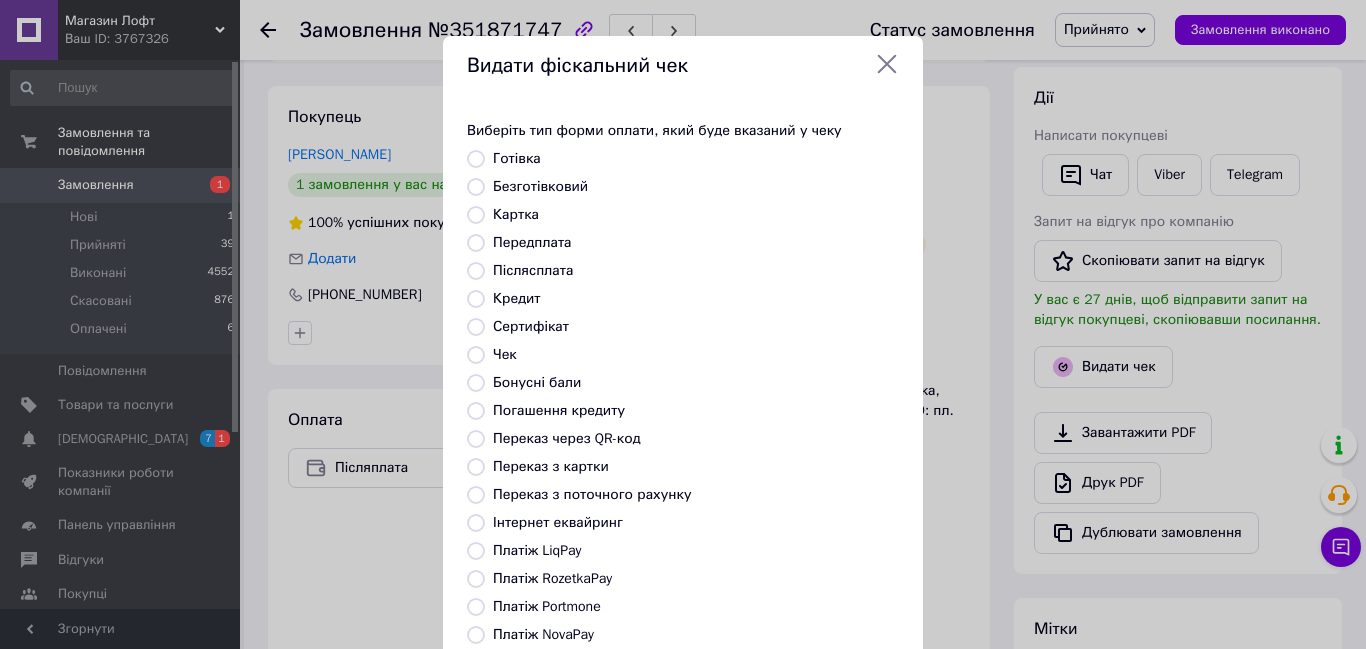 click on "Безготівковий" at bounding box center [476, 187] 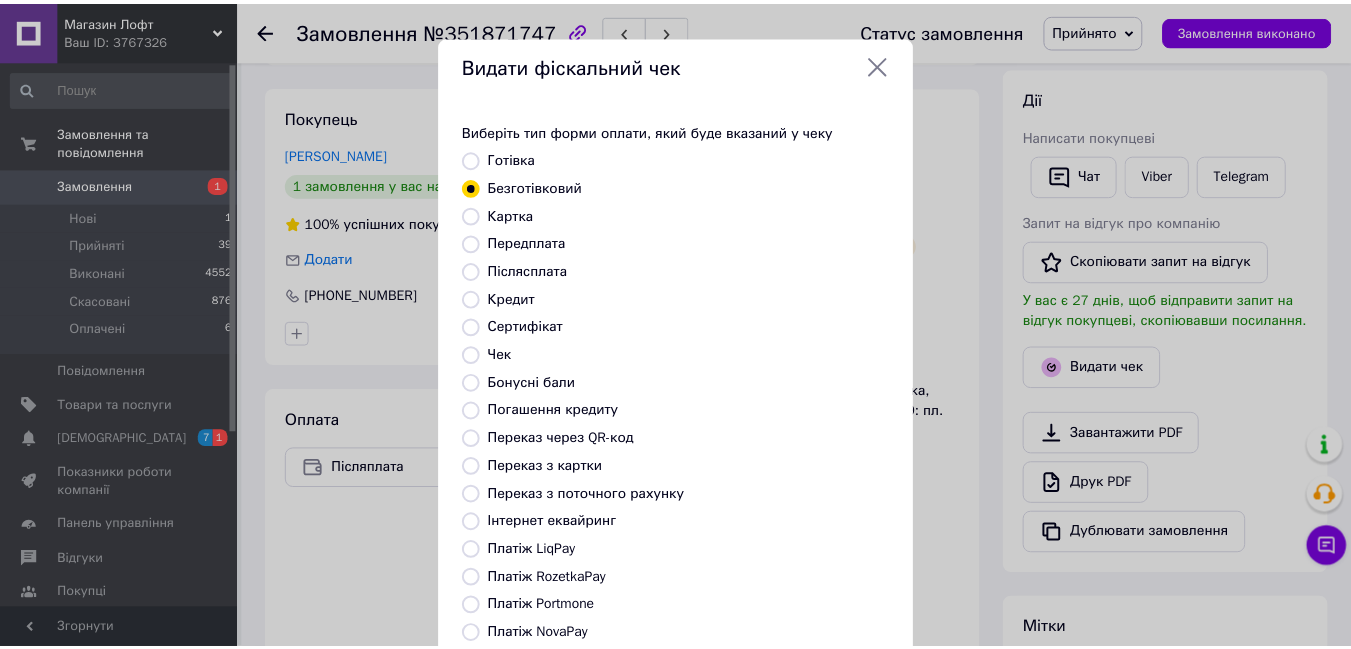scroll, scrollTop: 210, scrollLeft: 0, axis: vertical 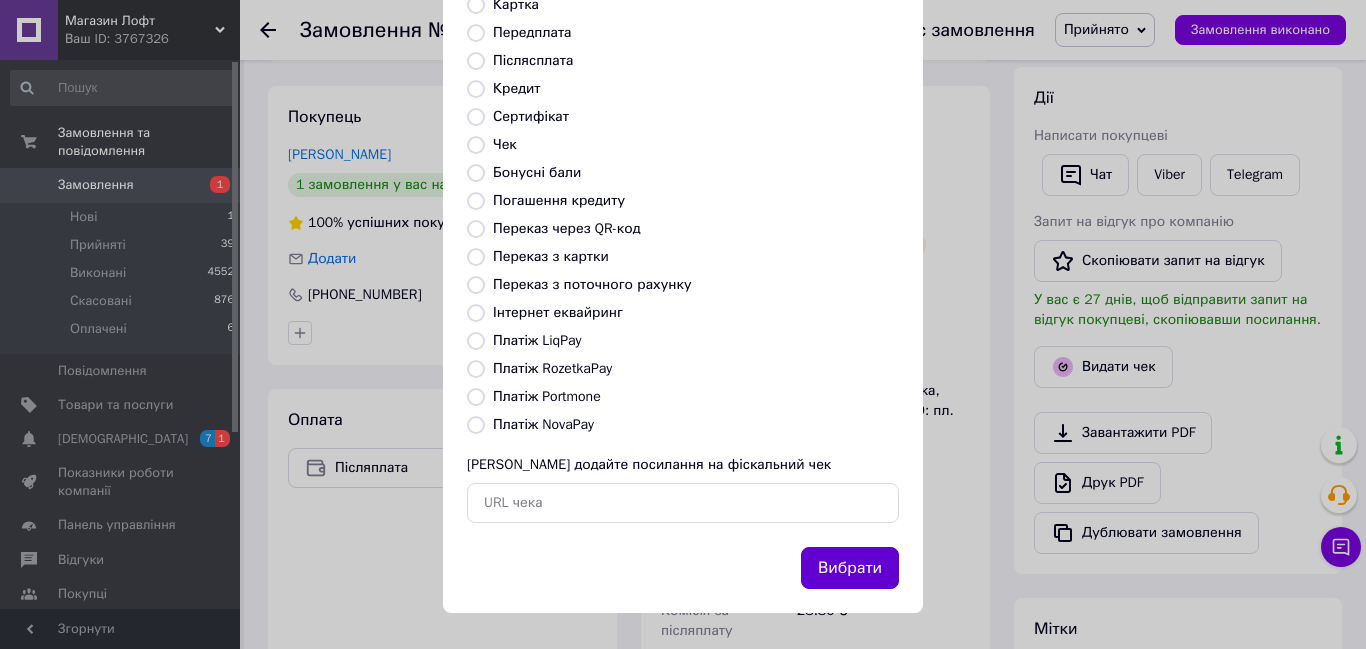 click on "Вибрати" at bounding box center [850, 568] 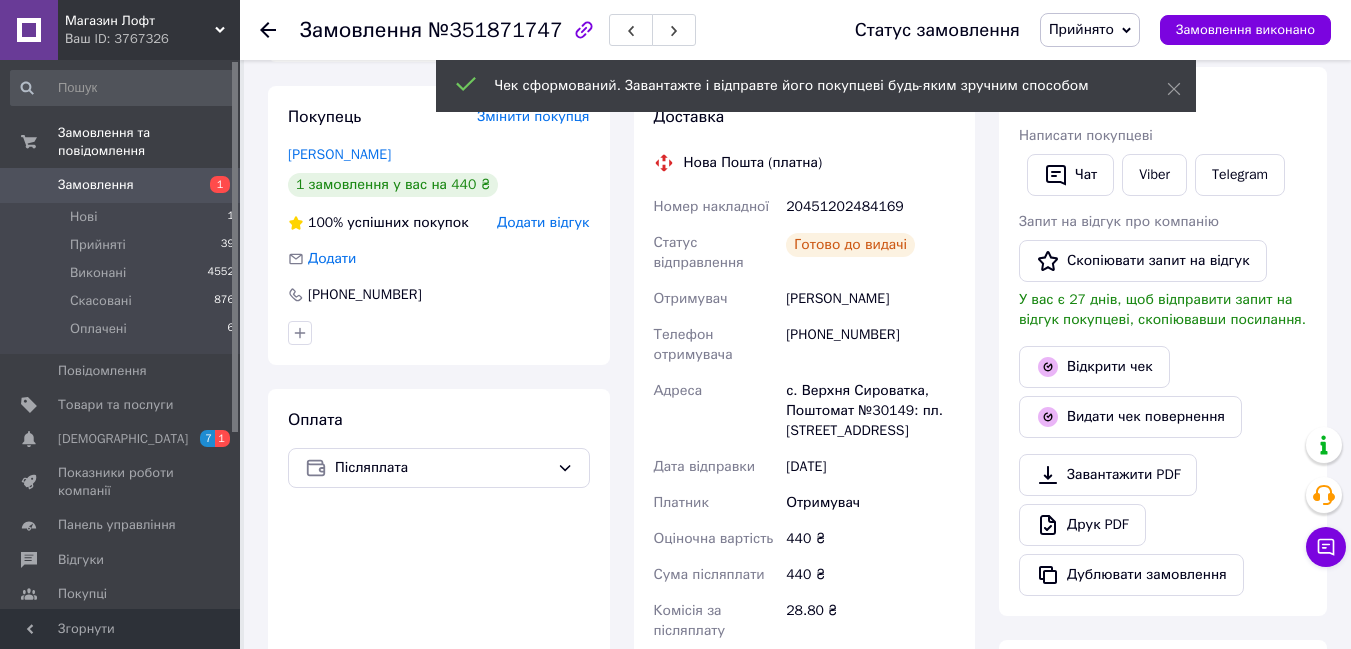 click 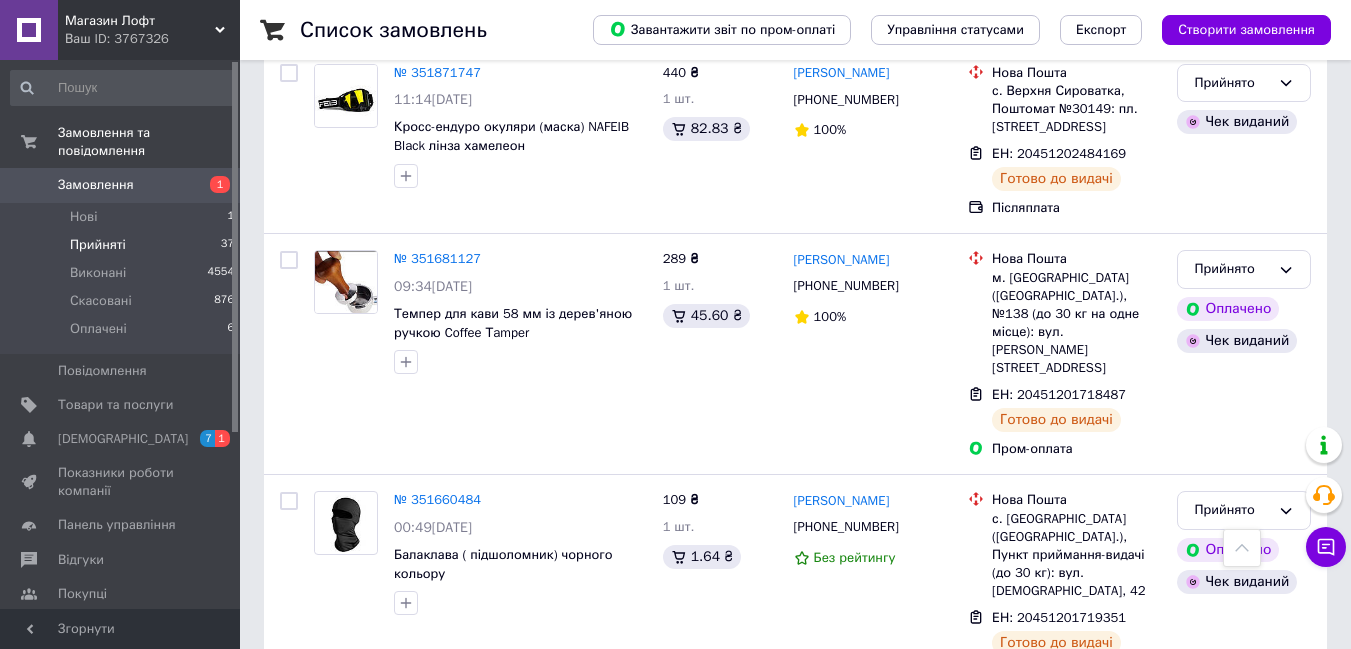 scroll, scrollTop: 989, scrollLeft: 0, axis: vertical 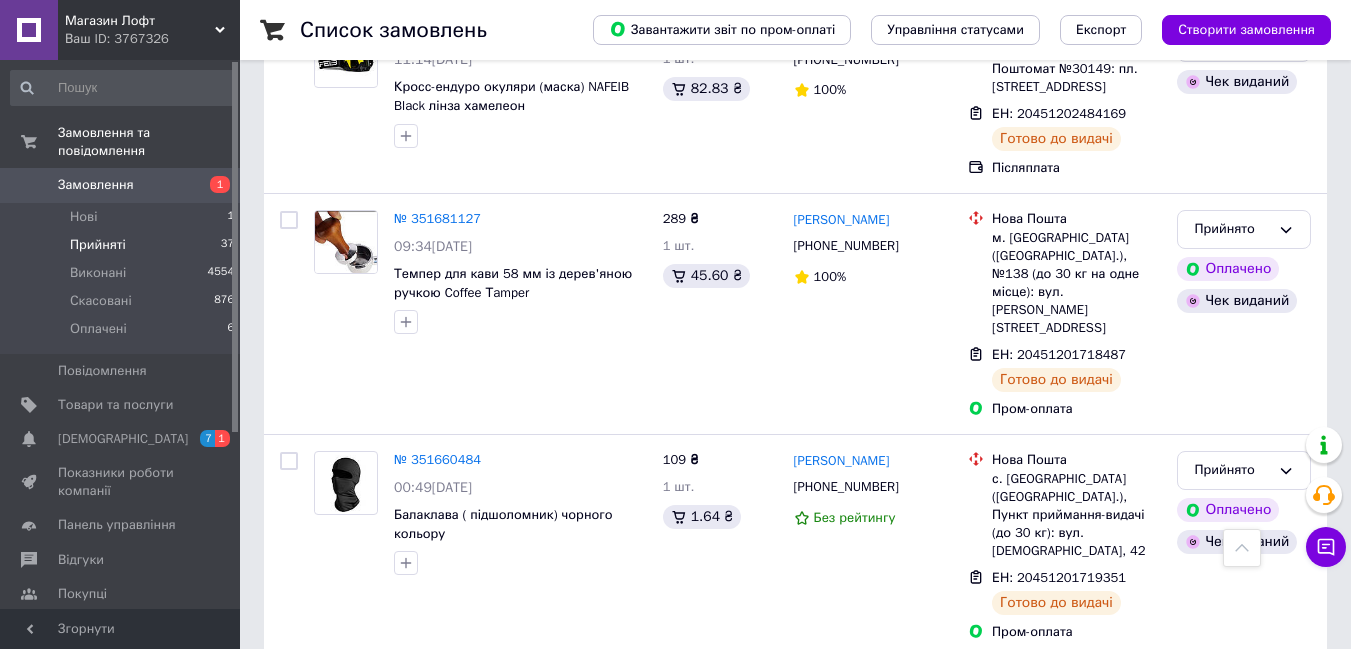 click on "Замовлення" at bounding box center (96, 185) 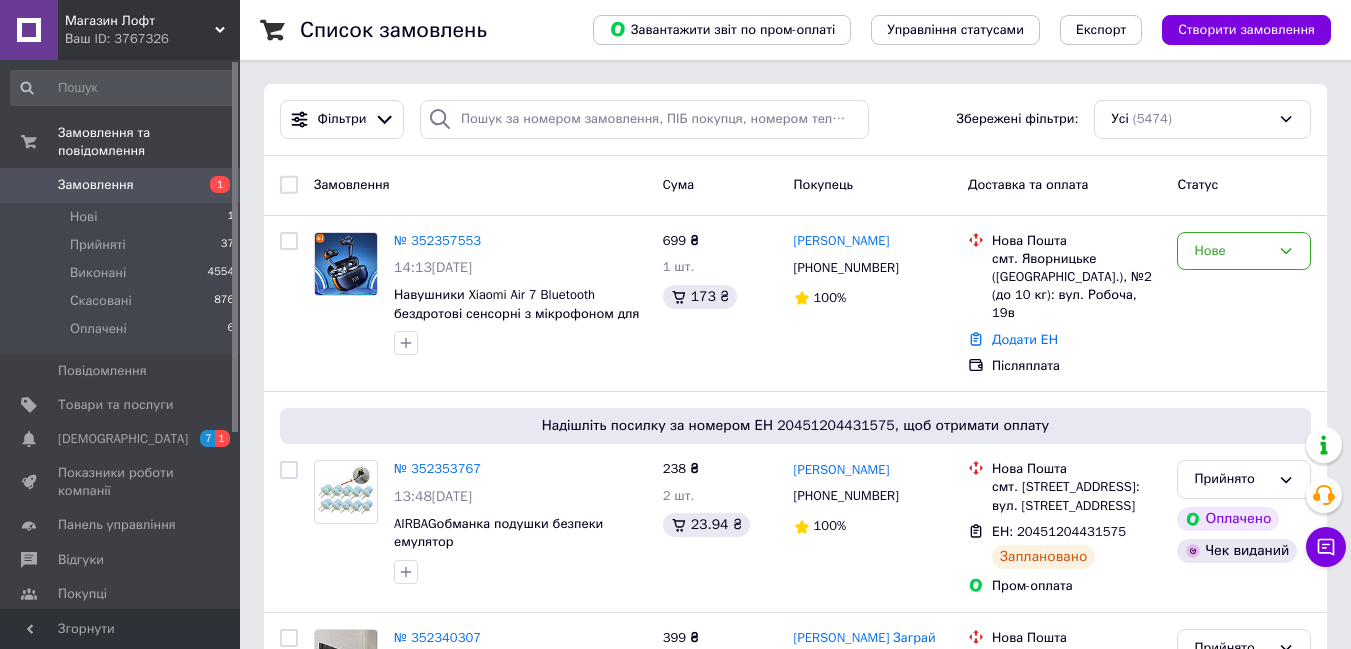 scroll, scrollTop: 40, scrollLeft: 0, axis: vertical 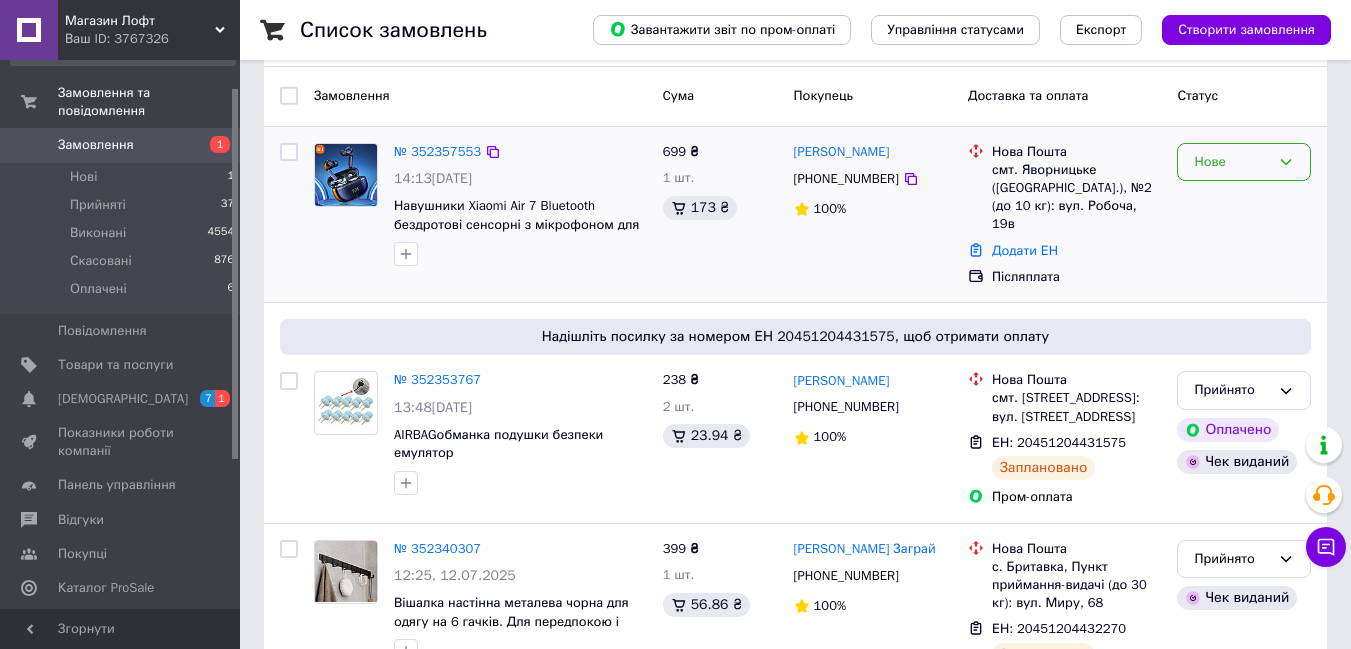 click on "Нове" at bounding box center (1232, 162) 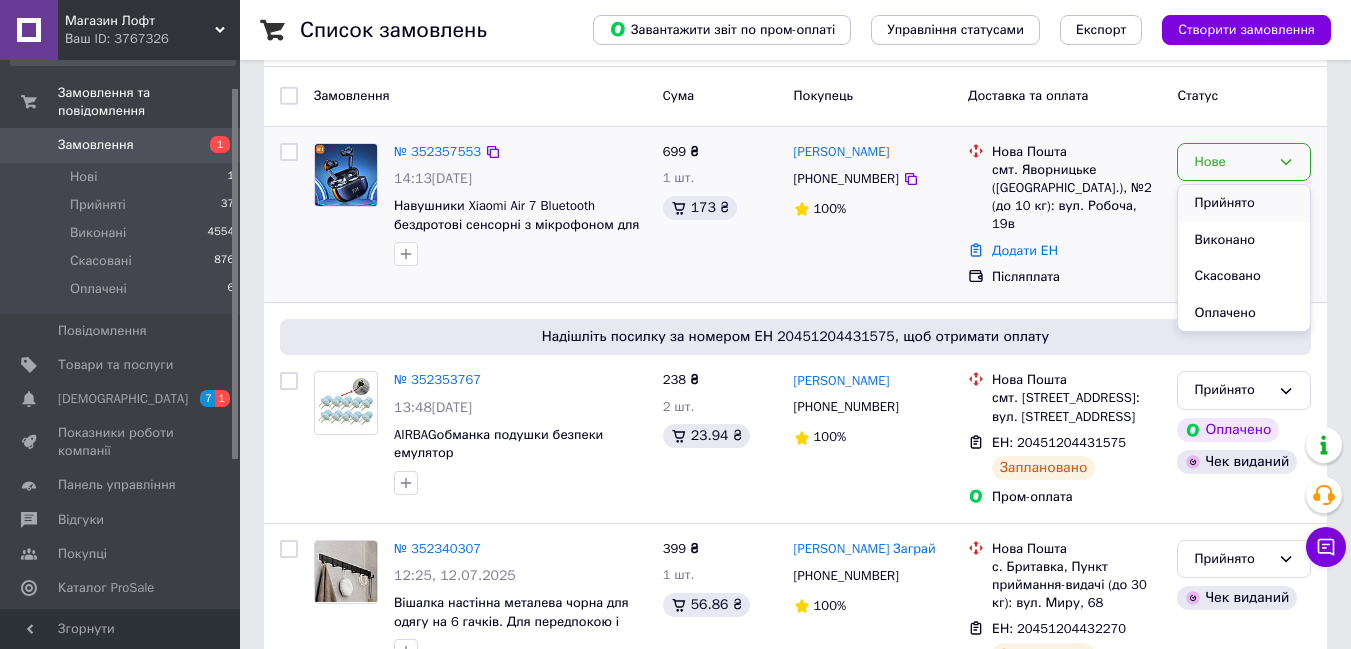 click on "Прийнято" at bounding box center (1244, 203) 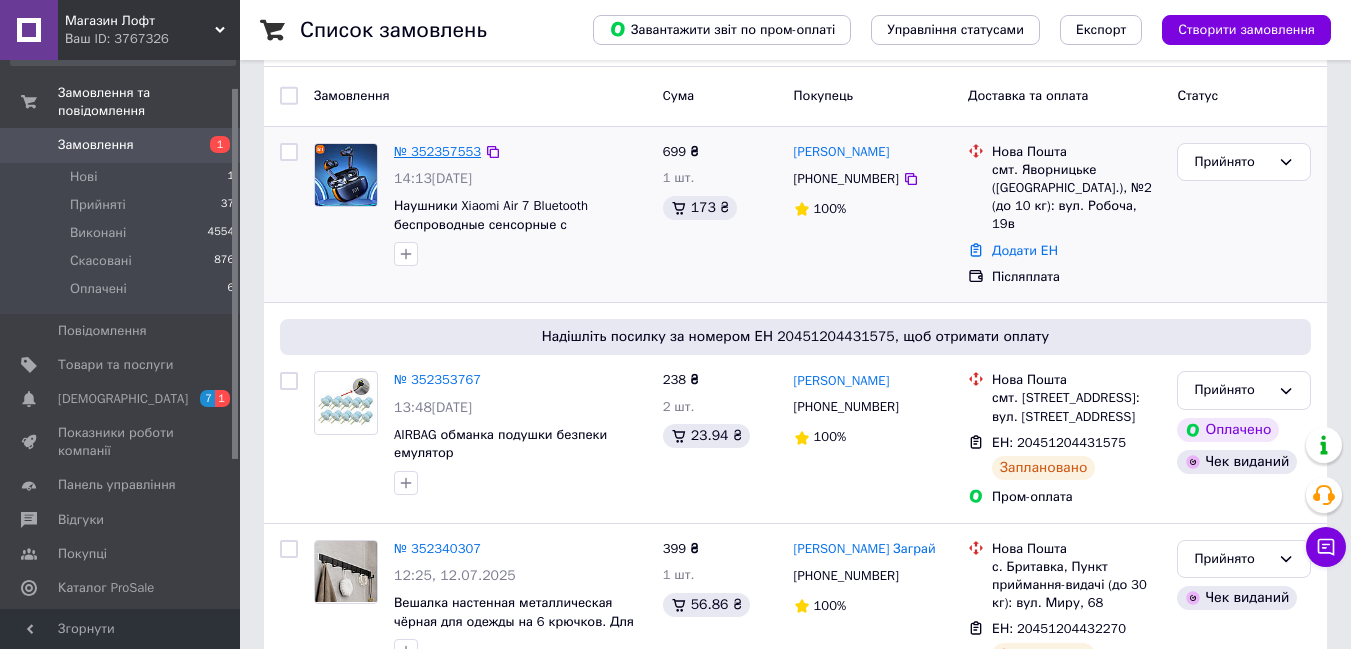 click on "№ 352357553" at bounding box center (437, 151) 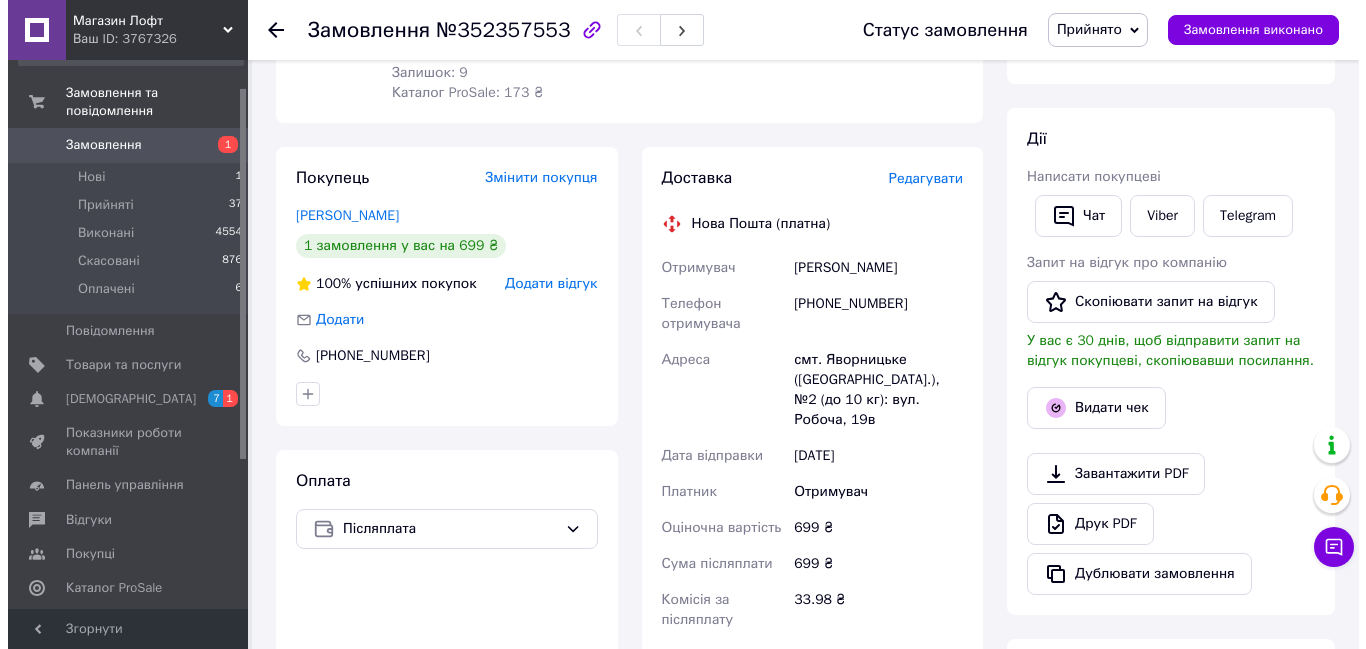 scroll, scrollTop: 377, scrollLeft: 0, axis: vertical 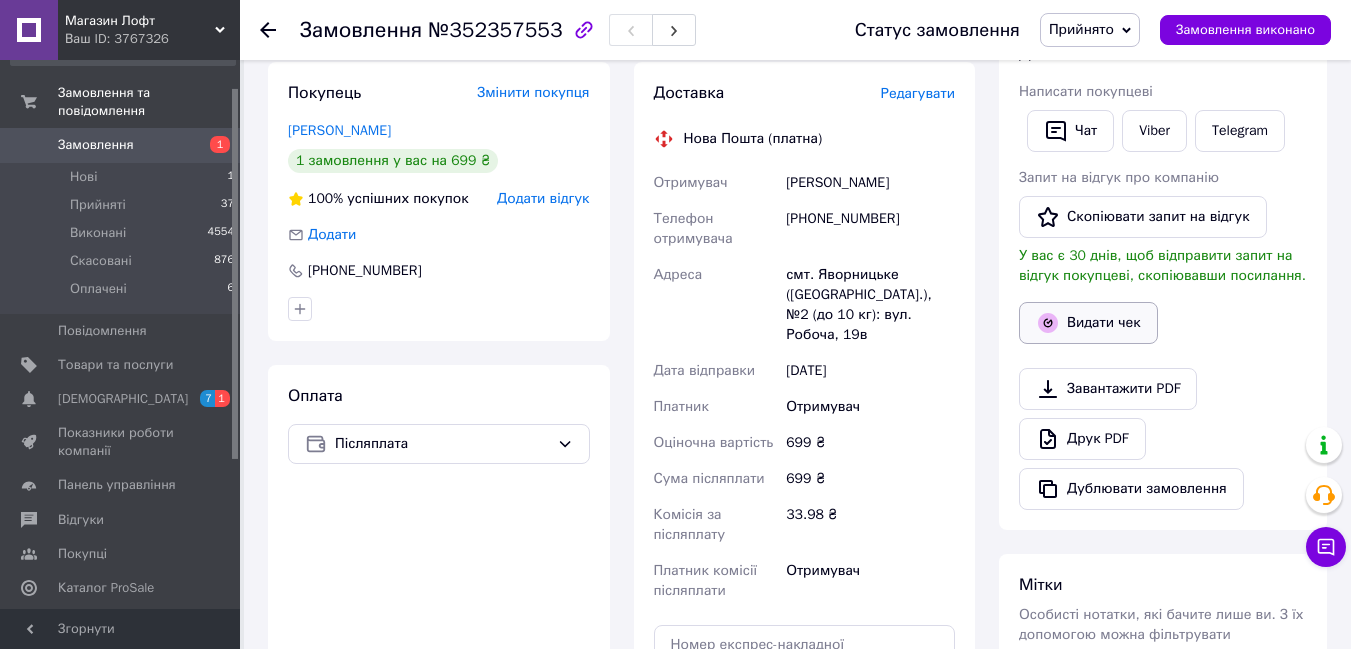 click on "Видати чек" at bounding box center (1088, 323) 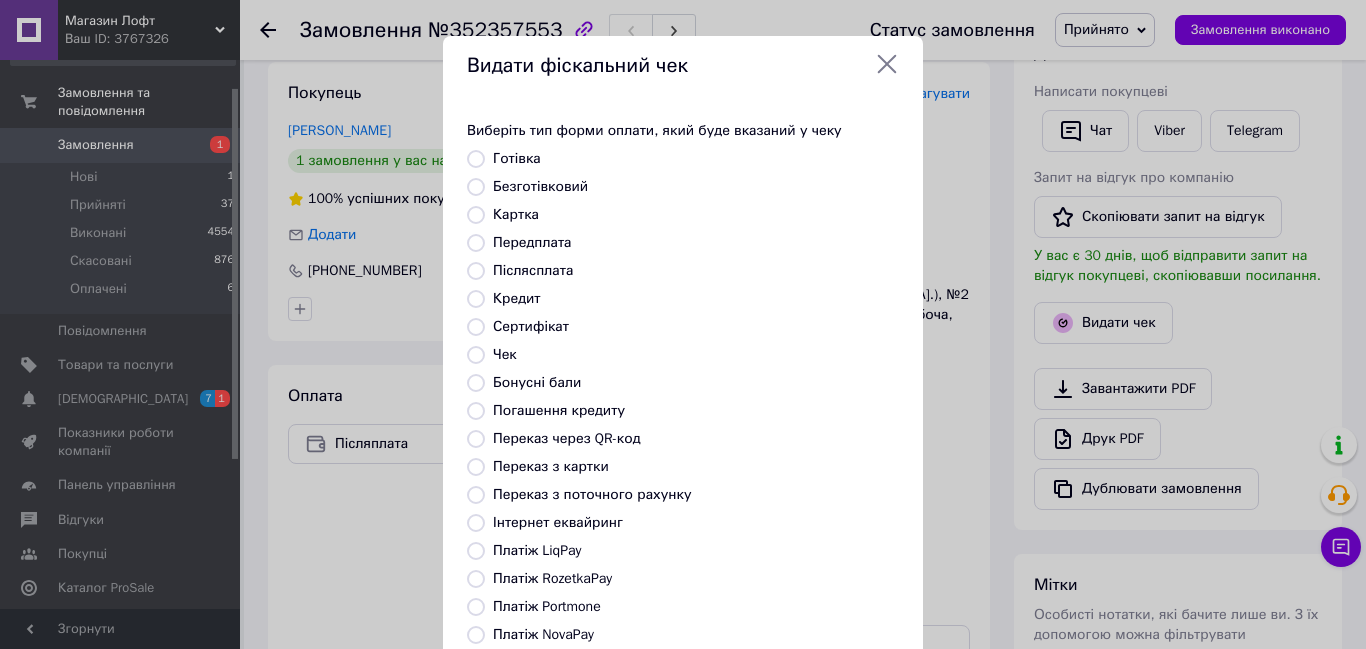 click on "Безготівковий" at bounding box center (476, 187) 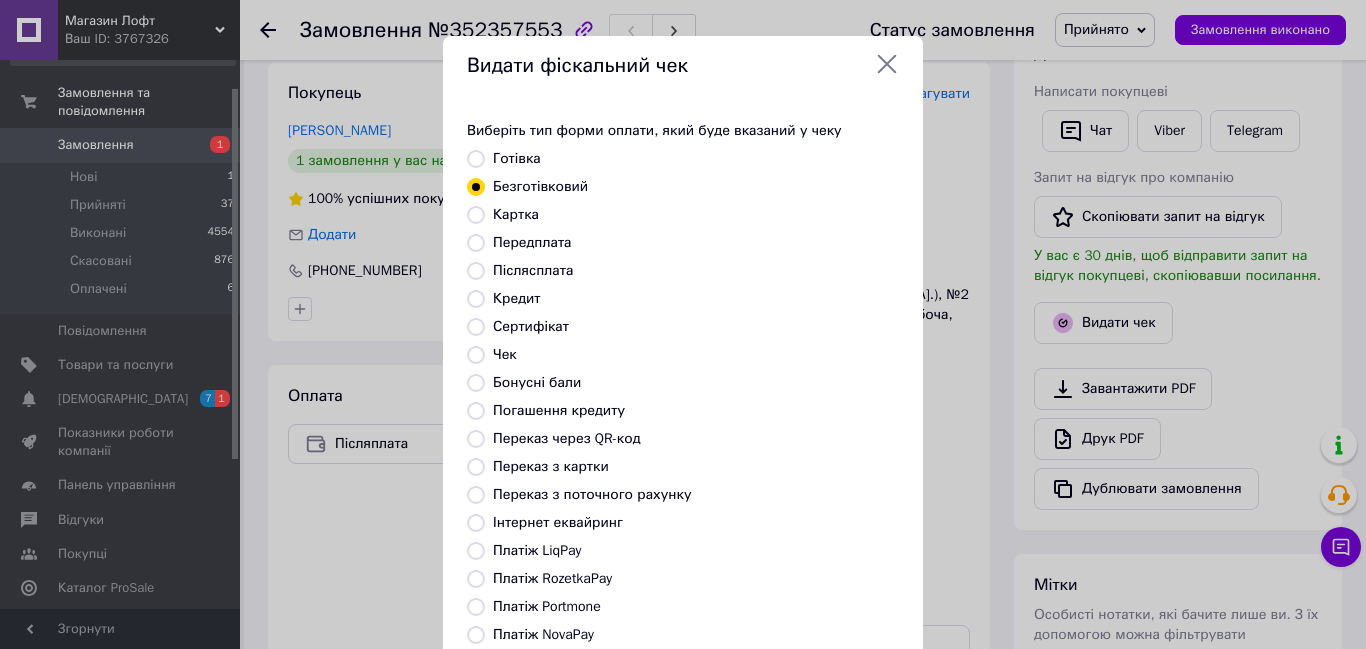 scroll, scrollTop: 210, scrollLeft: 0, axis: vertical 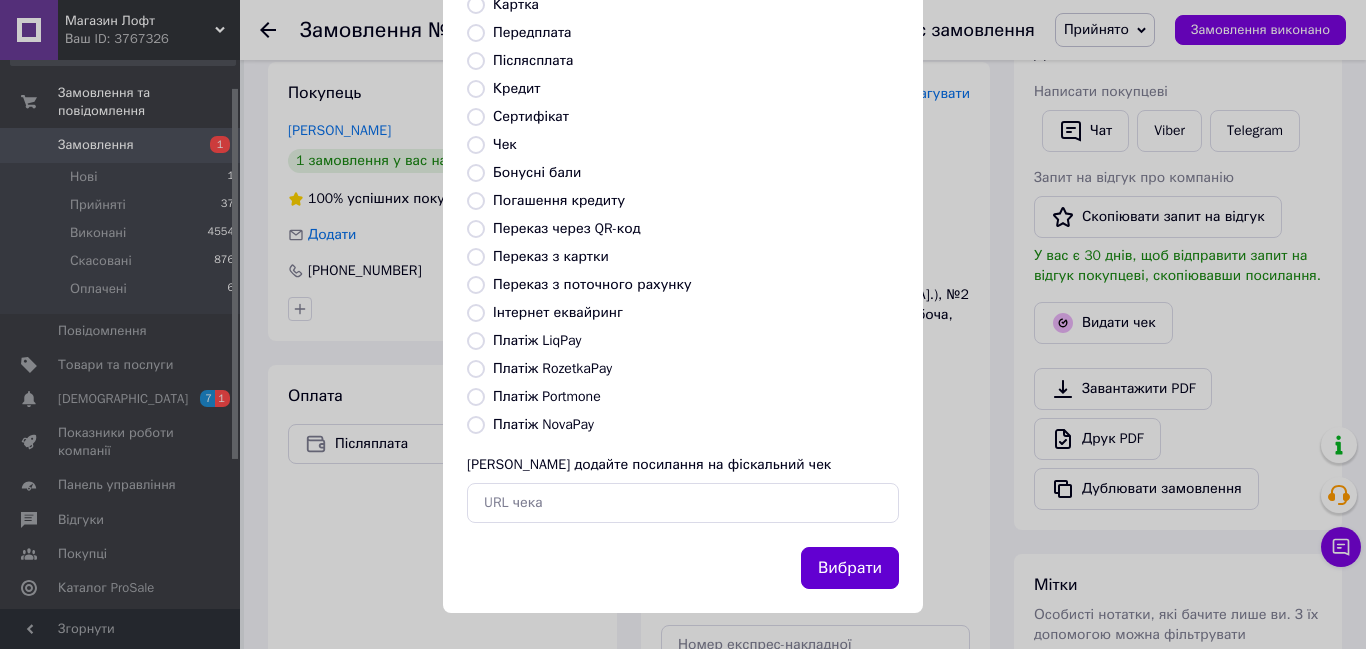 click on "Вибрати" at bounding box center (850, 568) 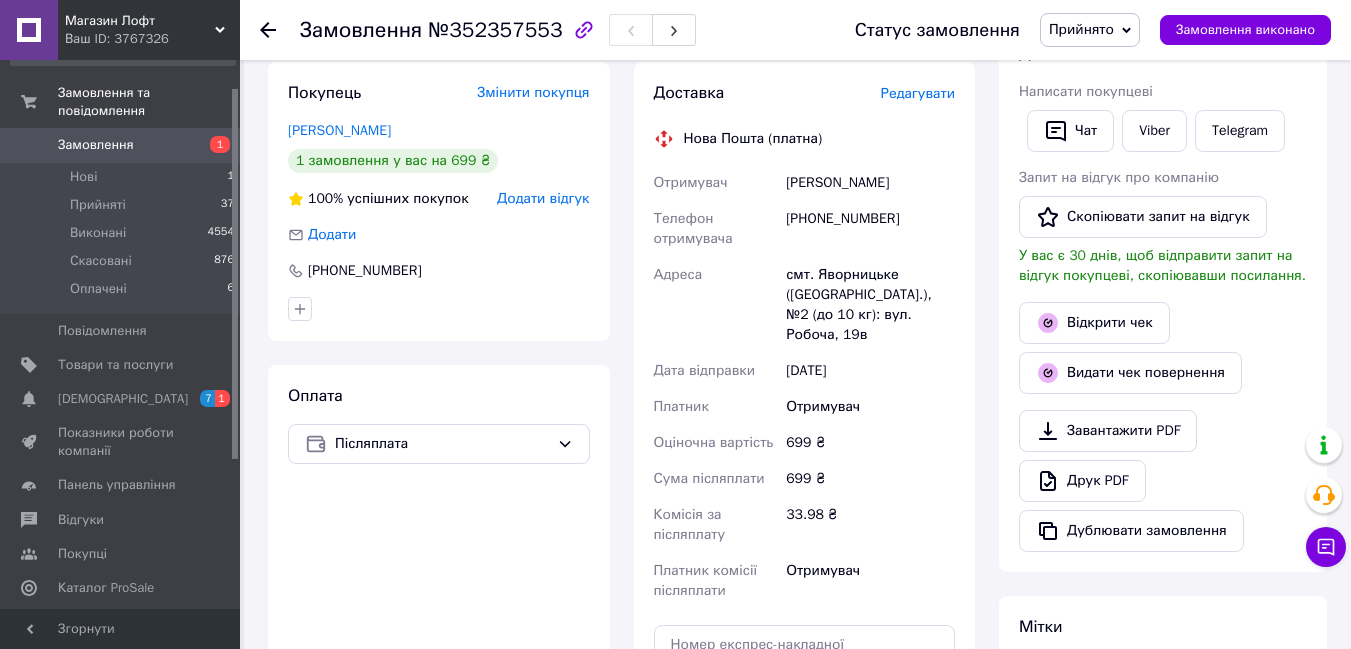 click on "Редагувати" at bounding box center (918, 93) 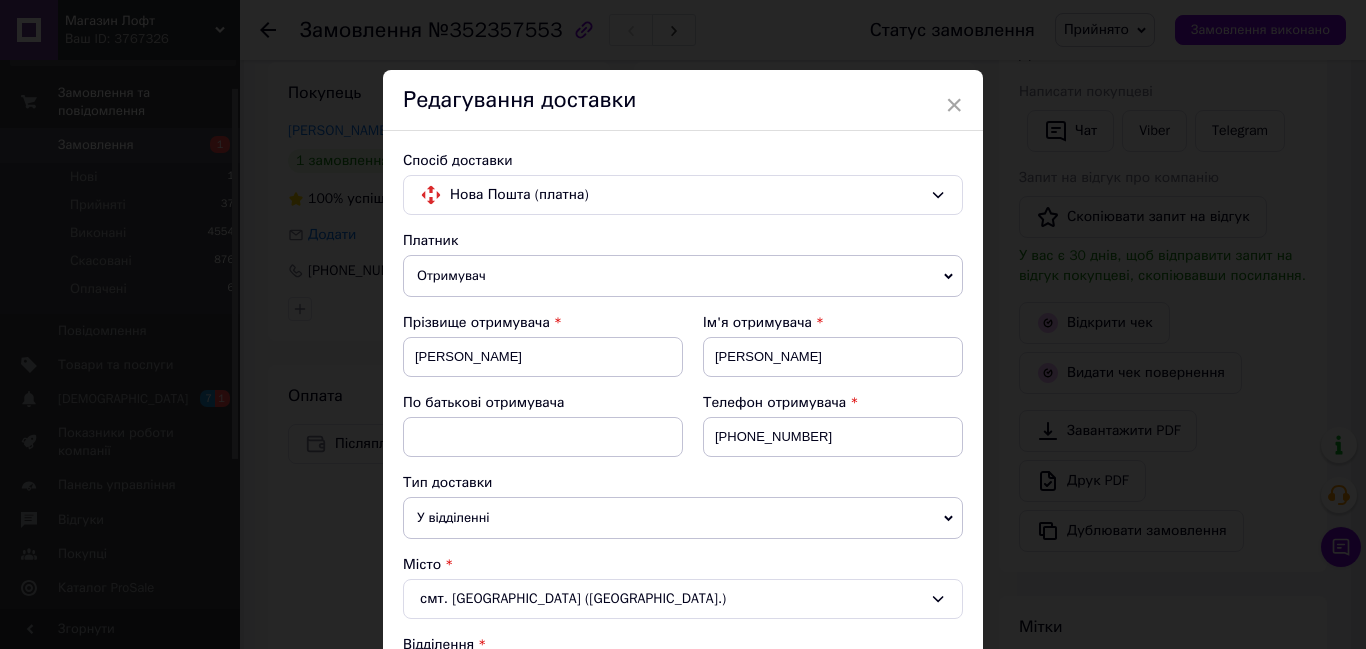 scroll, scrollTop: 548, scrollLeft: 0, axis: vertical 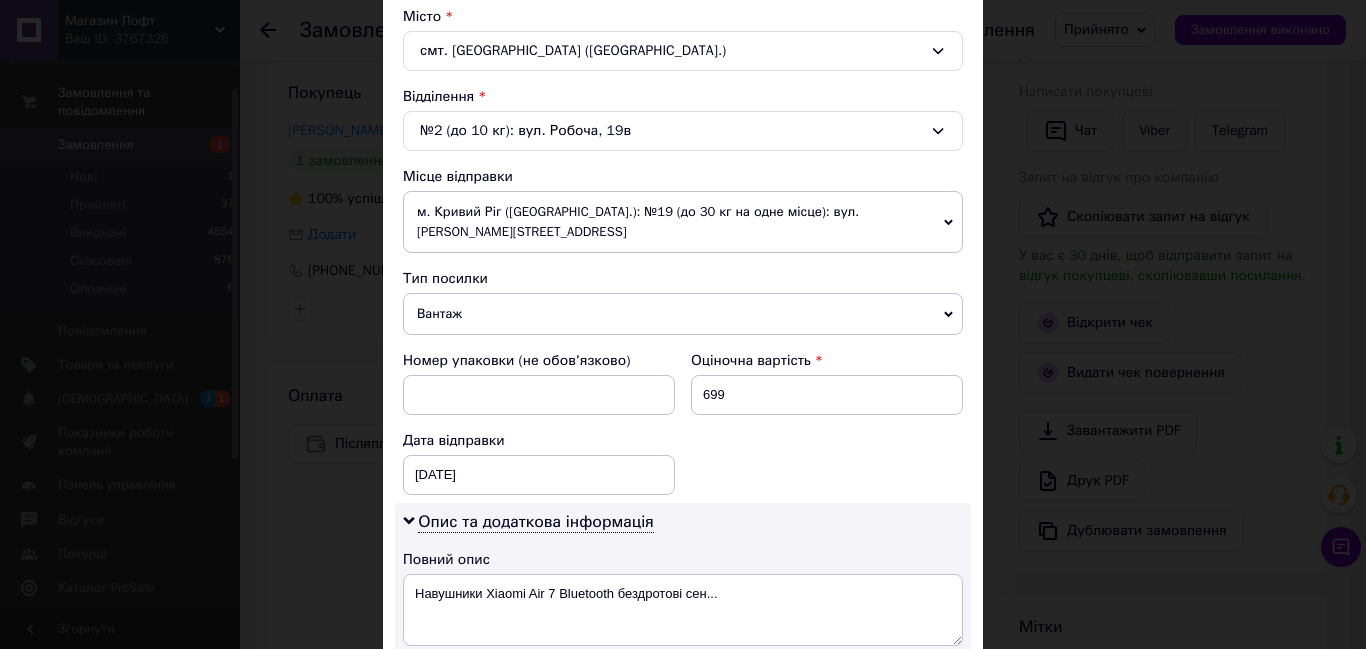 click on "Вантаж" at bounding box center (683, 314) 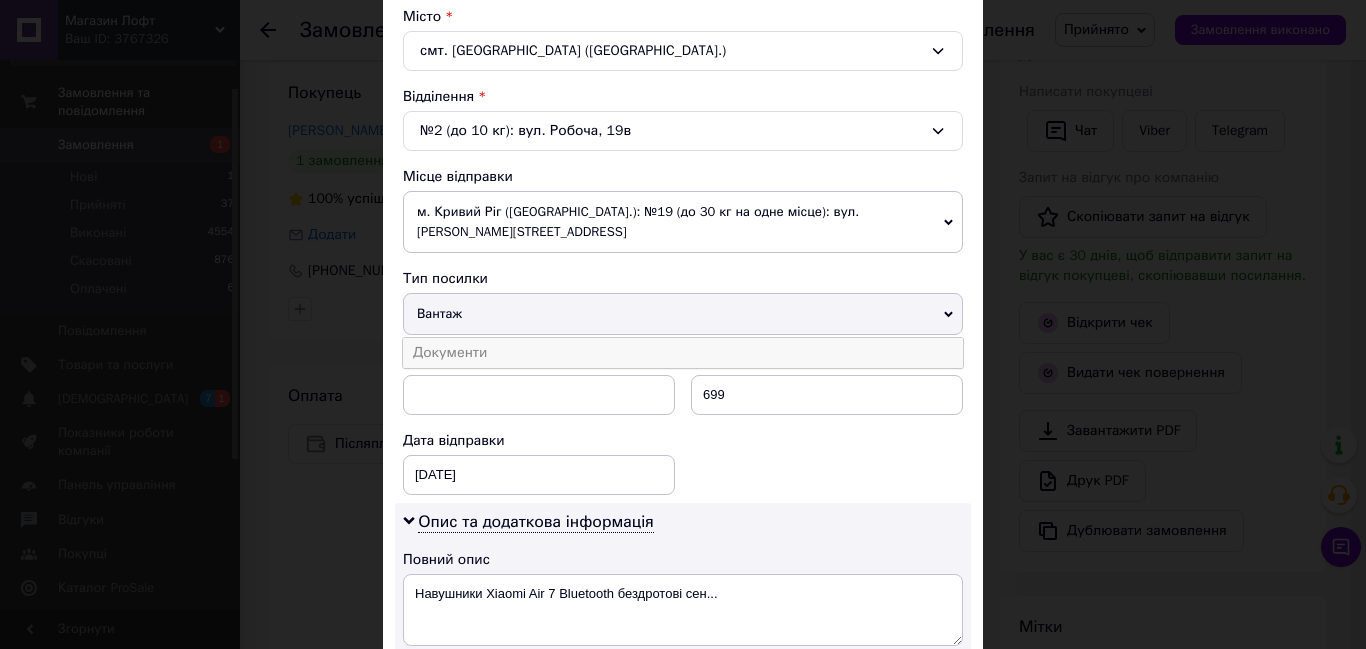 click on "Документи" at bounding box center [683, 353] 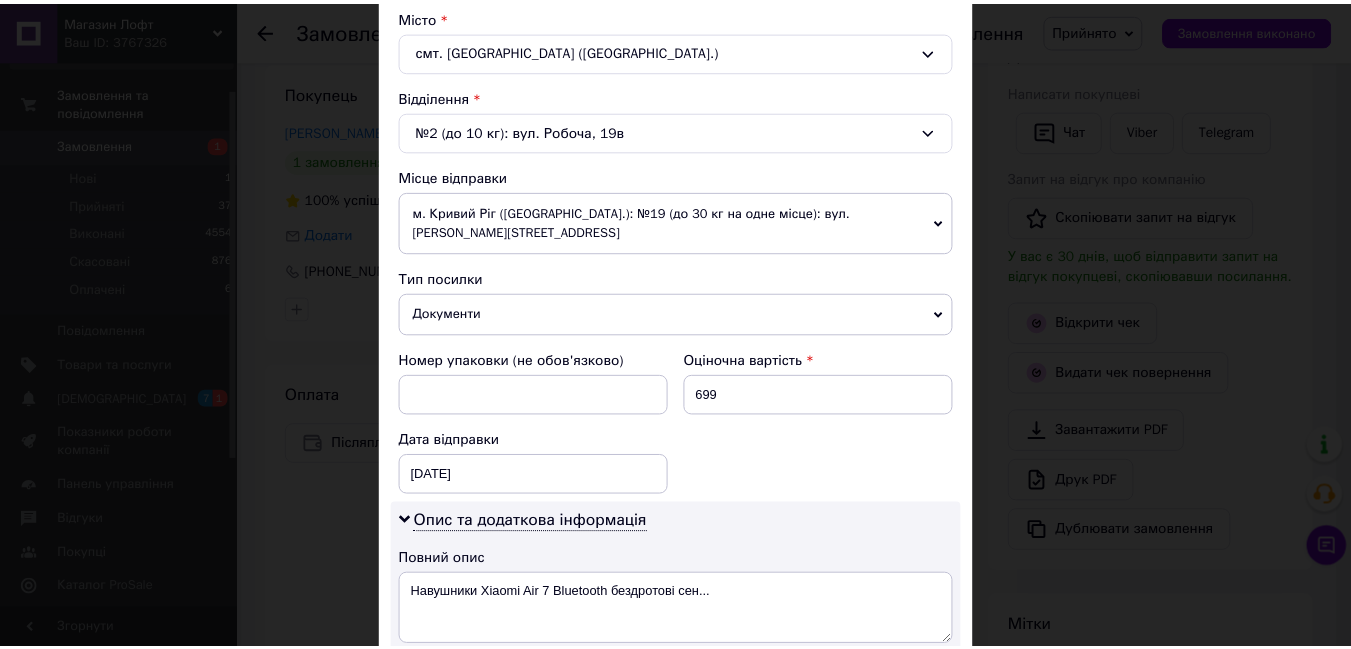 scroll, scrollTop: 1141, scrollLeft: 0, axis: vertical 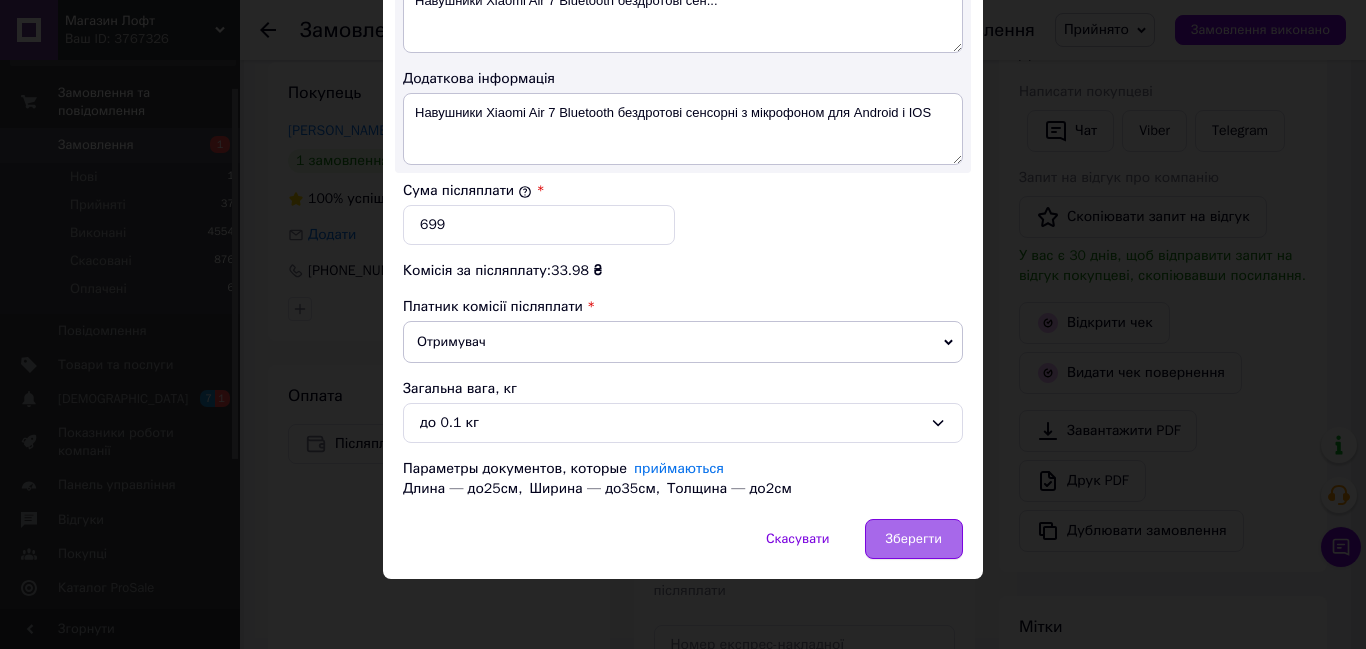 click on "Зберегти" at bounding box center (914, 539) 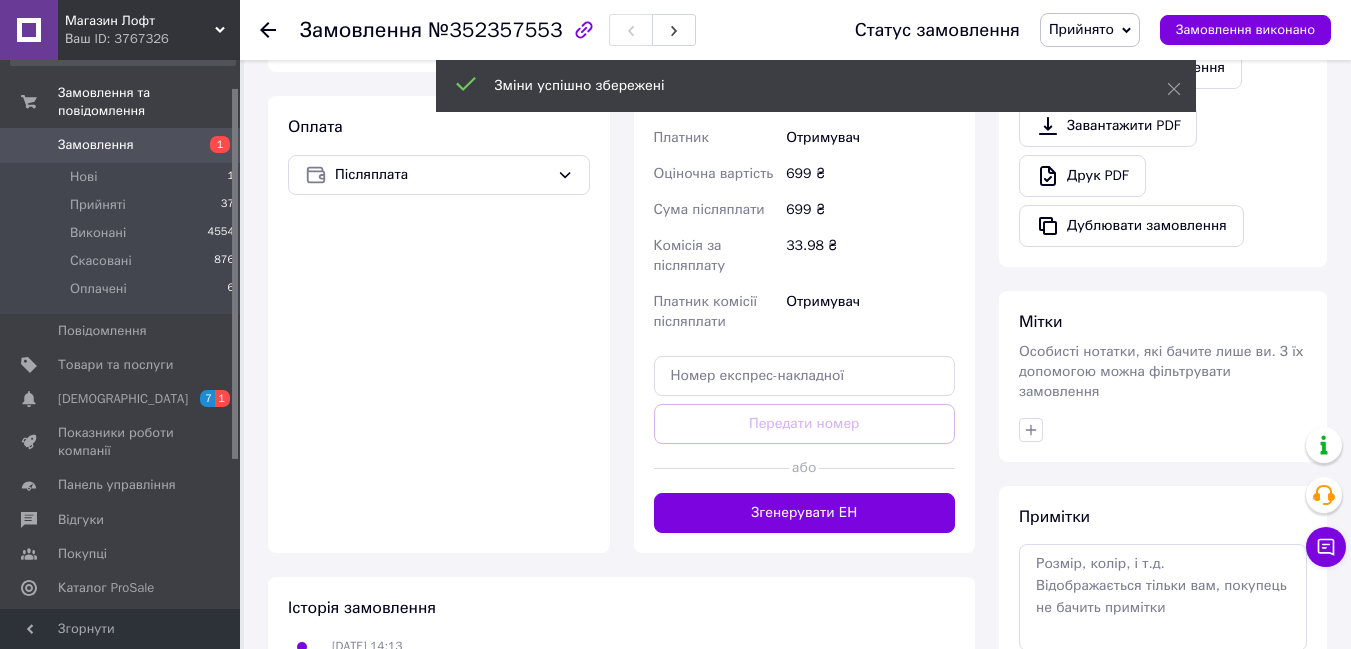 scroll, scrollTop: 665, scrollLeft: 0, axis: vertical 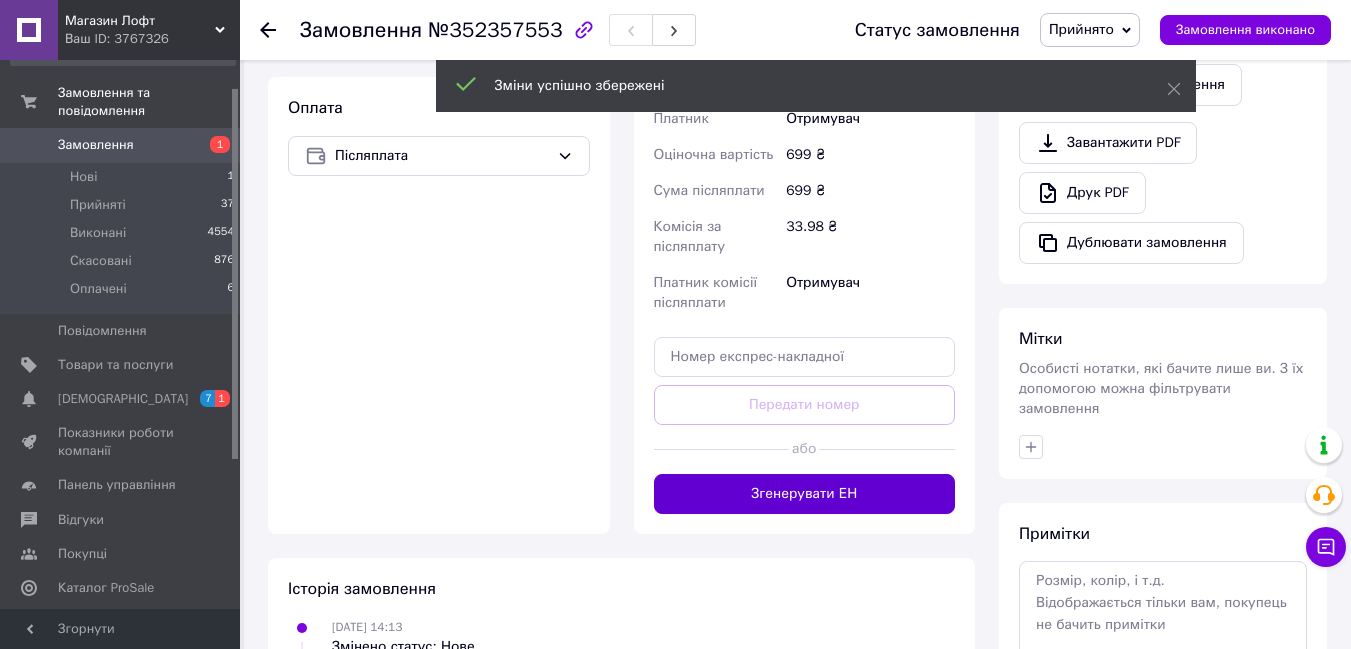 click on "Згенерувати ЕН" at bounding box center (805, 494) 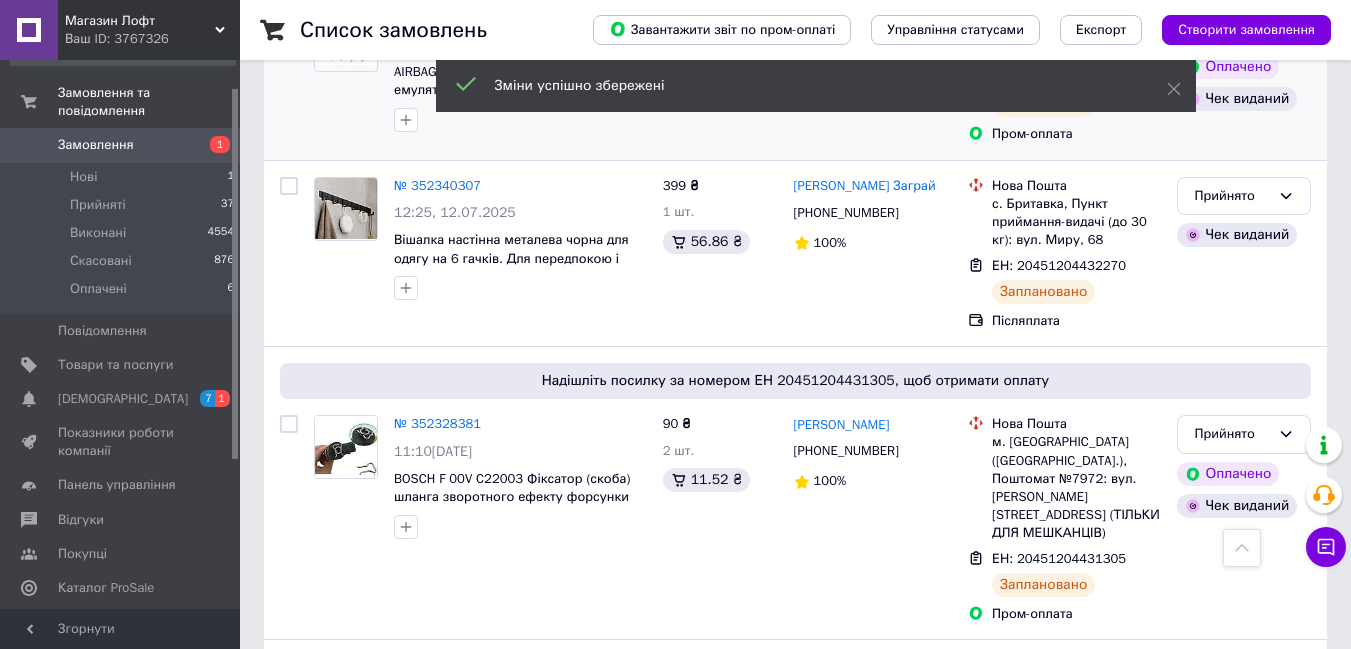 scroll, scrollTop: 520, scrollLeft: 0, axis: vertical 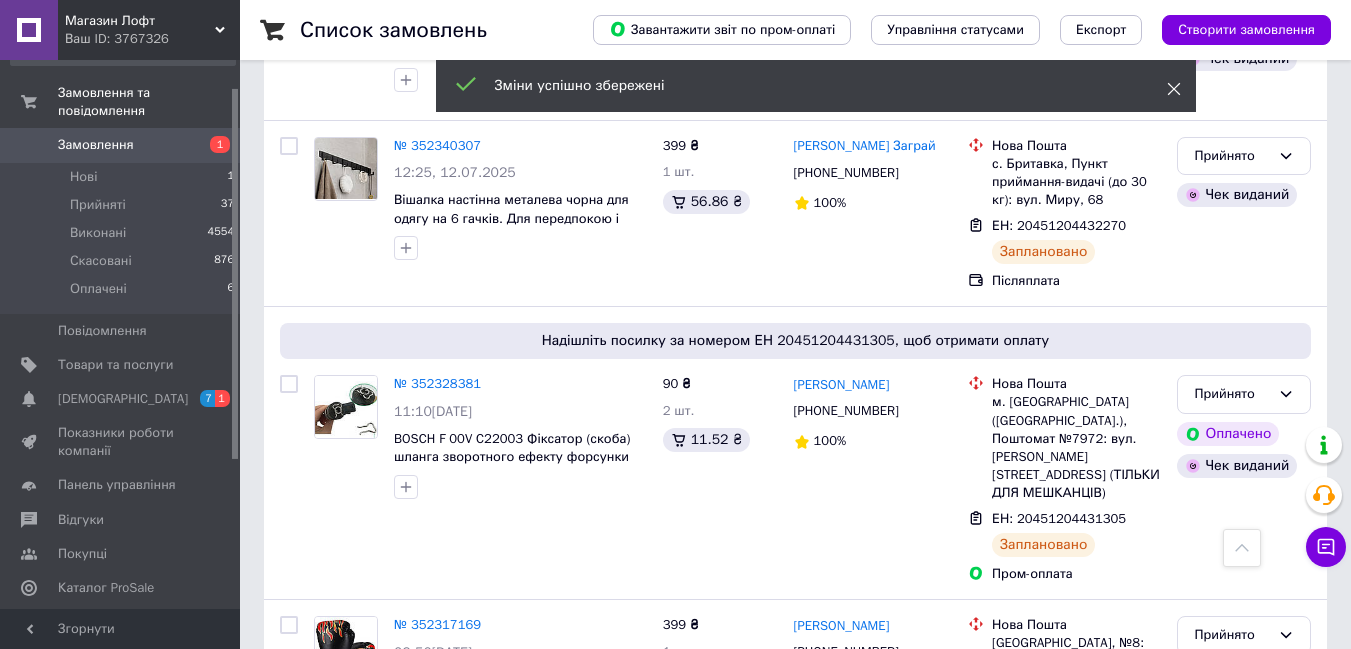 click 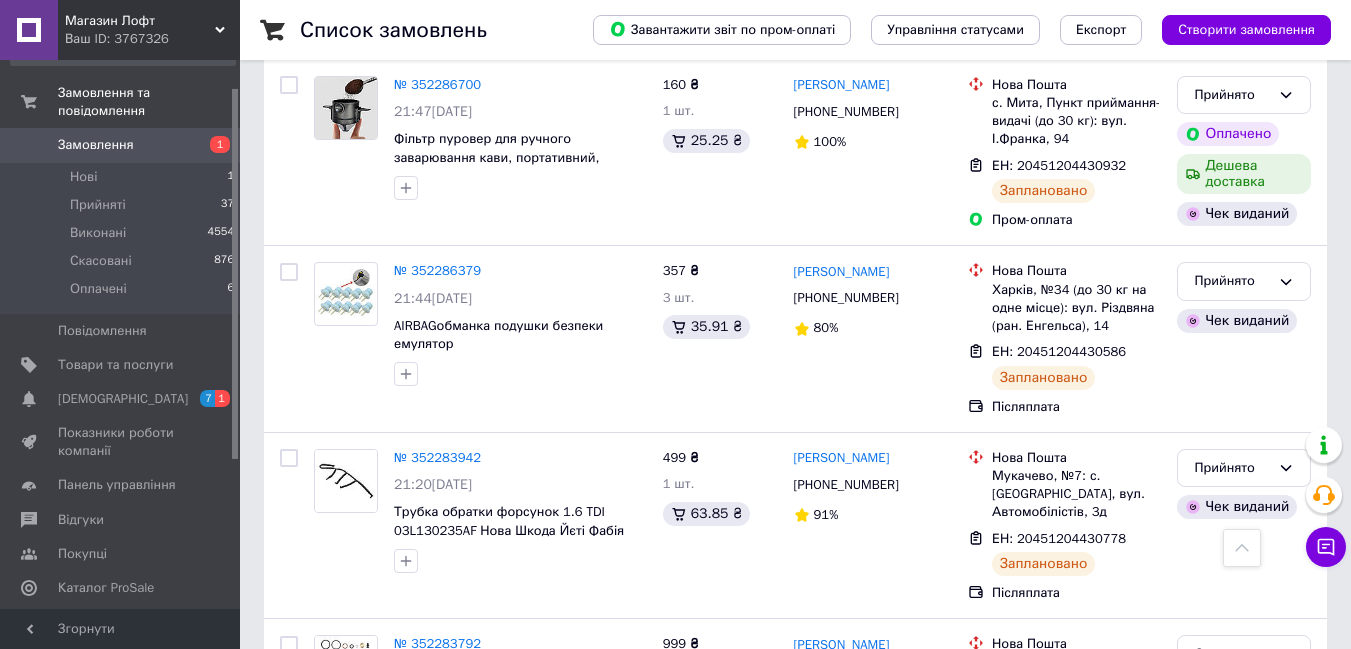 scroll, scrollTop: 1560, scrollLeft: 0, axis: vertical 